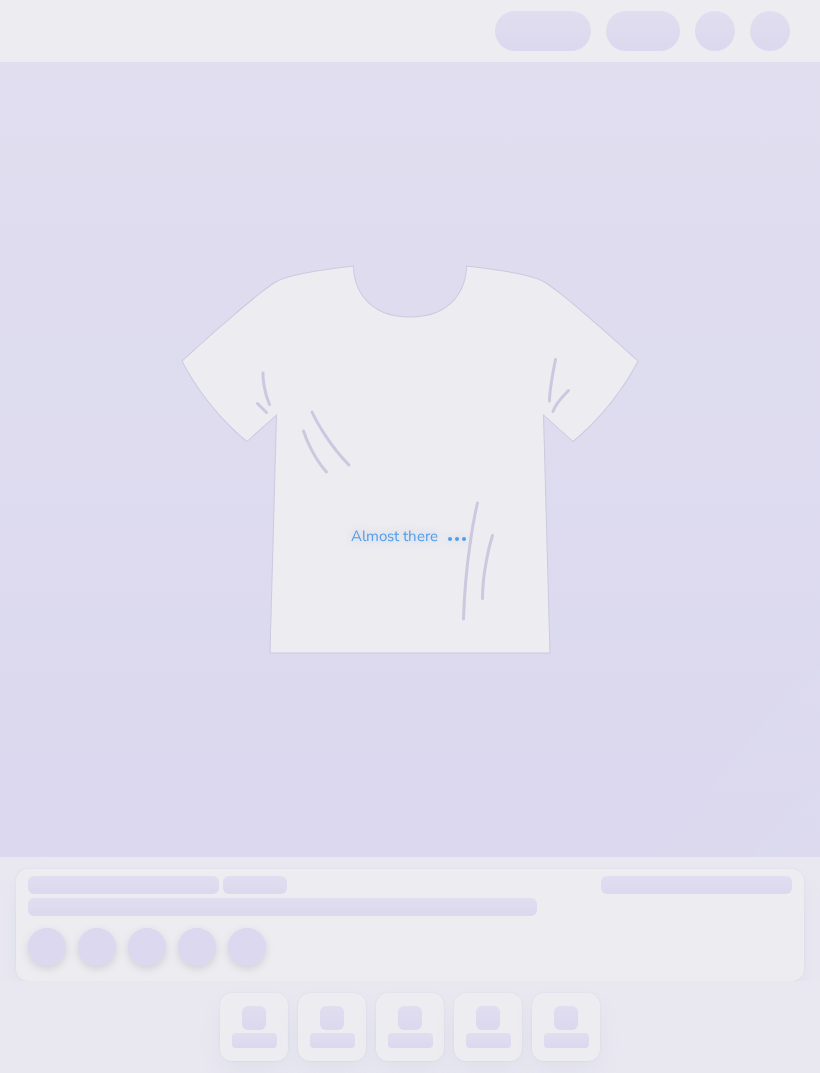 scroll, scrollTop: 0, scrollLeft: 0, axis: both 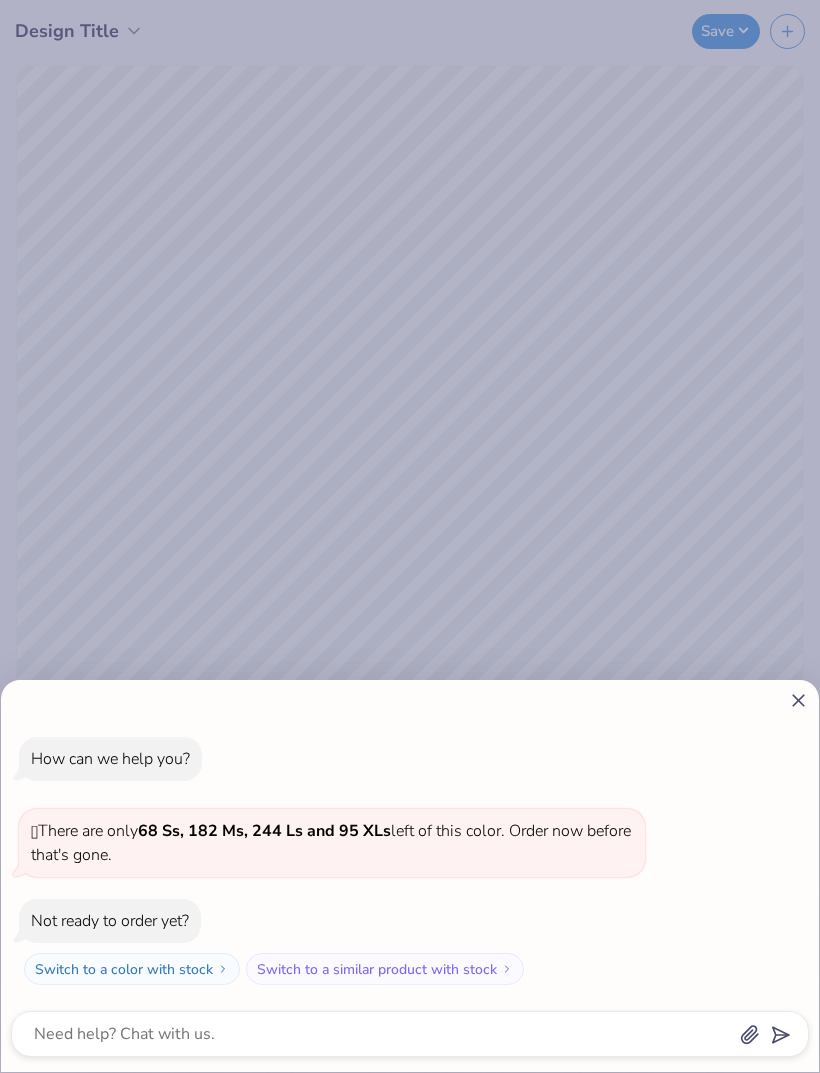 click 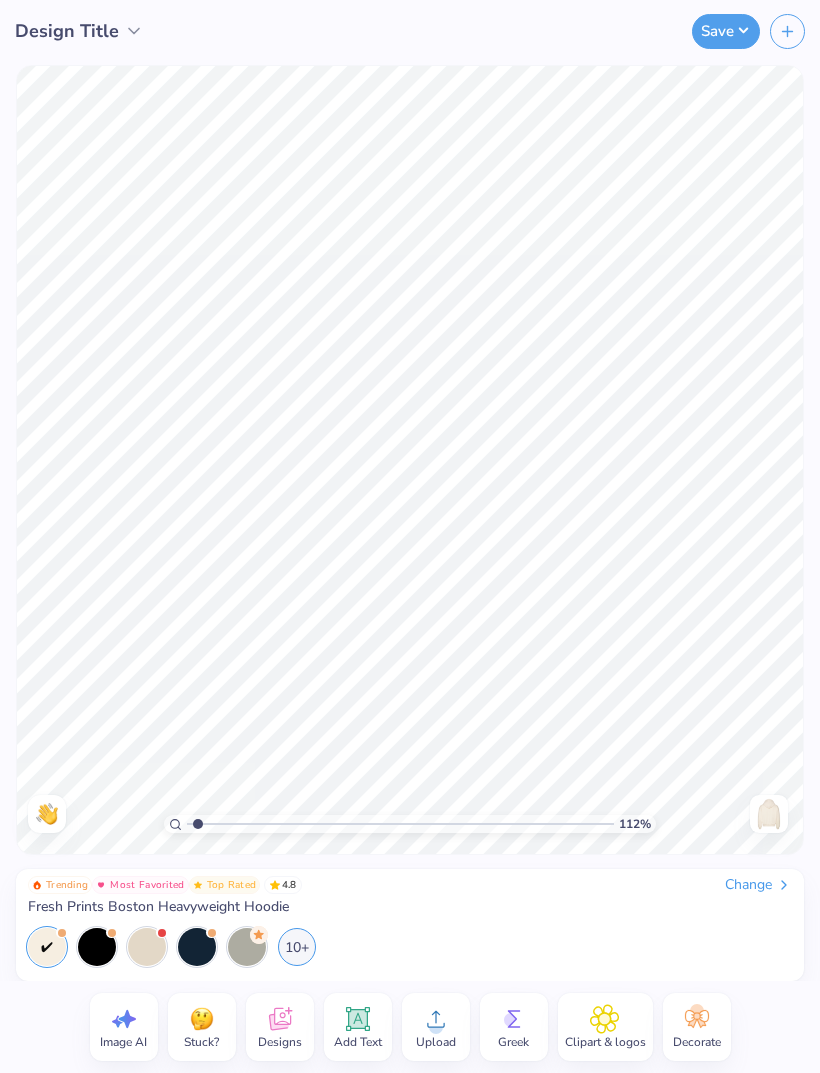 type on "1.25916293619914" 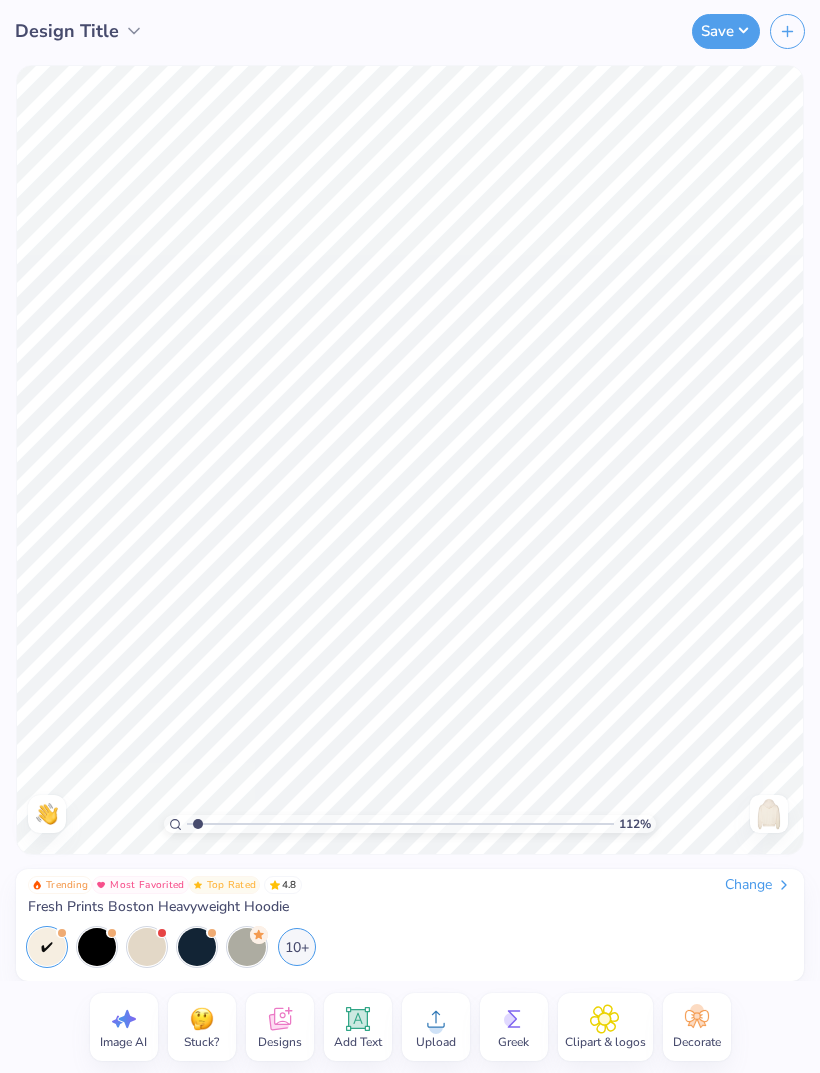 type on "x" 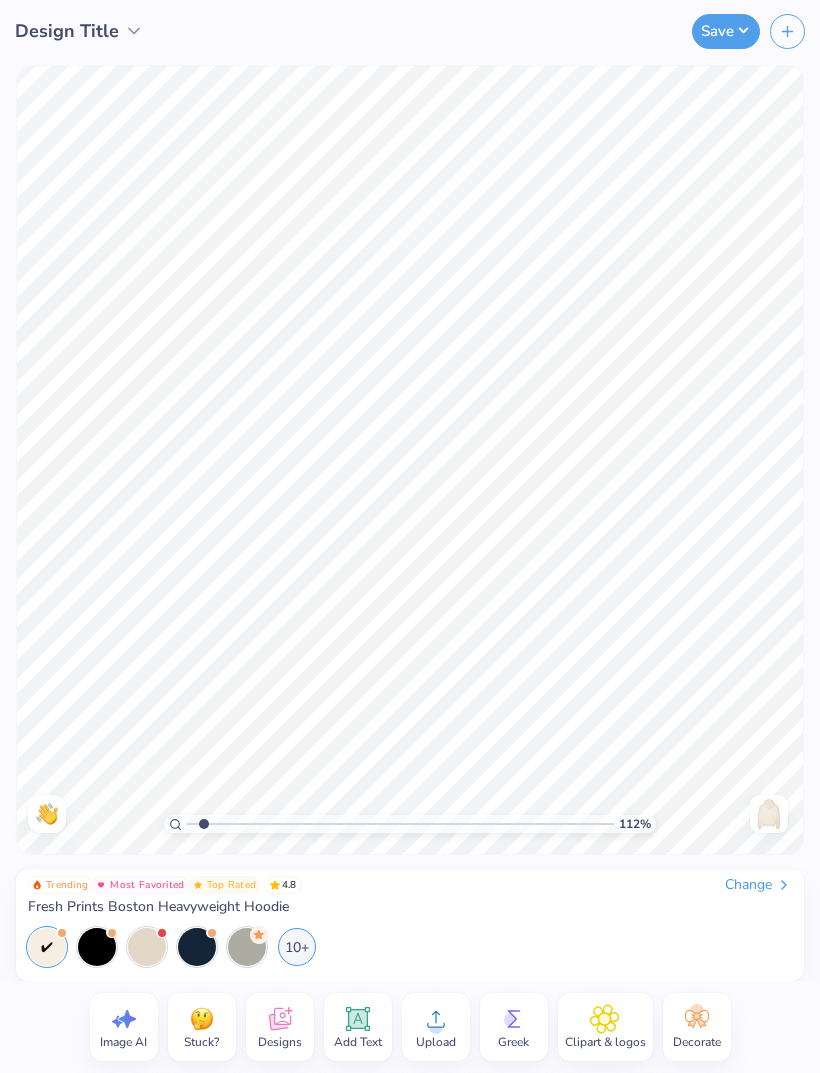 type on "1.42707408002788" 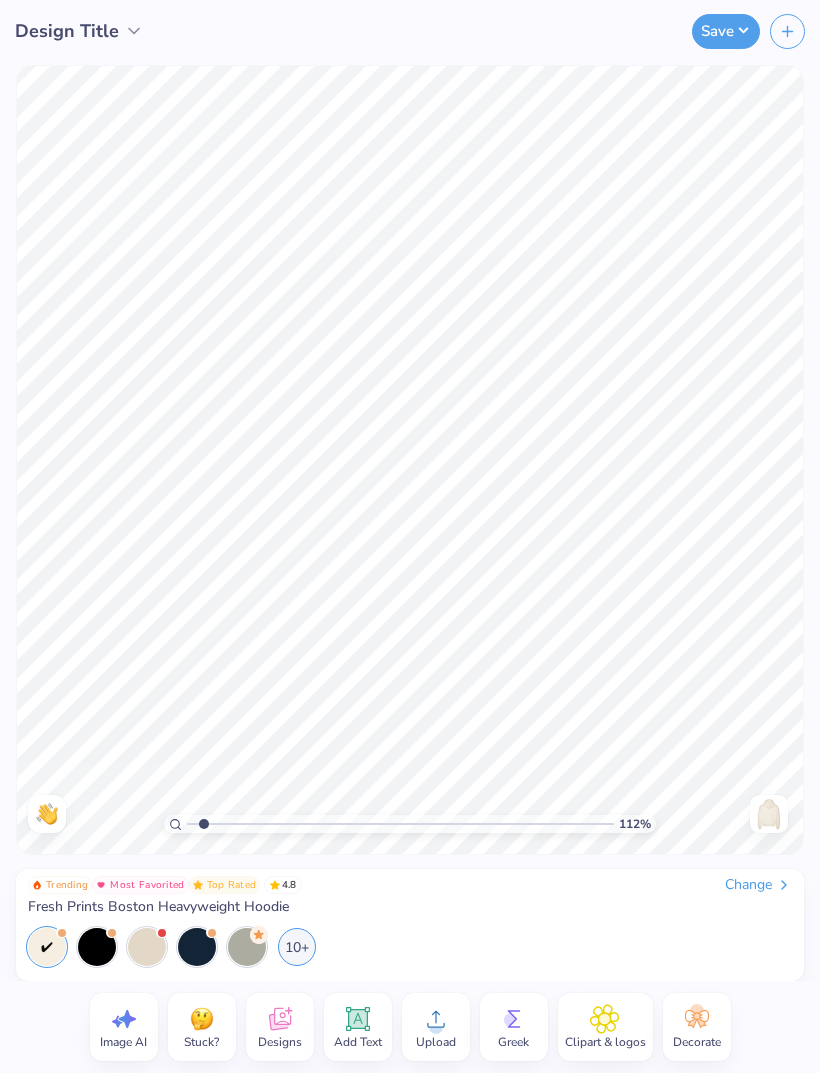 type on "x" 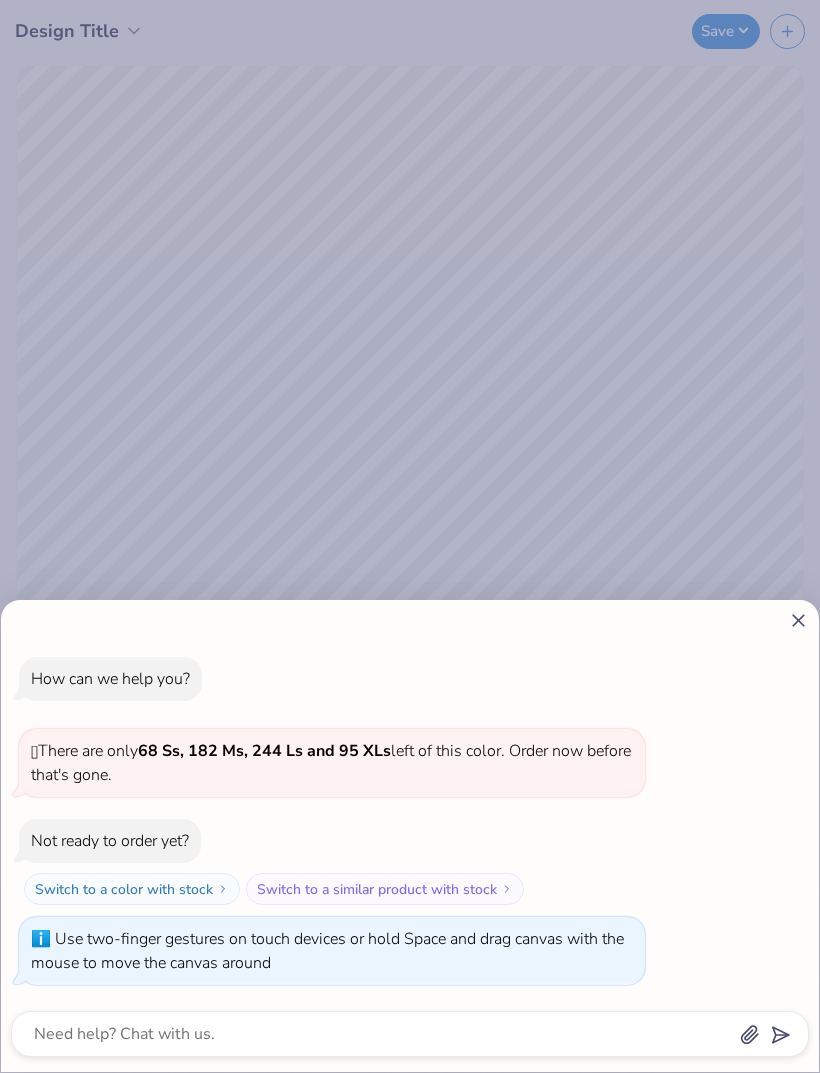 type on "2.40355949790712" 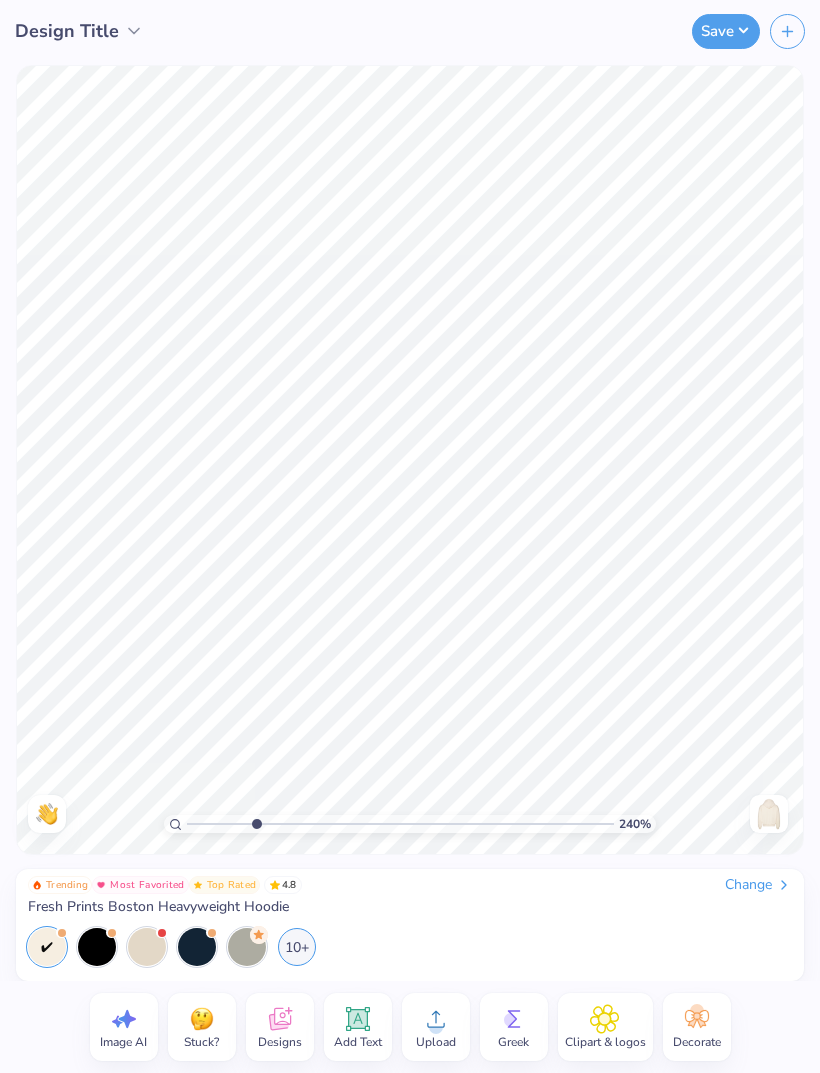 type on "x" 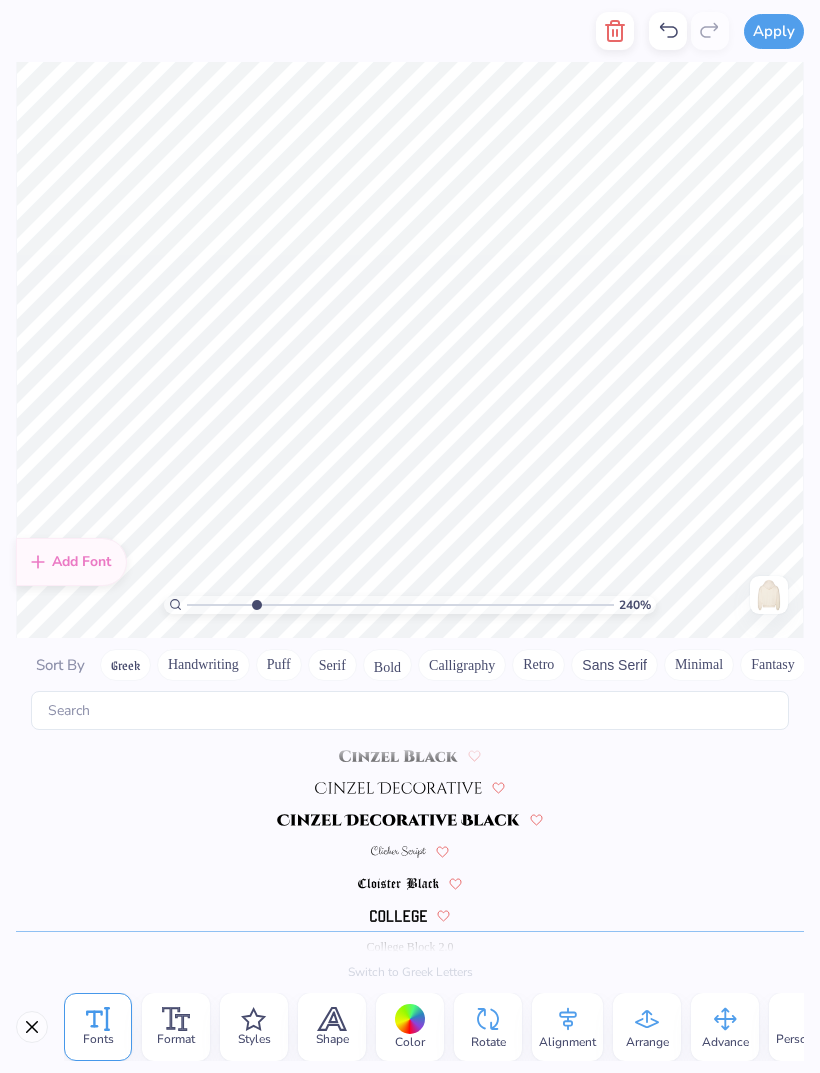 scroll, scrollTop: 2352, scrollLeft: 0, axis: vertical 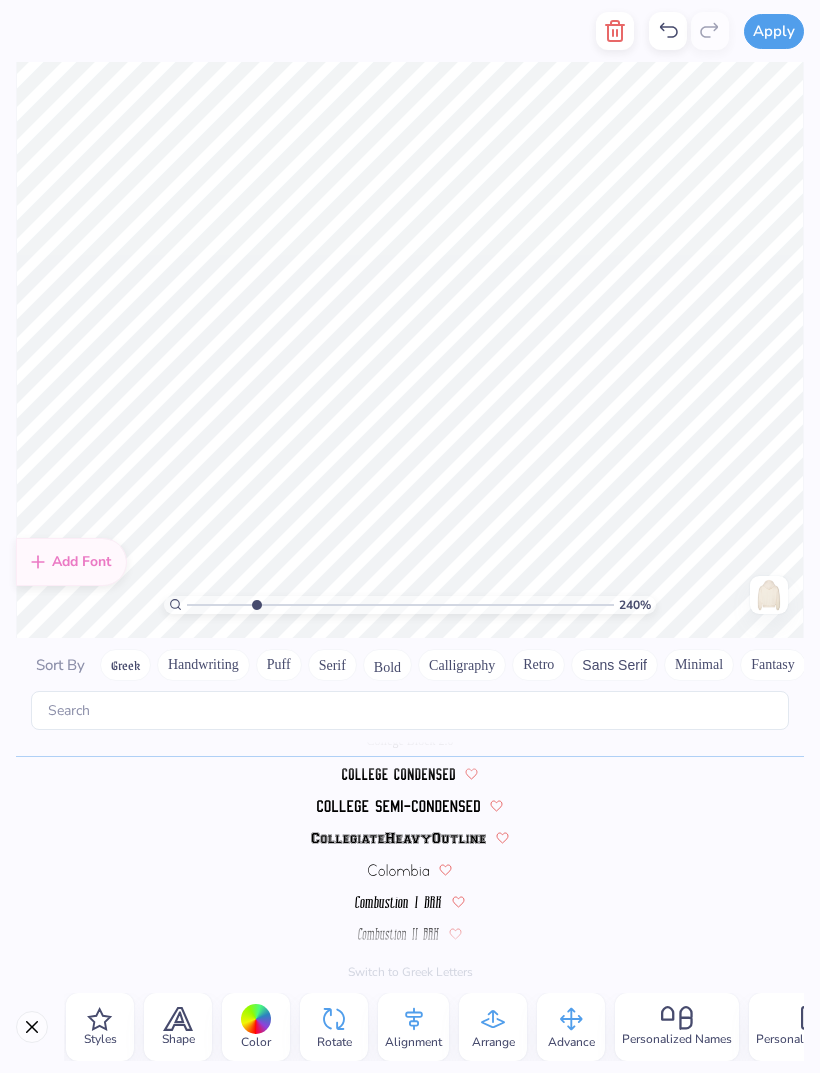 click on "Personalized Names" at bounding box center (677, 1027) 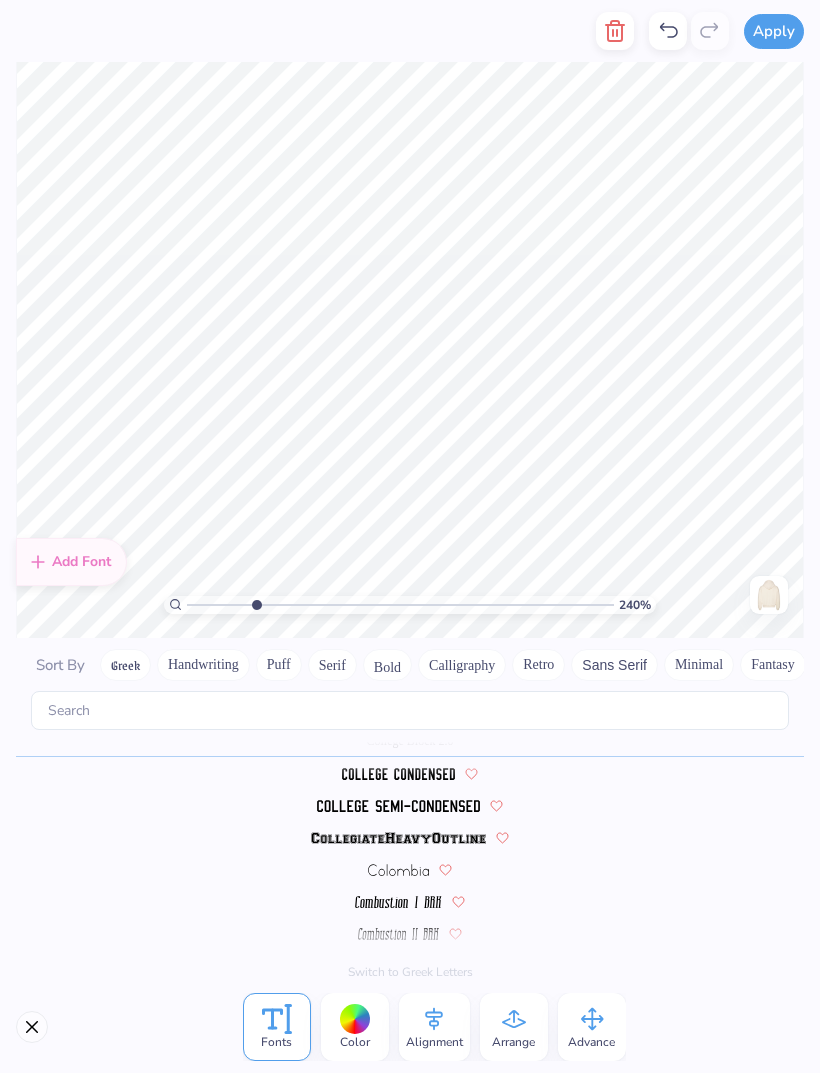 scroll, scrollTop: 0, scrollLeft: 0, axis: both 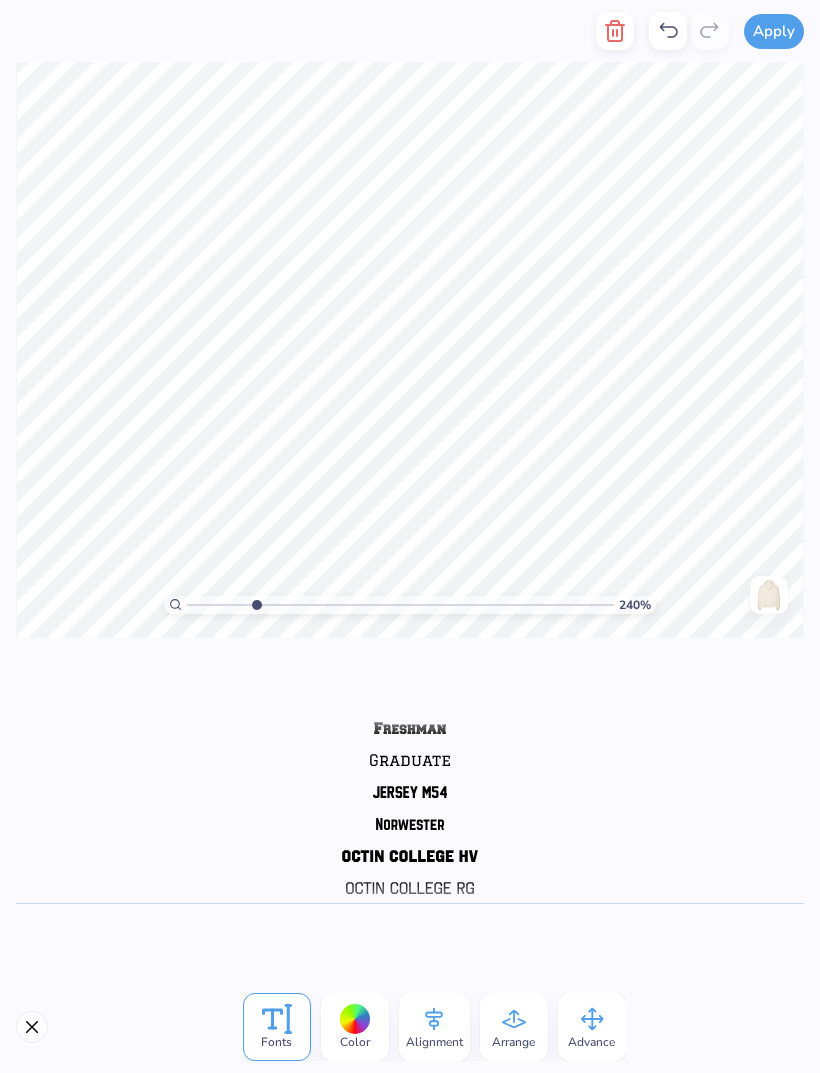 click at bounding box center (32, 1027) 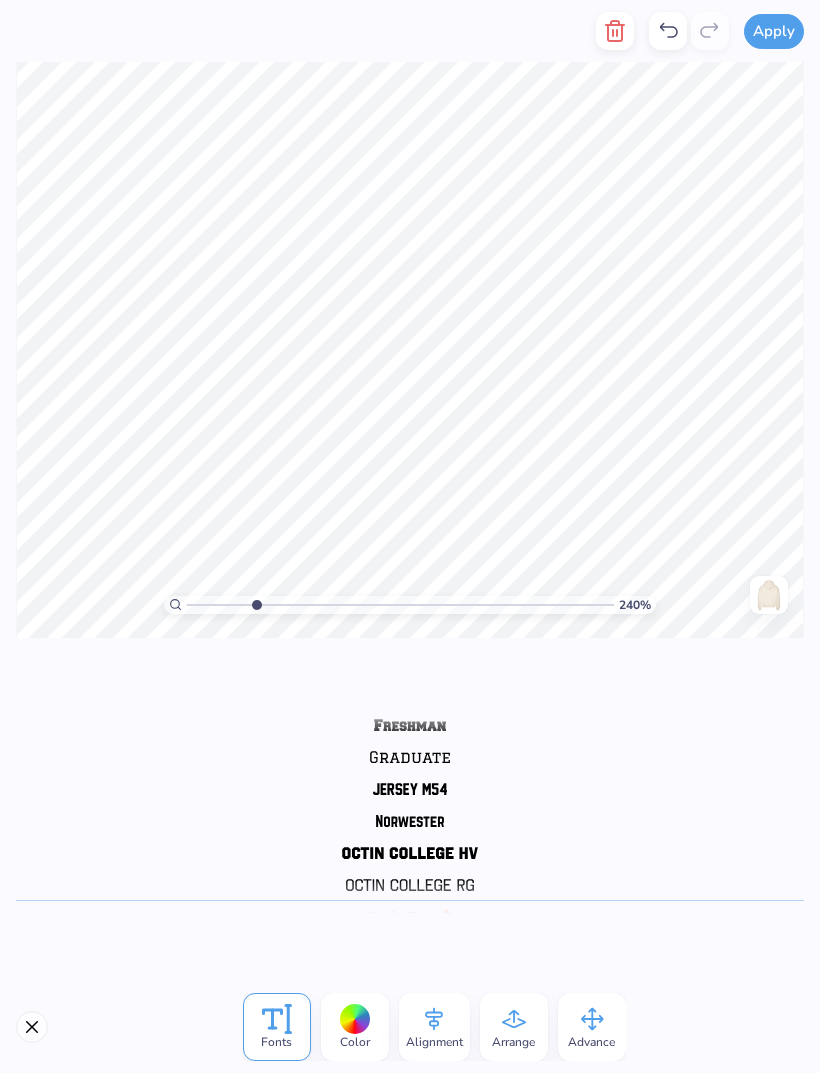 scroll, scrollTop: 441, scrollLeft: 0, axis: vertical 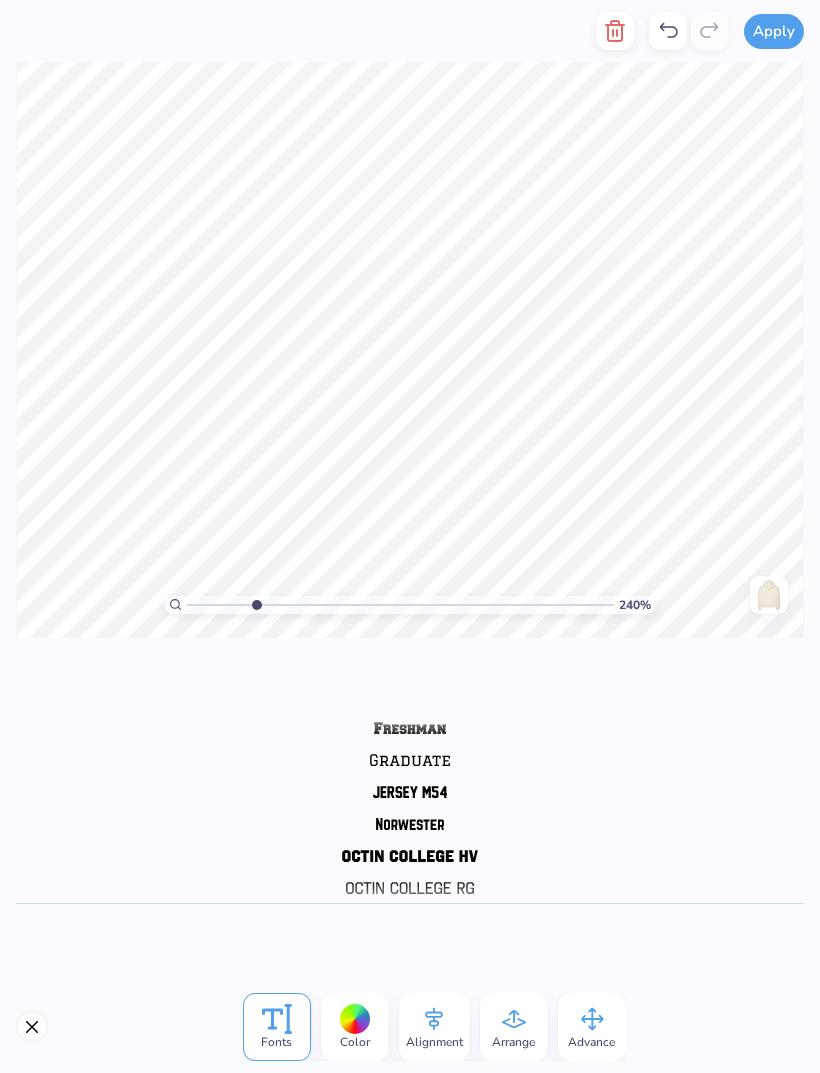 click 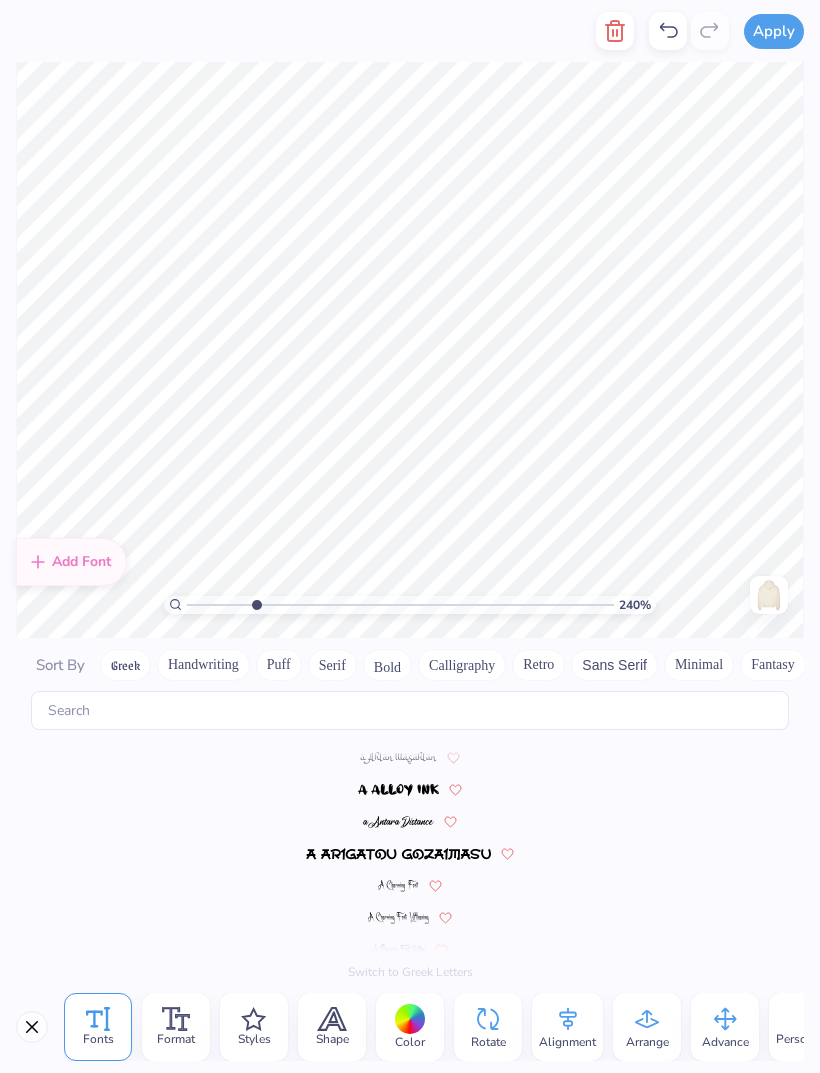 scroll, scrollTop: 0, scrollLeft: 3, axis: horizontal 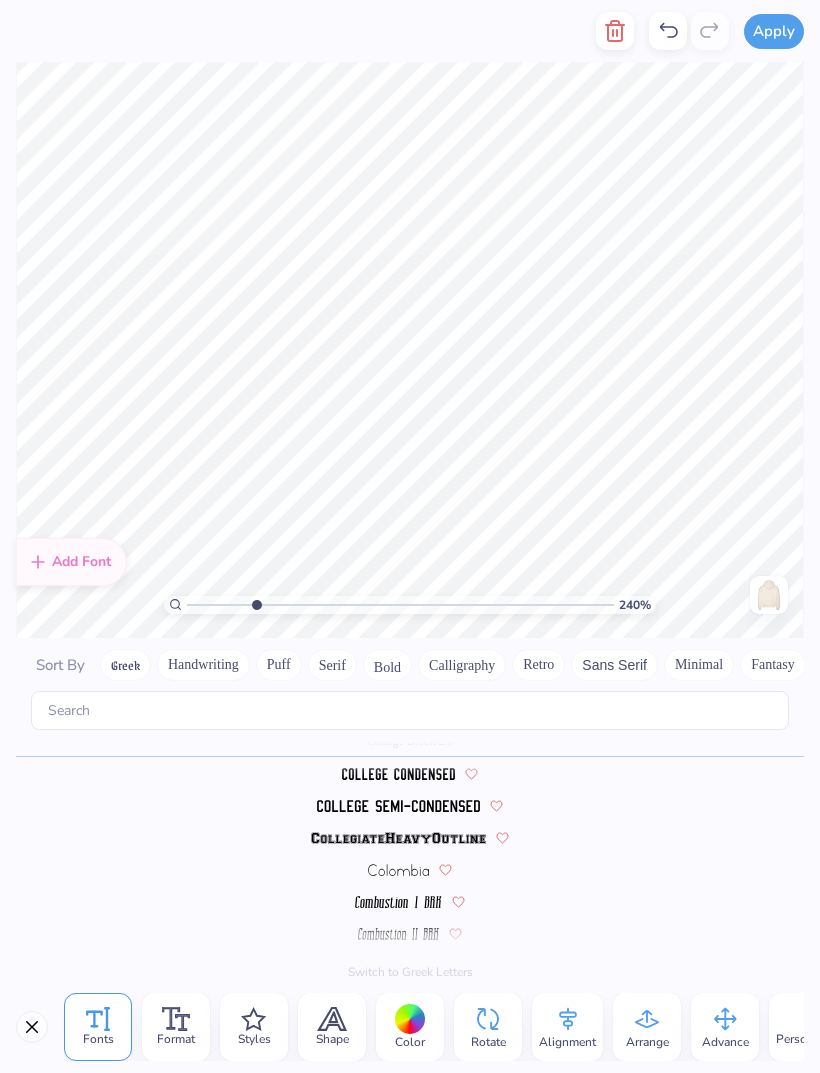 click at bounding box center (32, 1027) 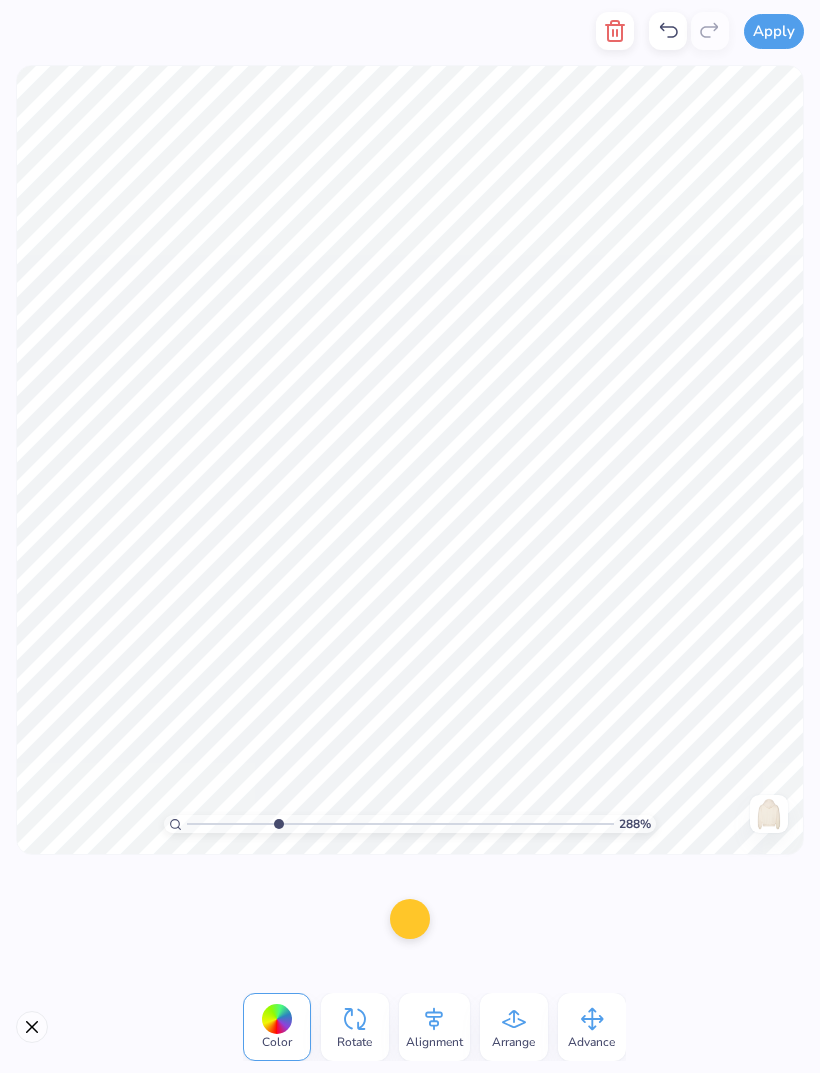 click on "Color" at bounding box center [277, 1027] 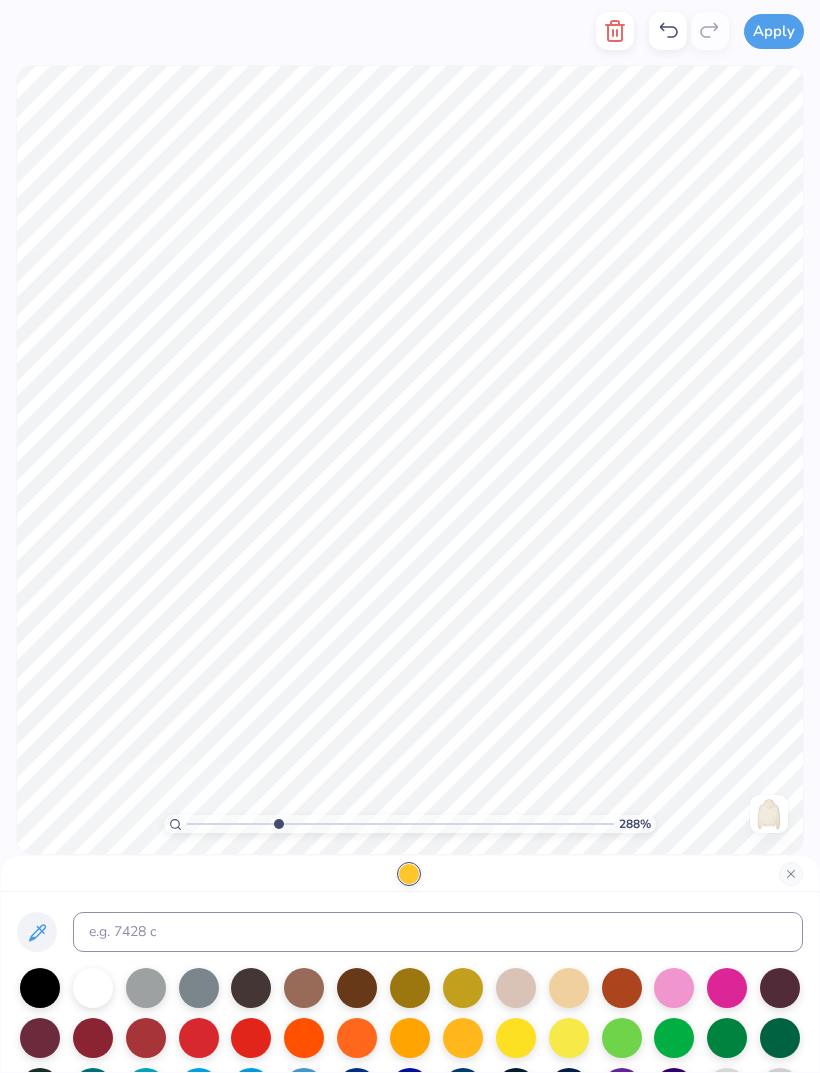 click at bounding box center [727, 988] 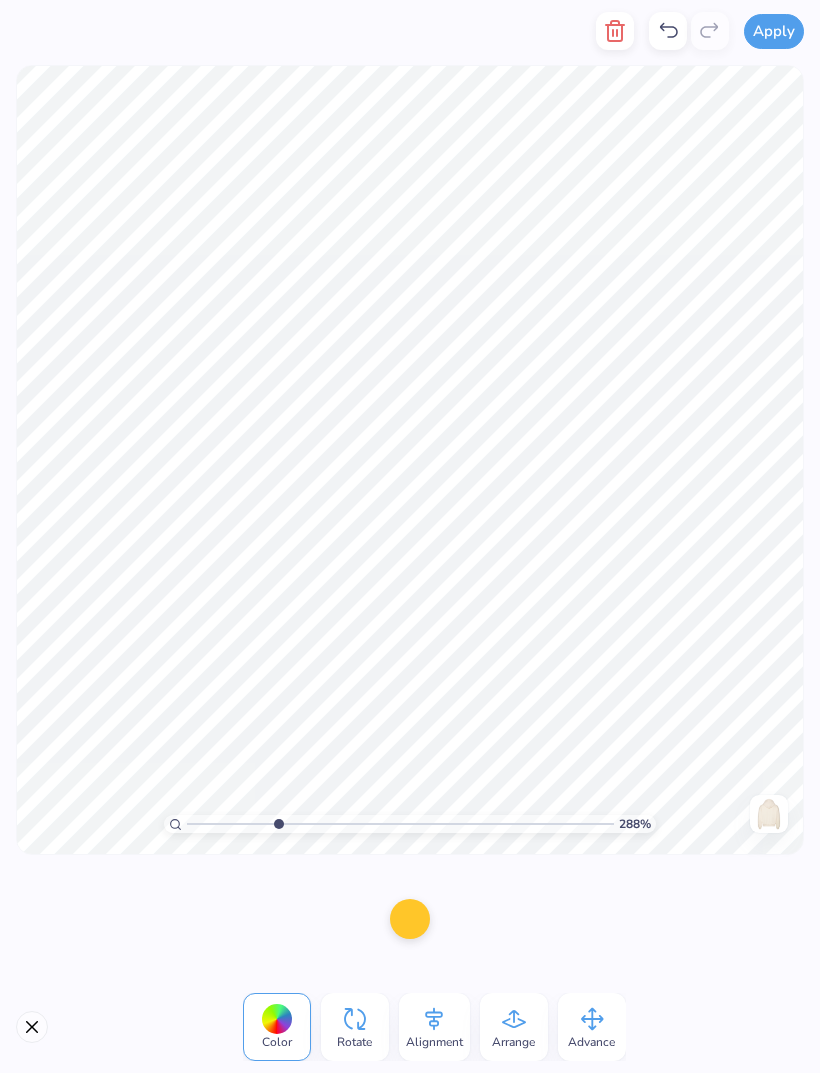 click at bounding box center (410, 919) 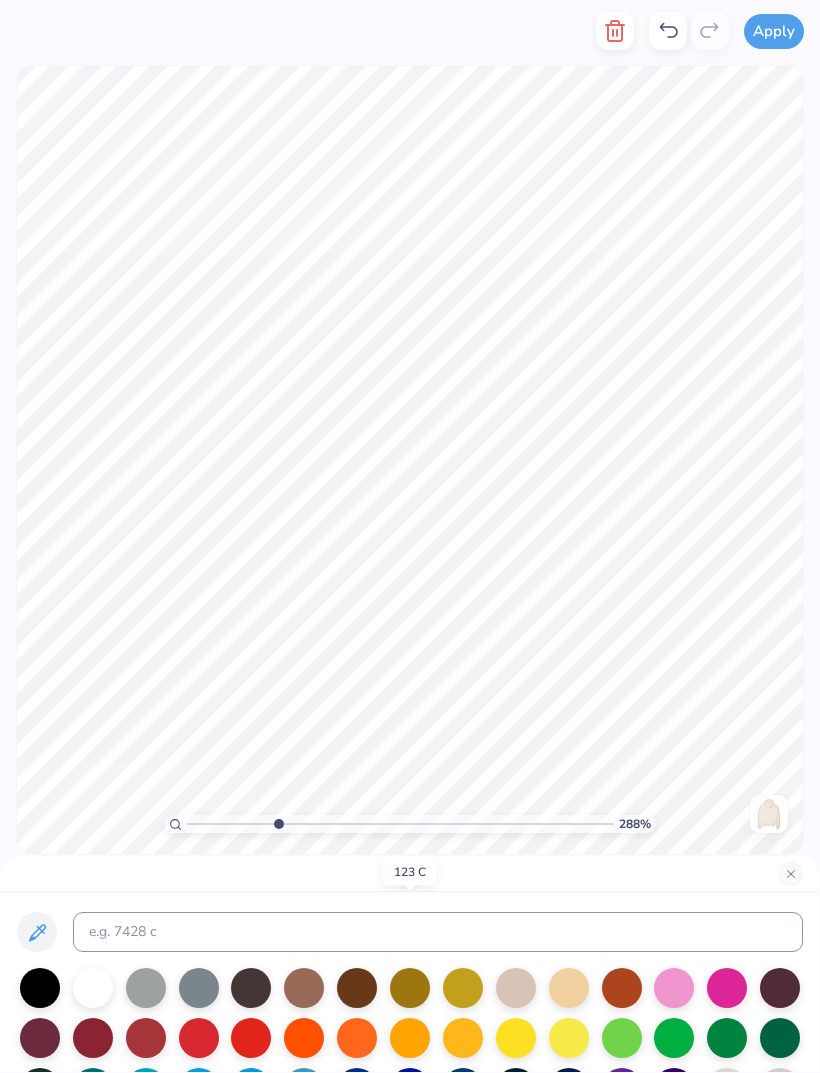 click at bounding box center [410, 874] 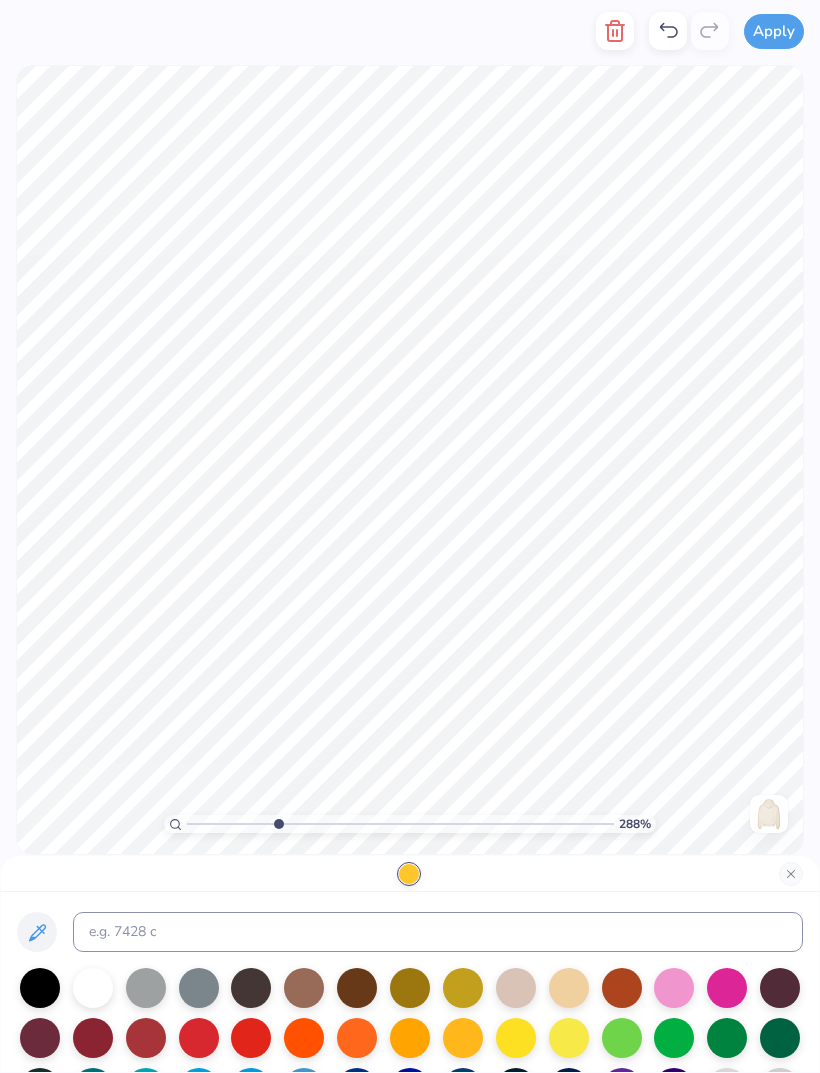 click at bounding box center (727, 988) 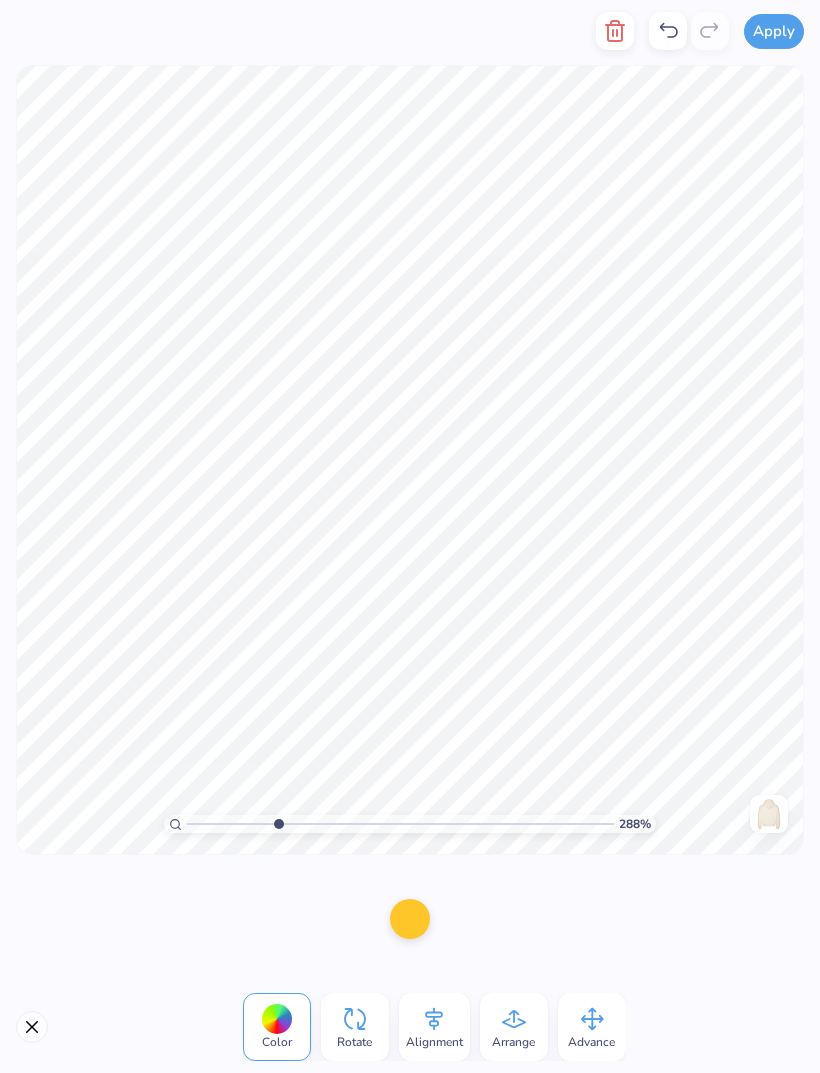 click at bounding box center (410, 919) 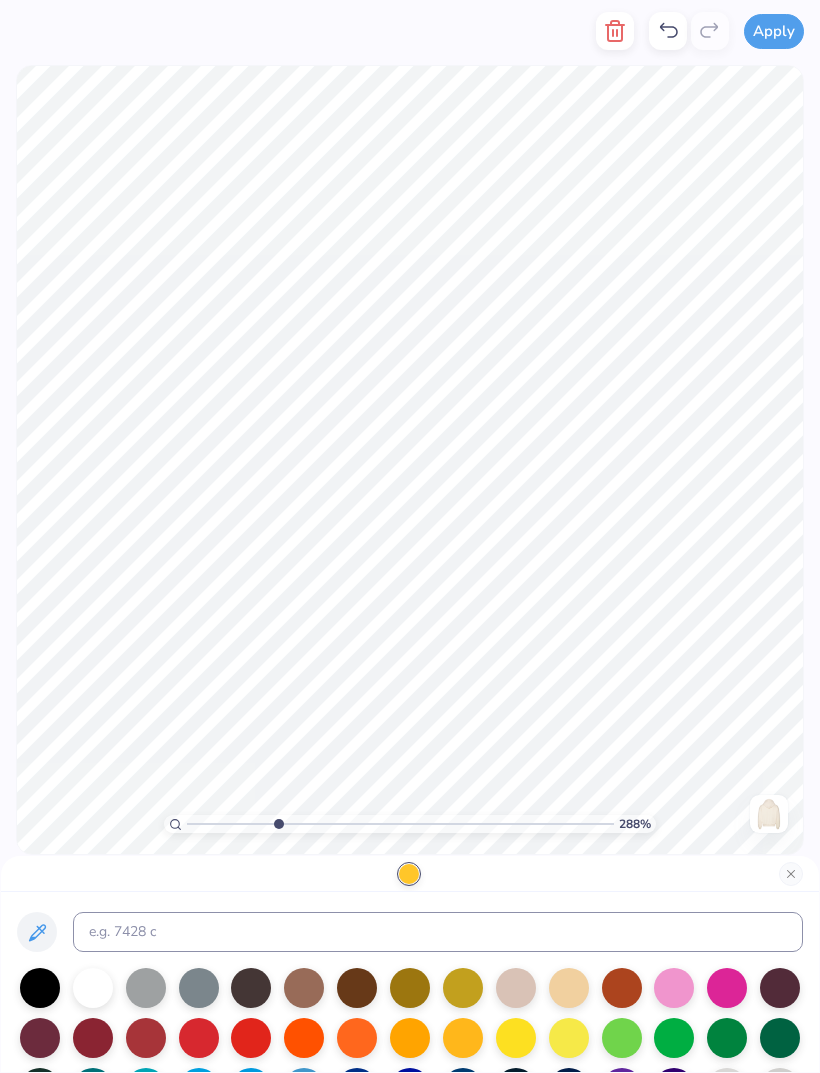 click at bounding box center [727, 988] 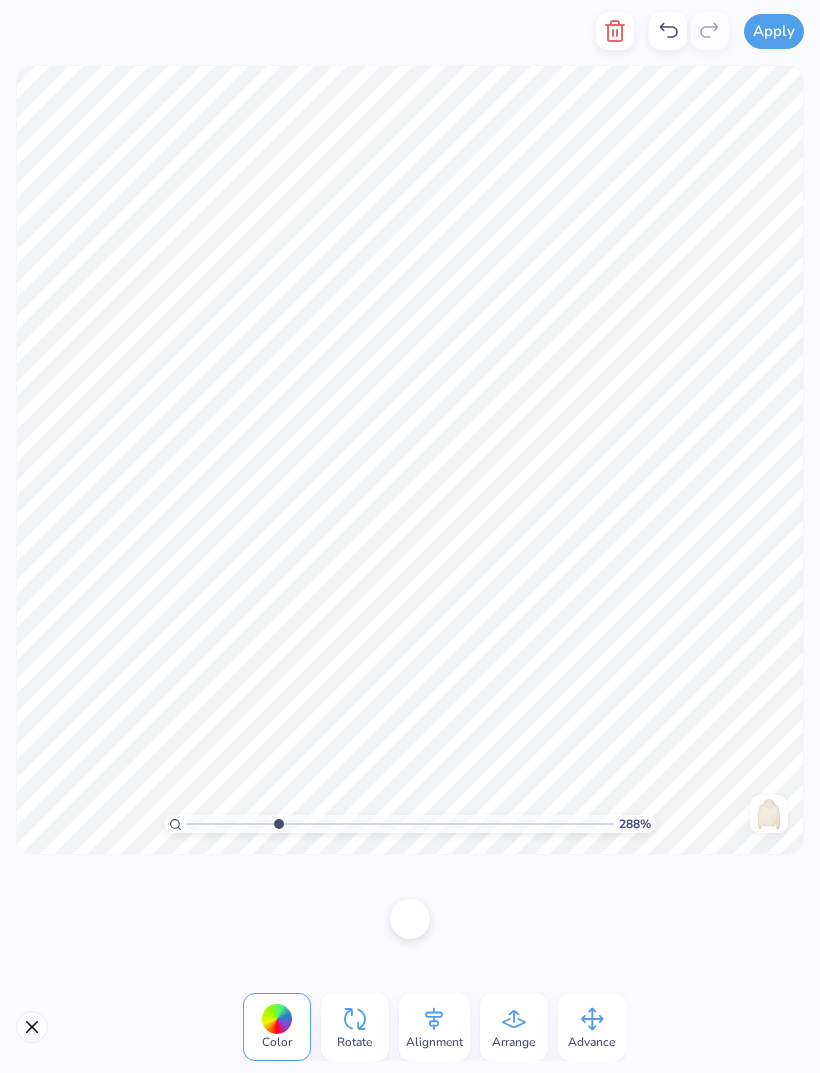 click at bounding box center [410, 919] 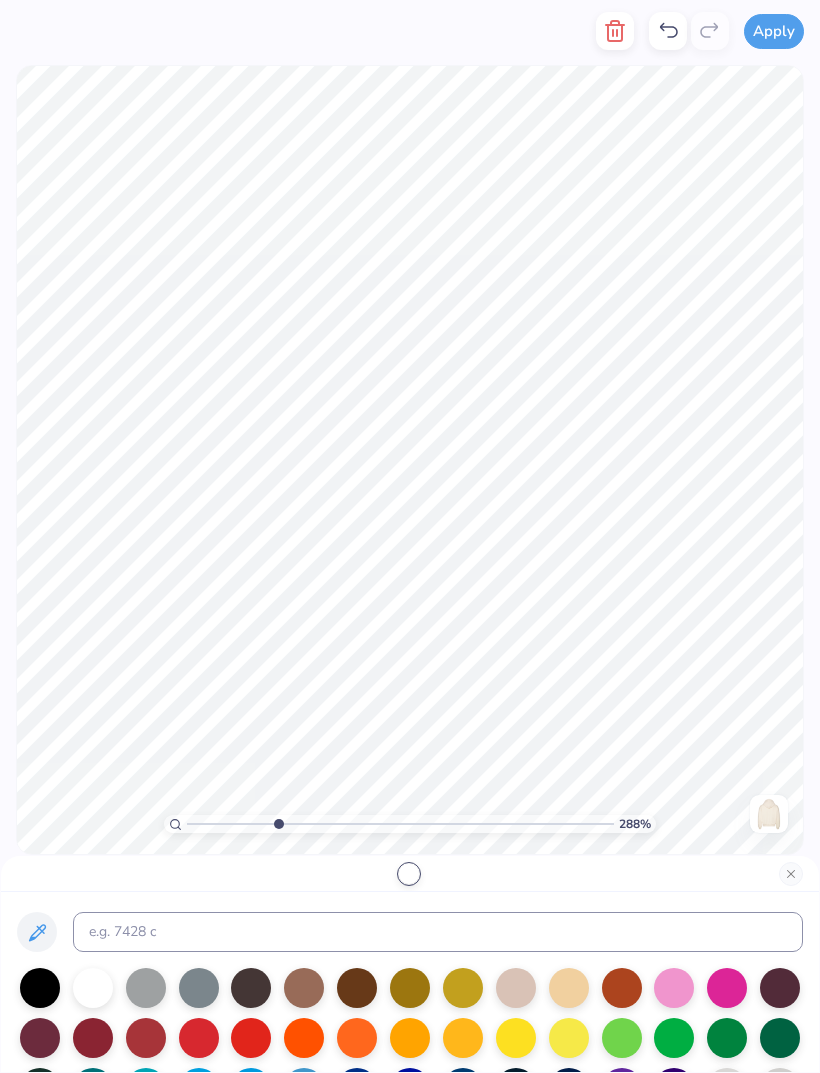 click at bounding box center (727, 988) 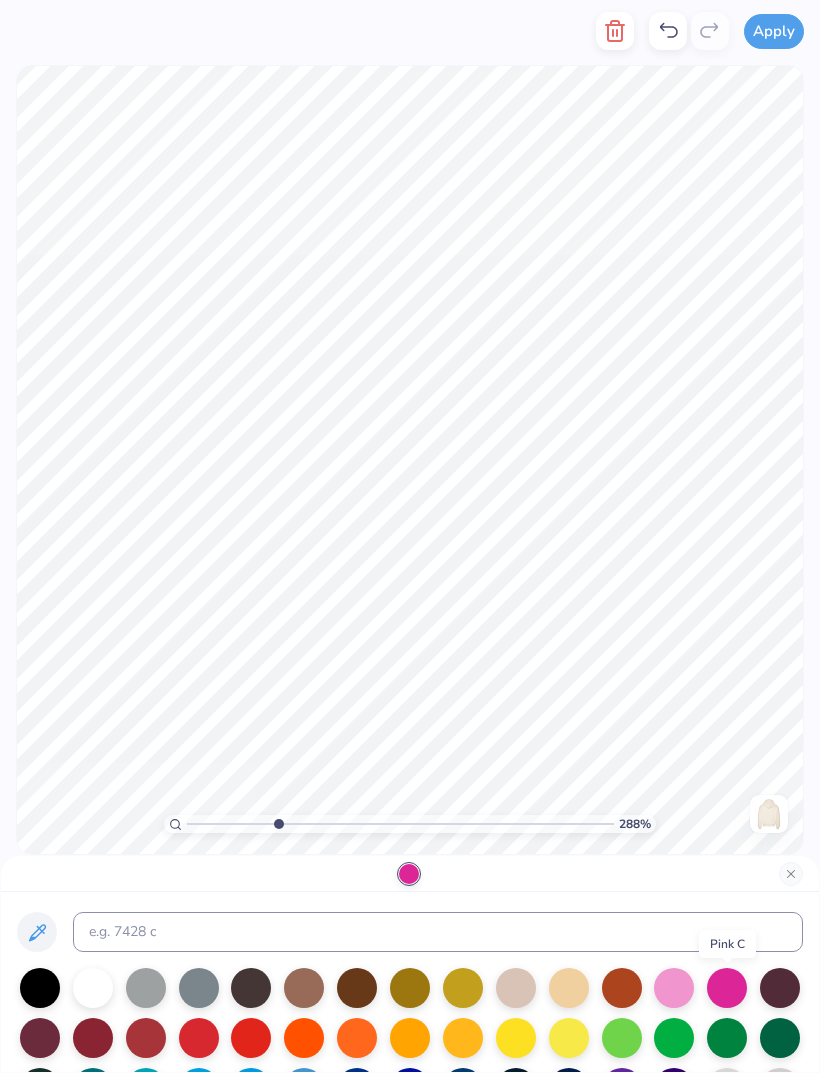 click at bounding box center (727, 988) 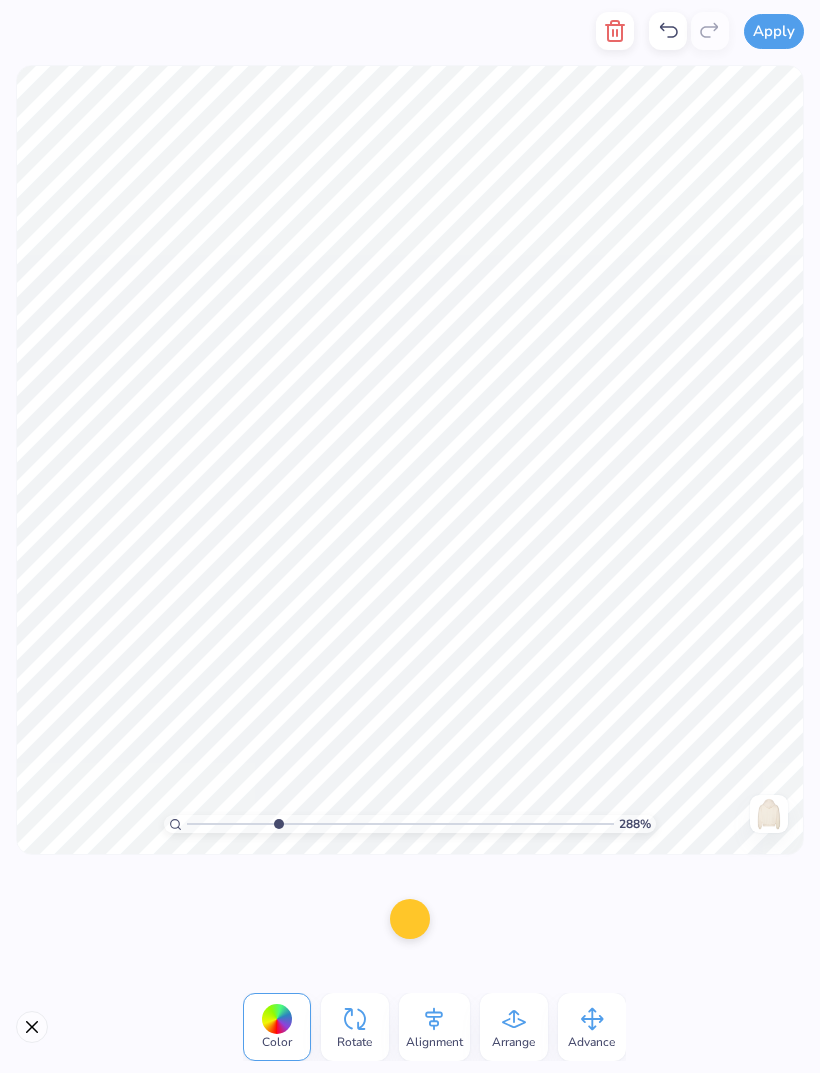 click at bounding box center (410, 919) 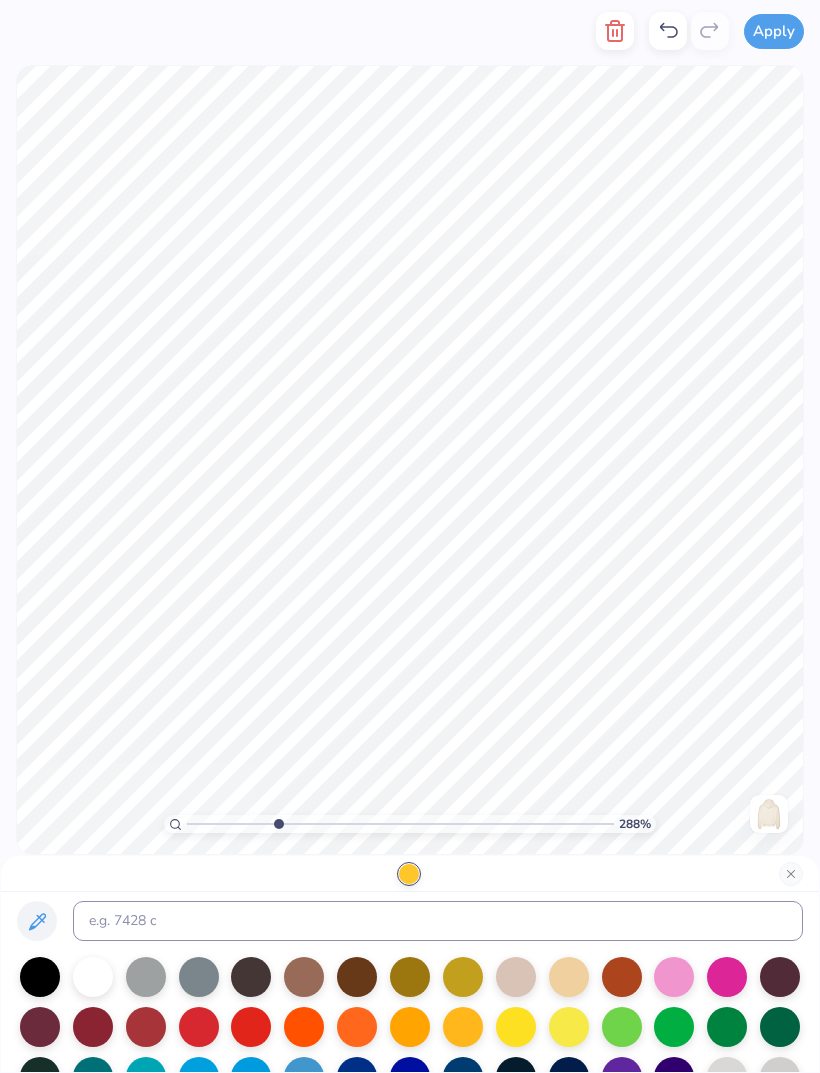 scroll, scrollTop: 97, scrollLeft: 0, axis: vertical 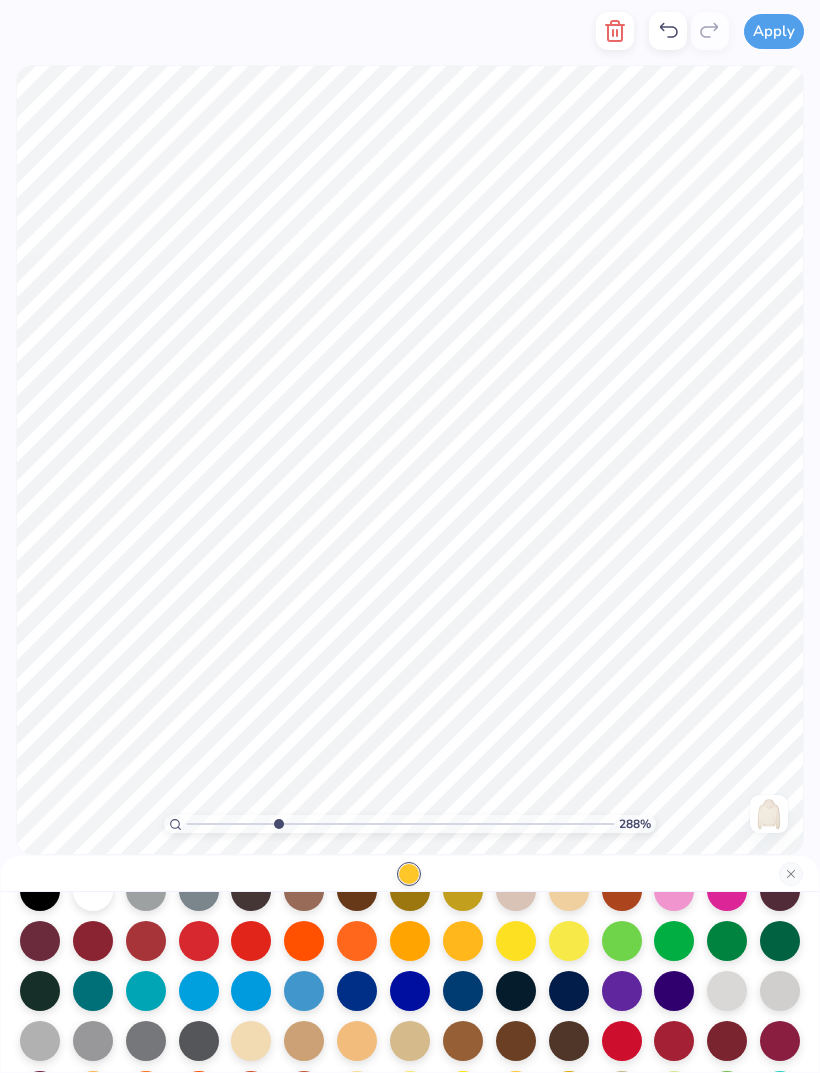 click at bounding box center [622, 991] 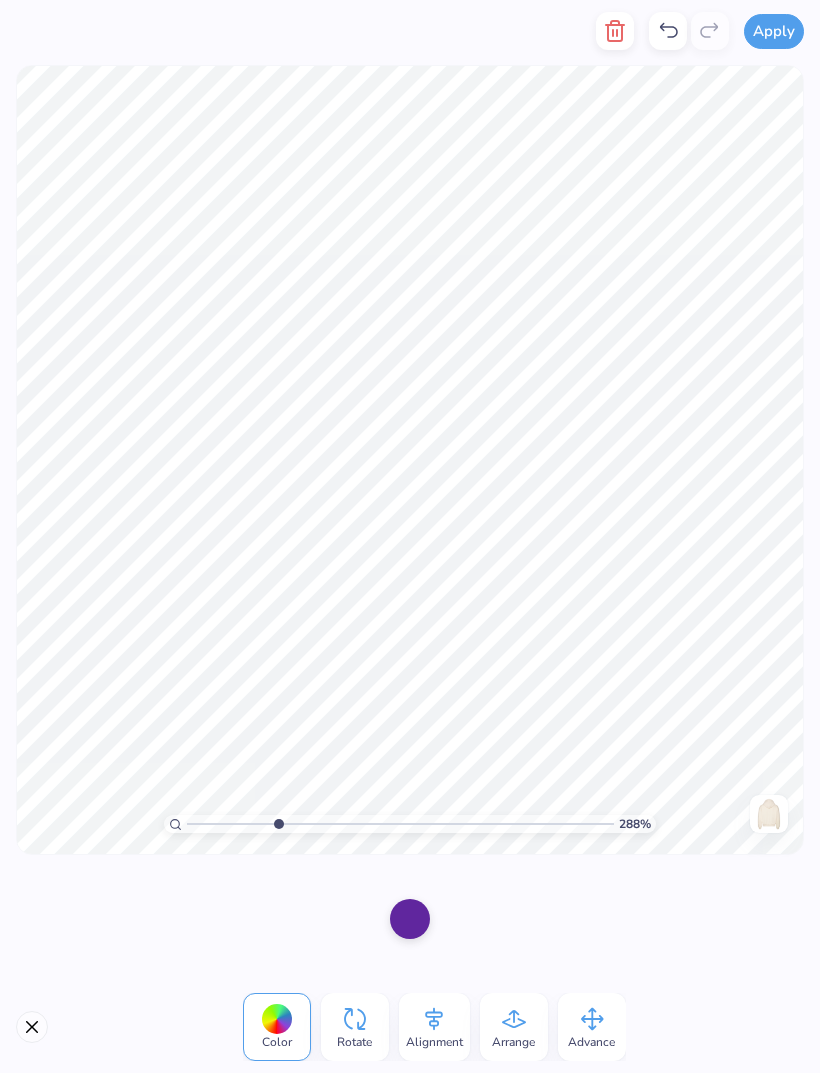 click at bounding box center [410, 919] 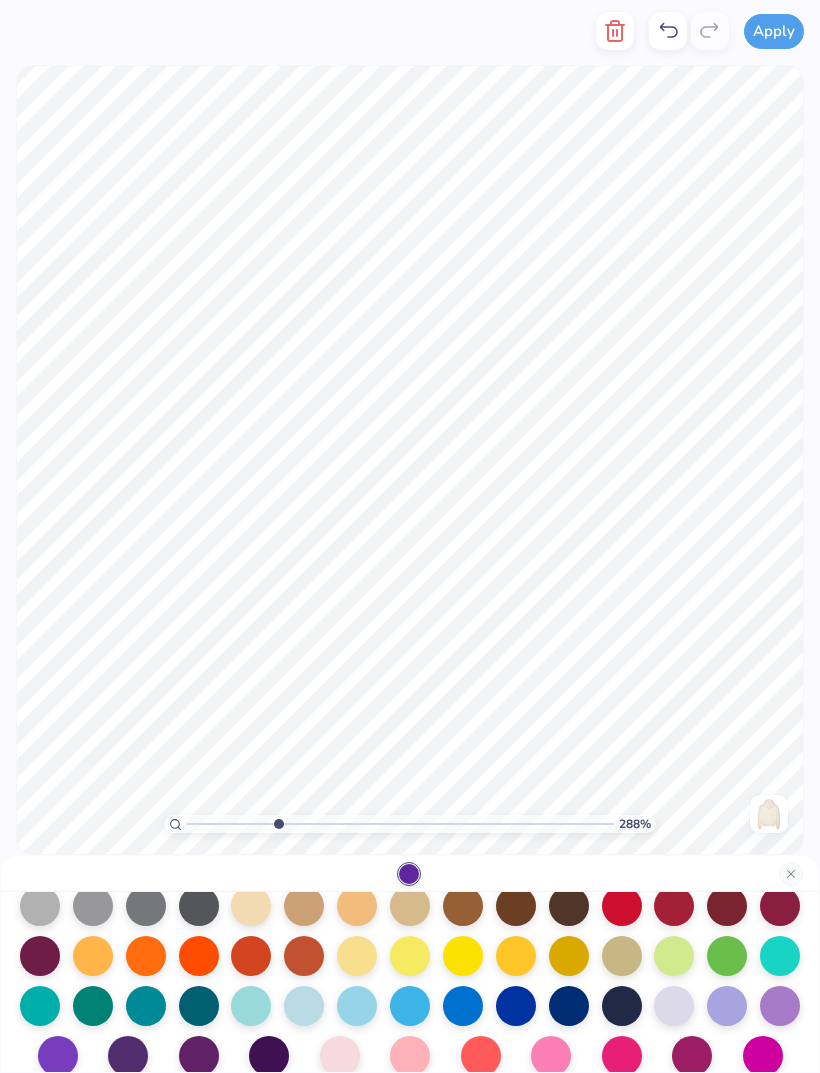 scroll, scrollTop: 231, scrollLeft: 0, axis: vertical 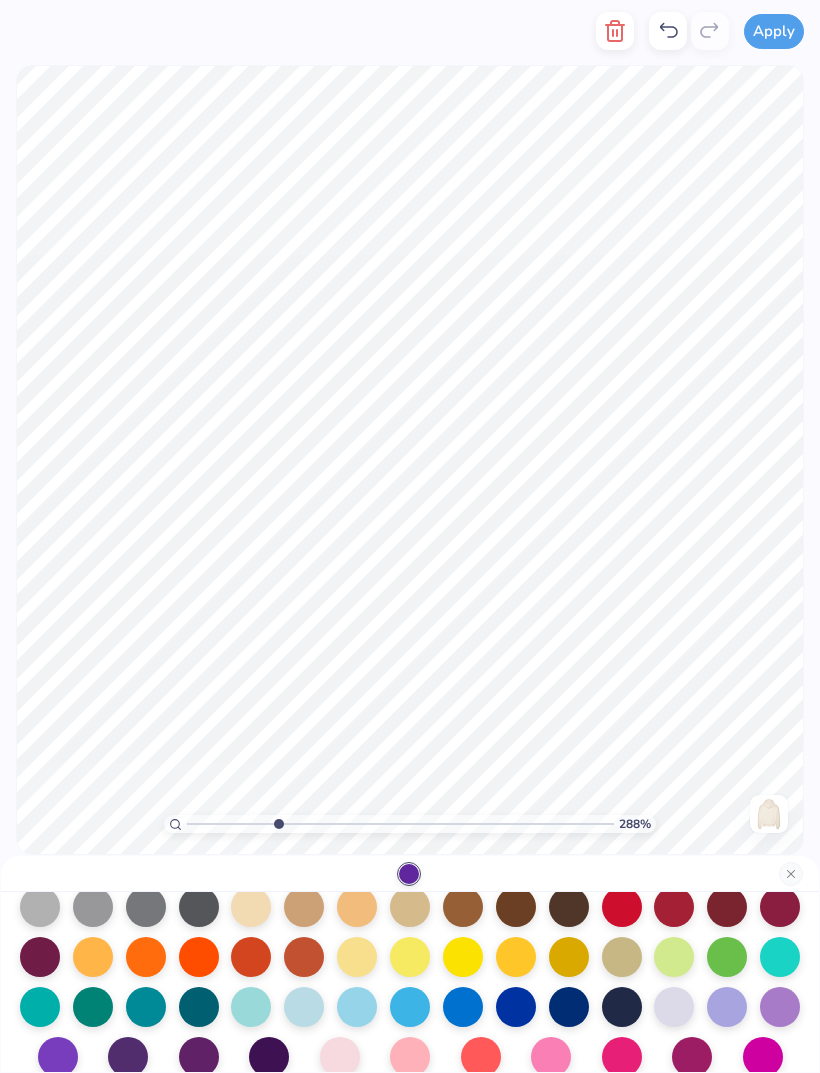 click at bounding box center (410, 1007) 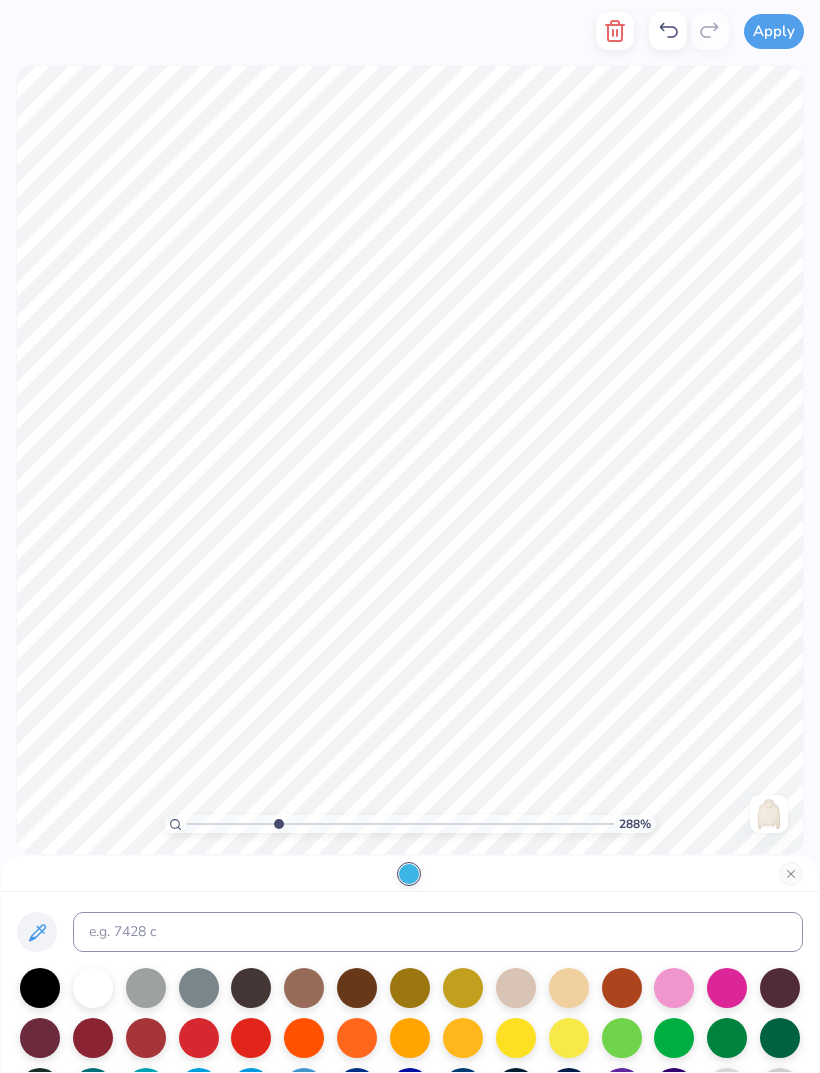 click at bounding box center [409, 874] 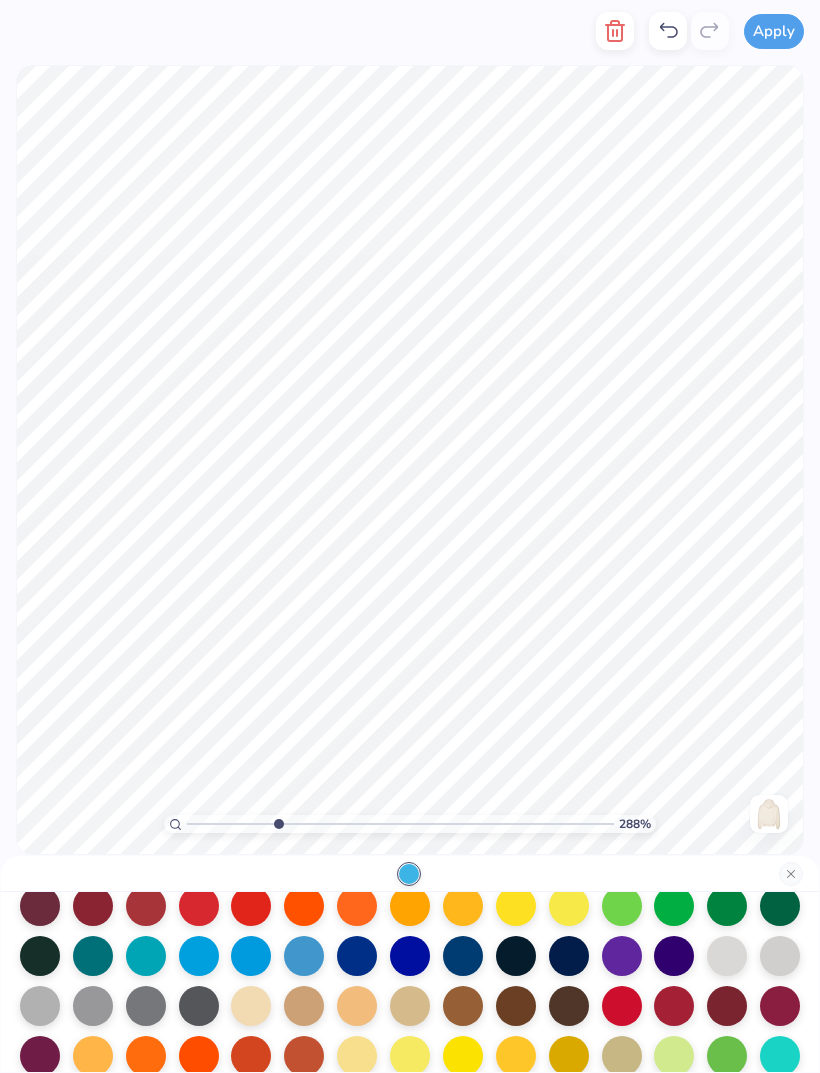 scroll, scrollTop: 146, scrollLeft: 0, axis: vertical 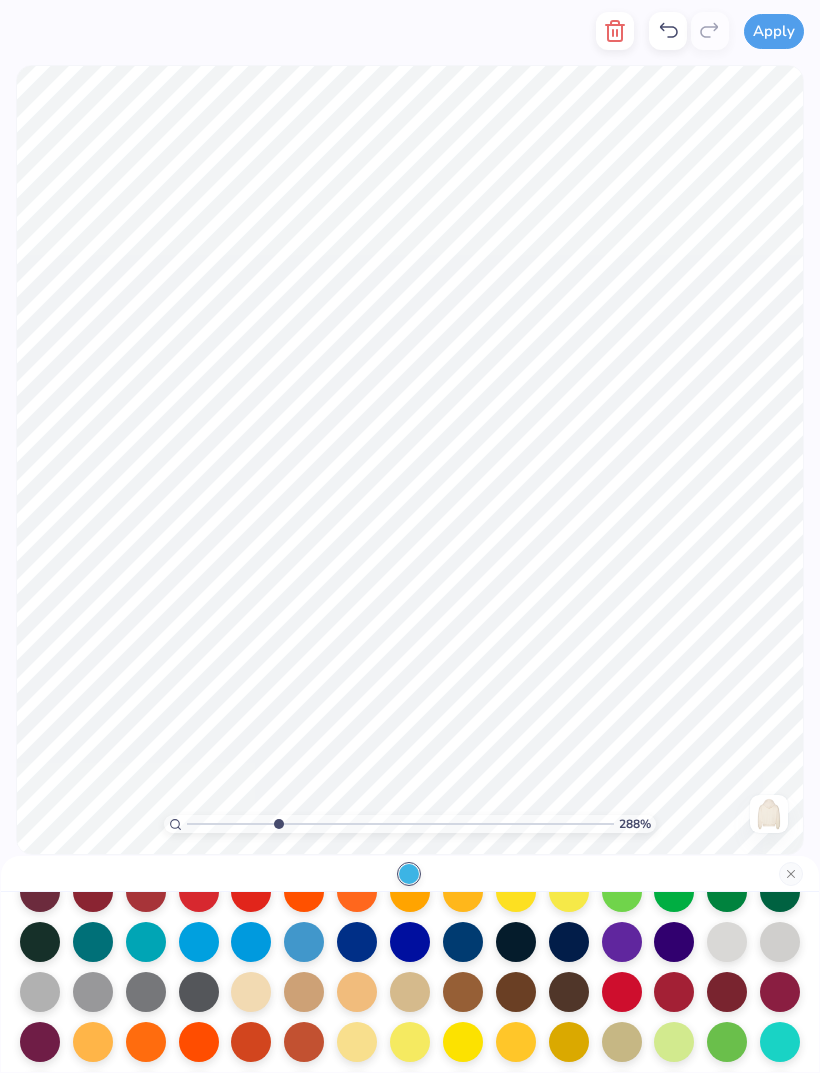 click at bounding box center [304, 942] 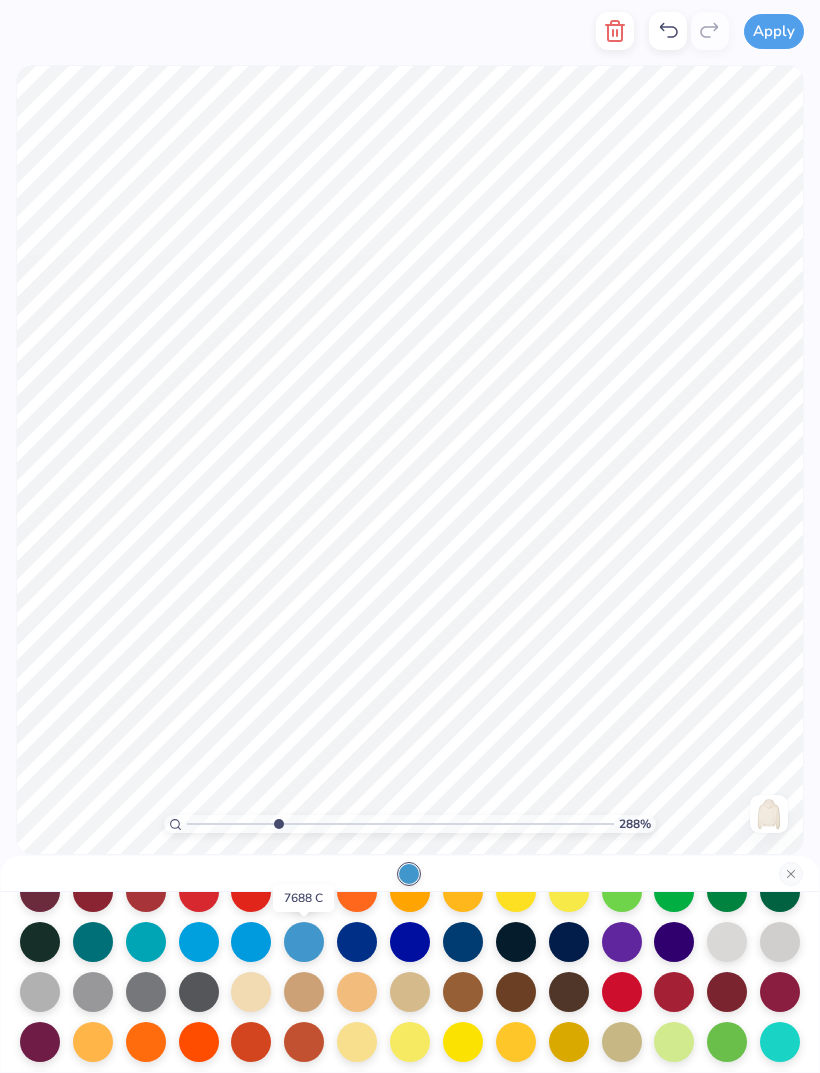 click at bounding box center [251, 942] 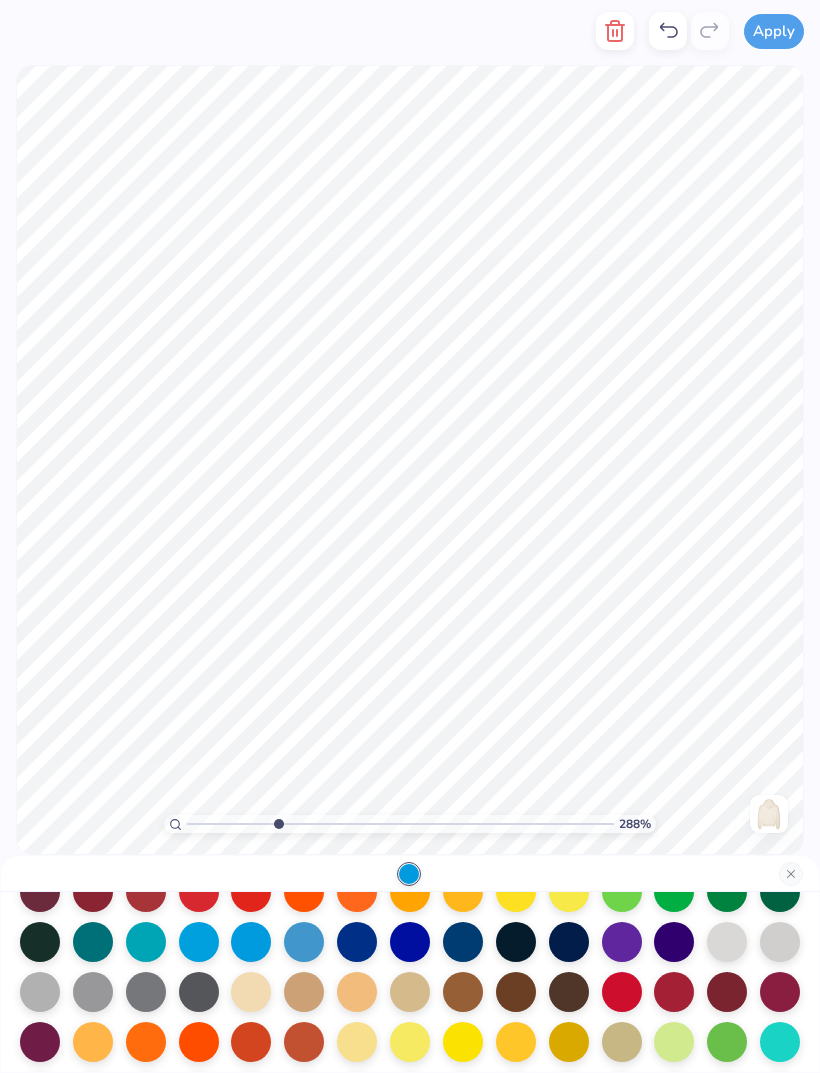 click at bounding box center [199, 942] 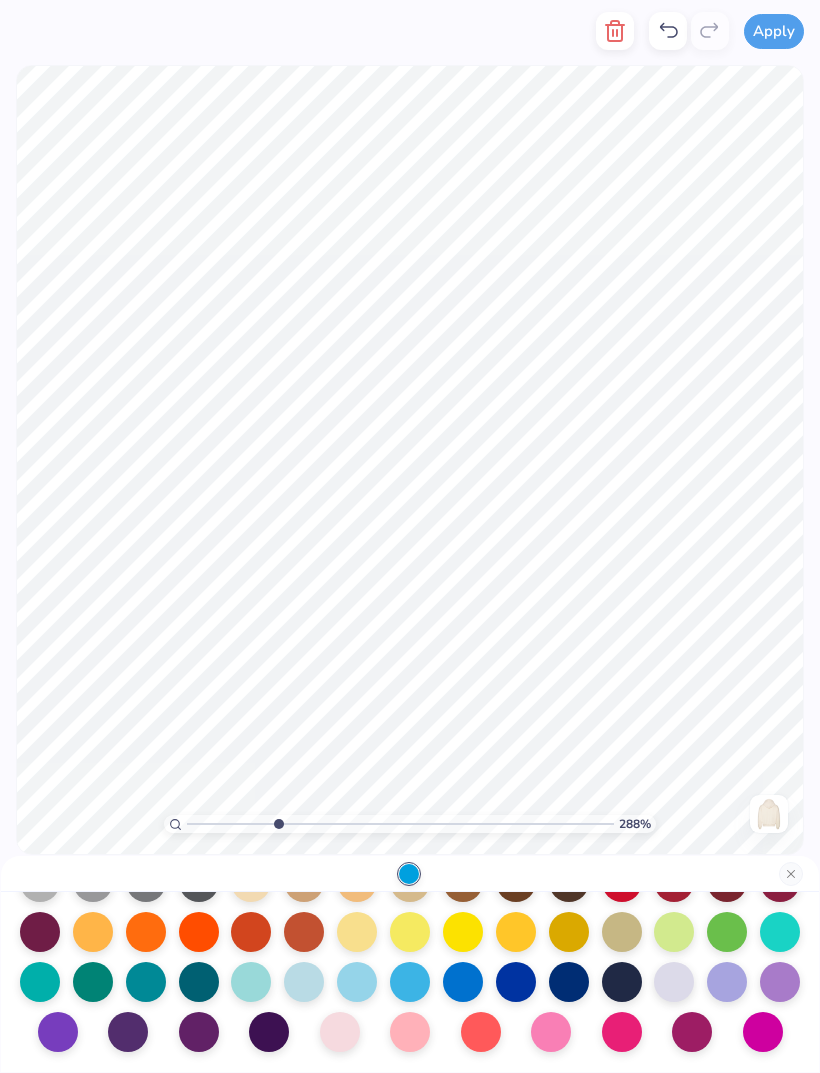 scroll, scrollTop: 260, scrollLeft: 0, axis: vertical 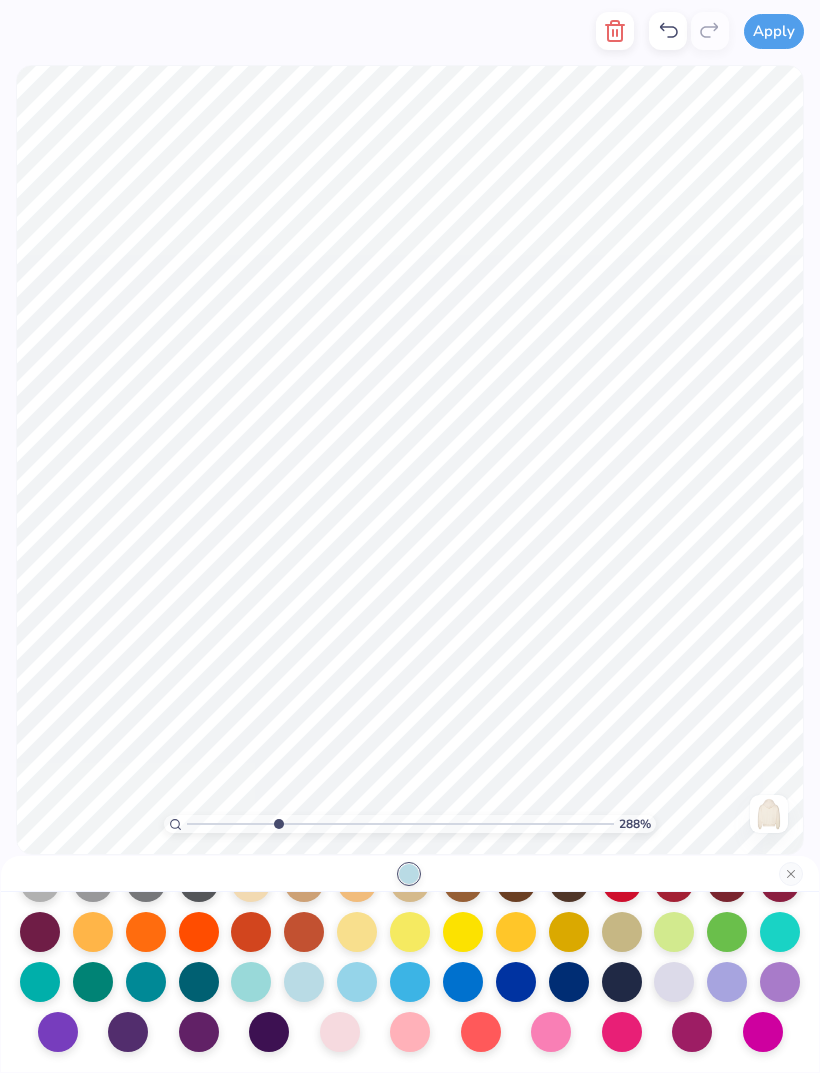 click at bounding box center [304, 982] 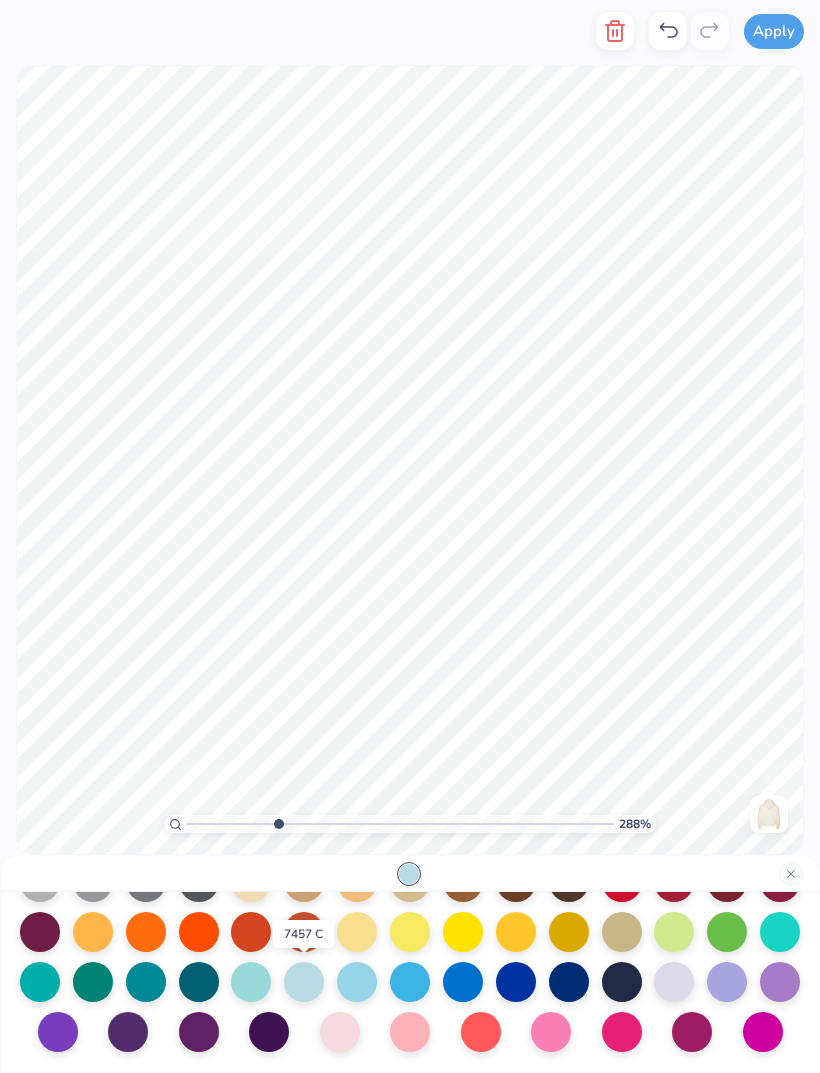 click at bounding box center [304, 982] 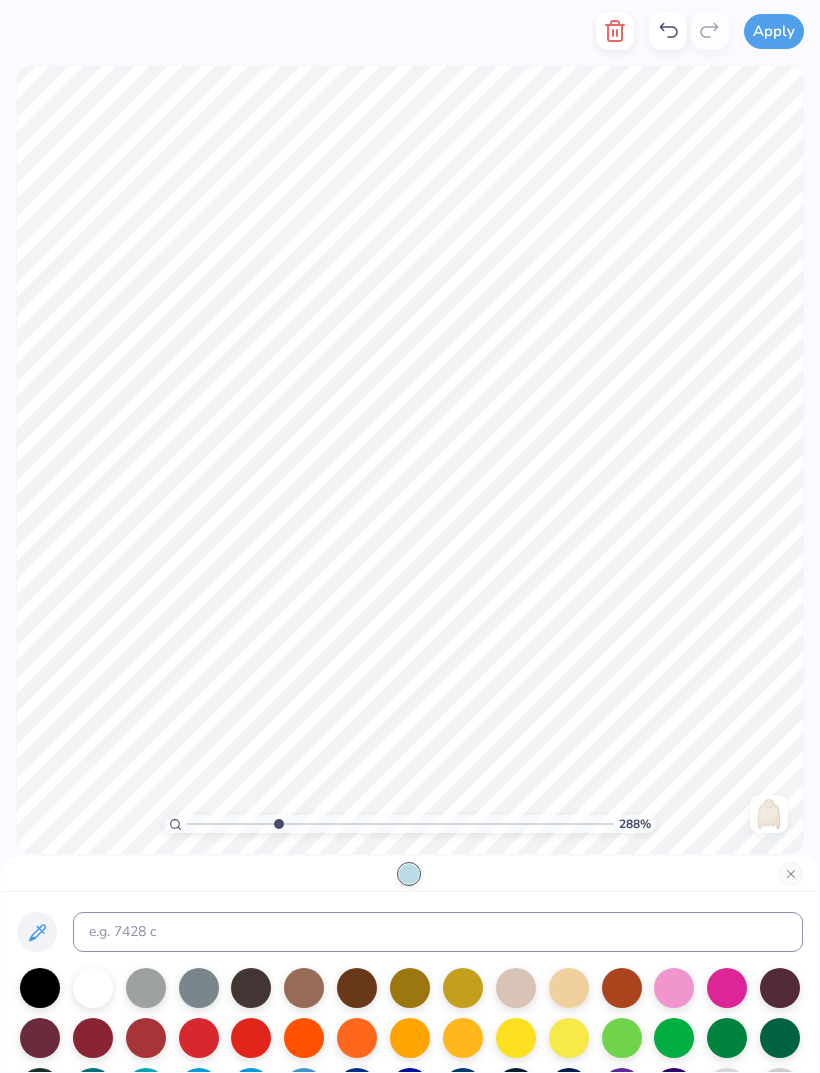 scroll, scrollTop: 0, scrollLeft: 0, axis: both 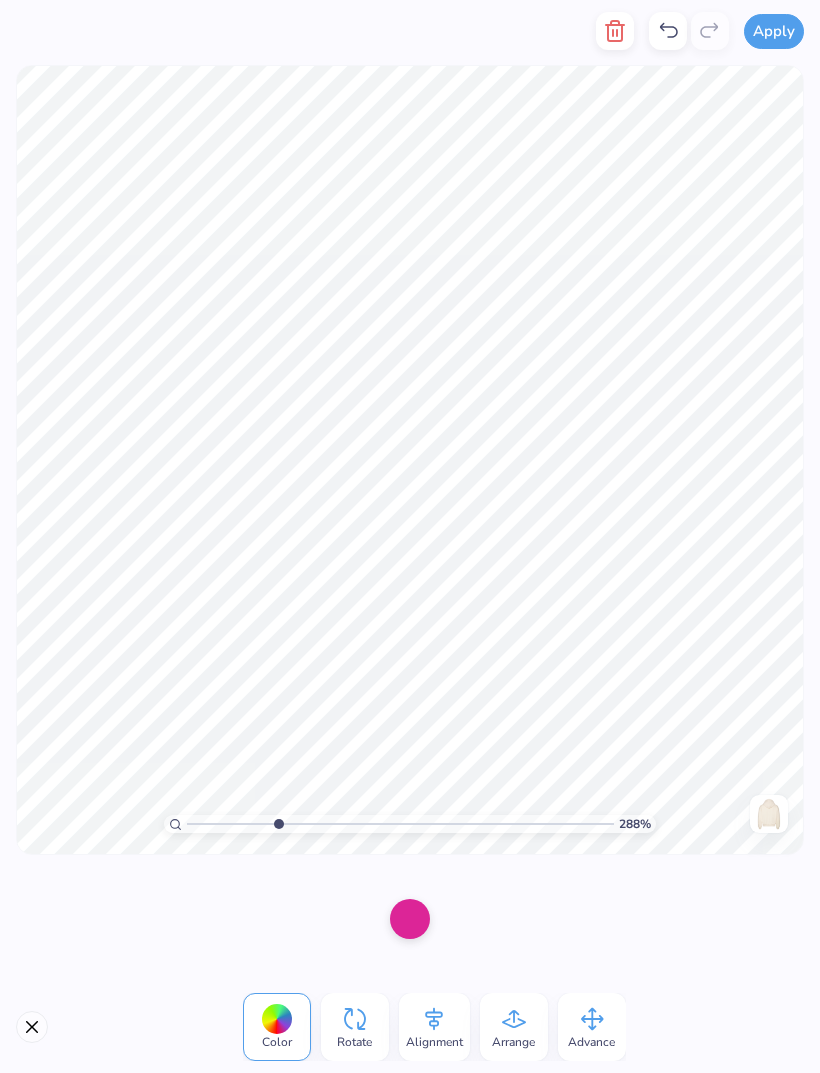click at bounding box center (410, 919) 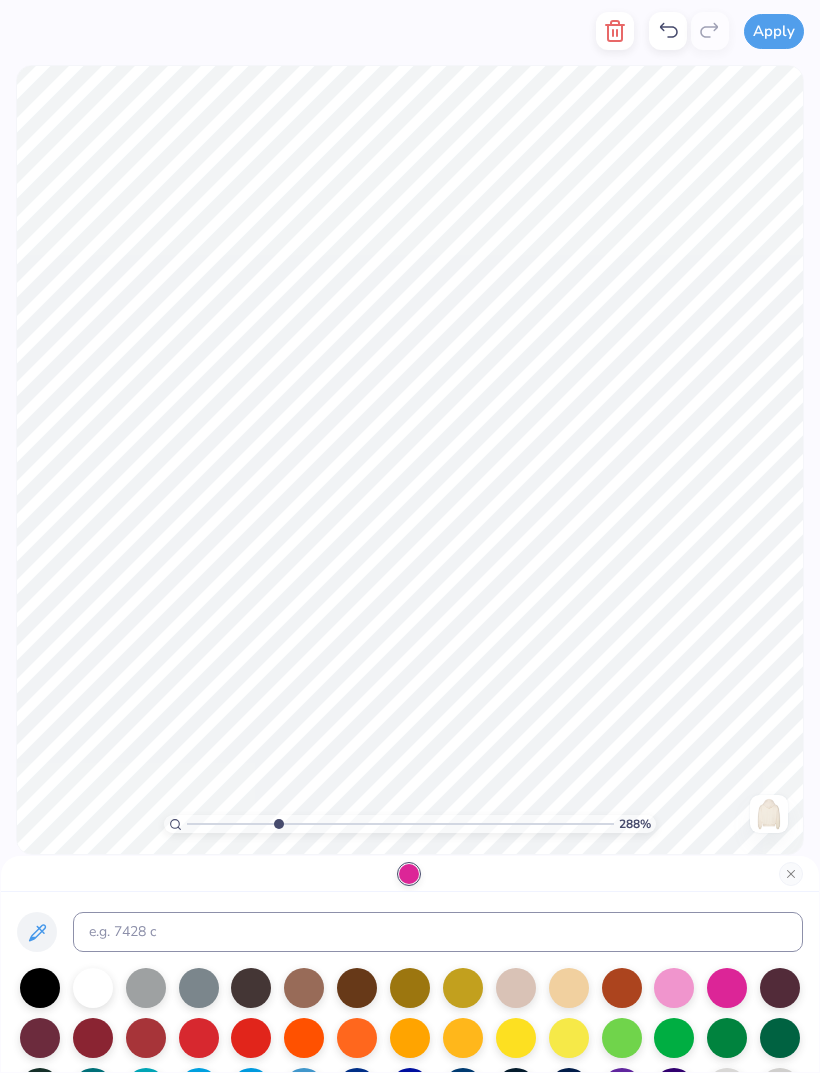 click at bounding box center (674, 988) 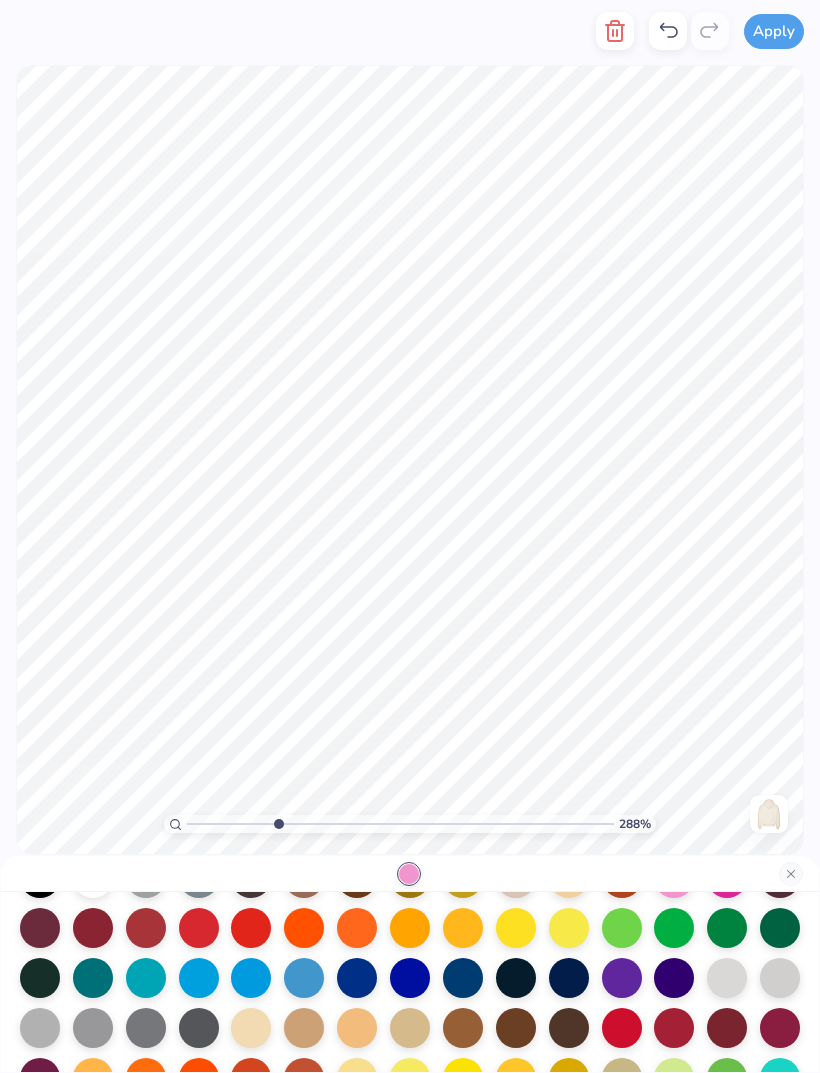 scroll, scrollTop: 113, scrollLeft: 0, axis: vertical 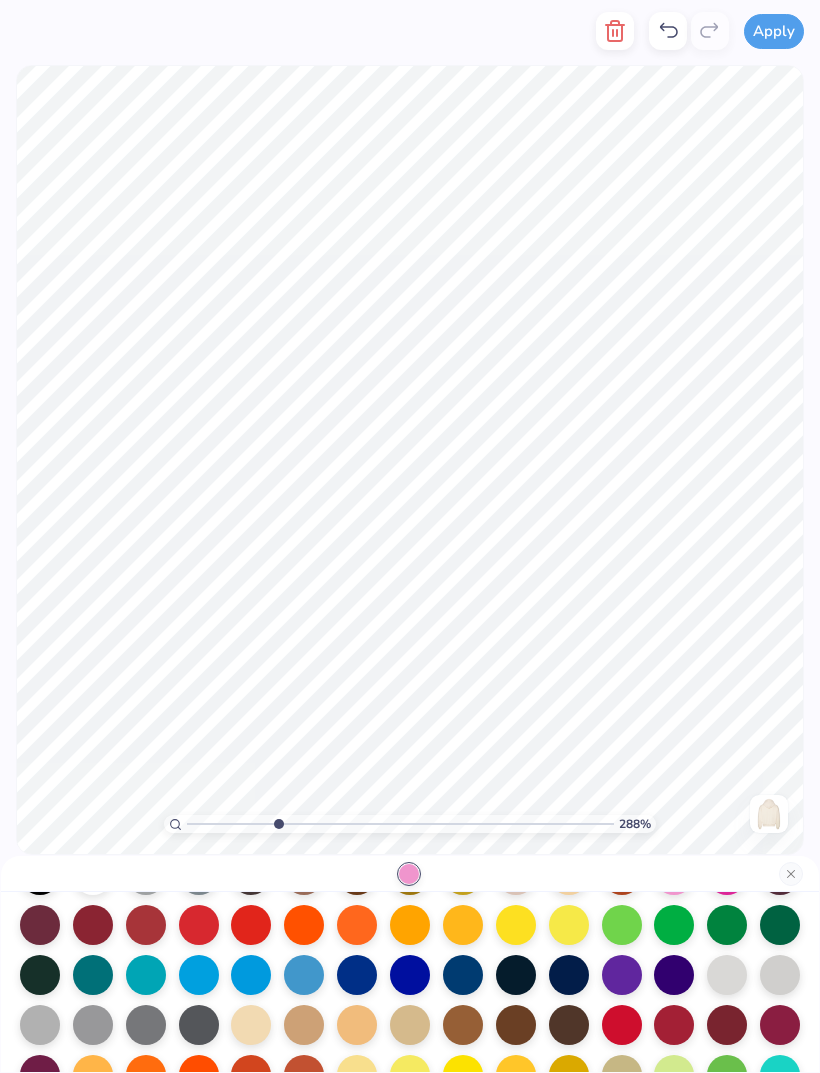 click at bounding box center (622, 975) 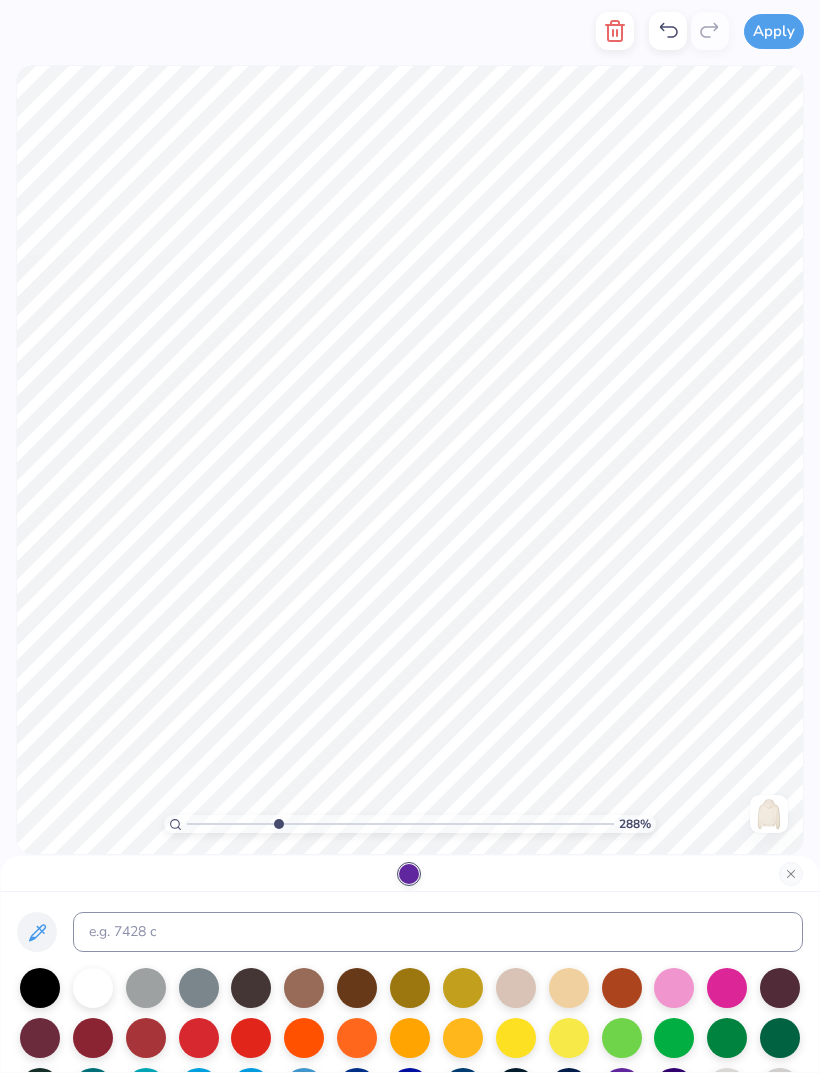 scroll, scrollTop: 0, scrollLeft: 0, axis: both 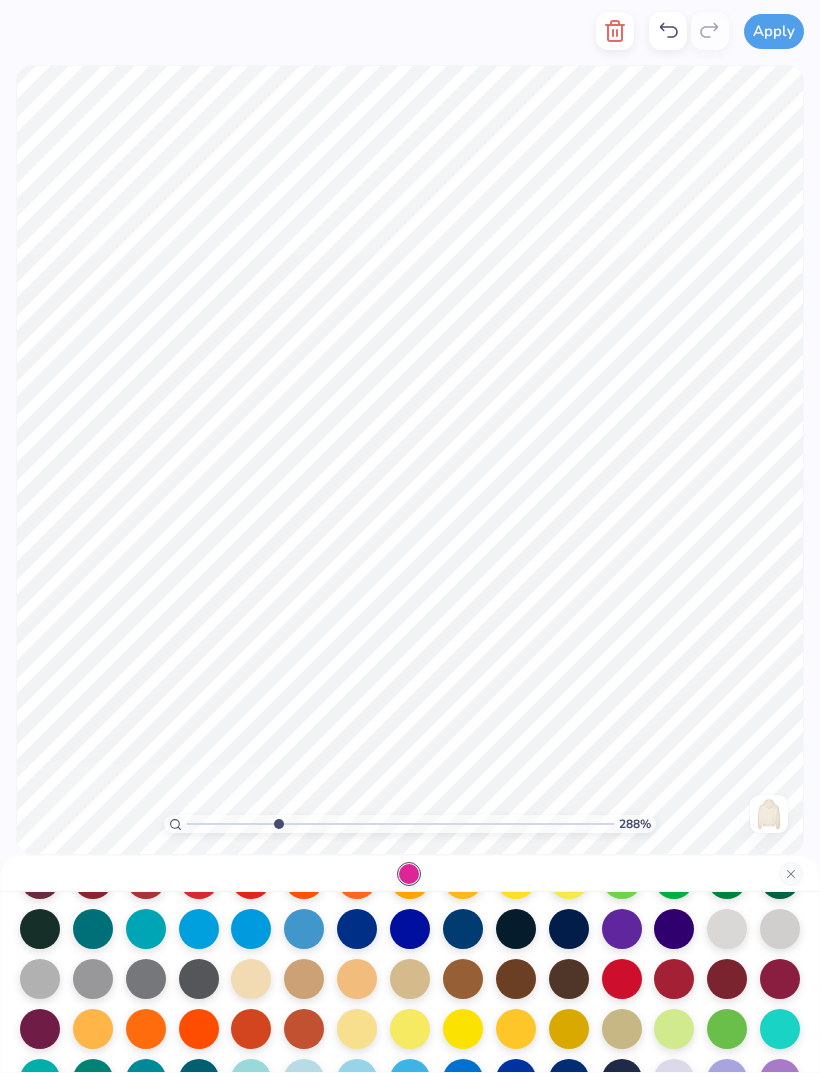 click at bounding box center (146, 929) 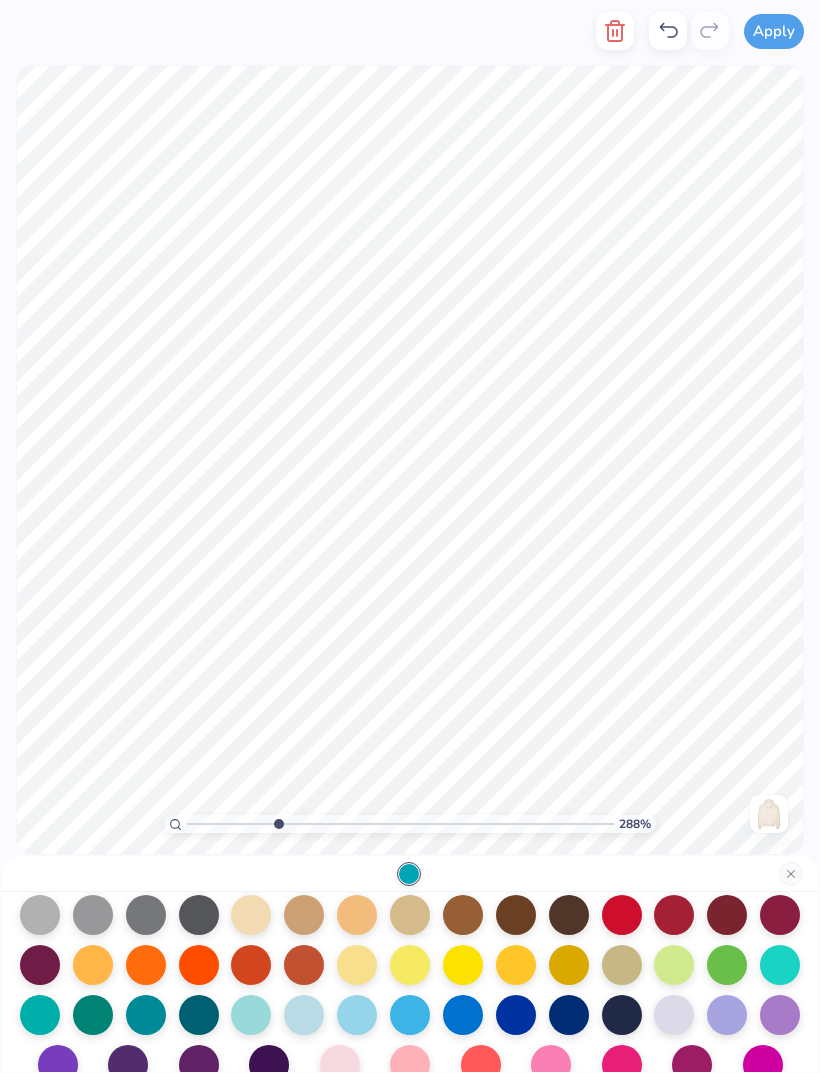 scroll, scrollTop: 239, scrollLeft: 0, axis: vertical 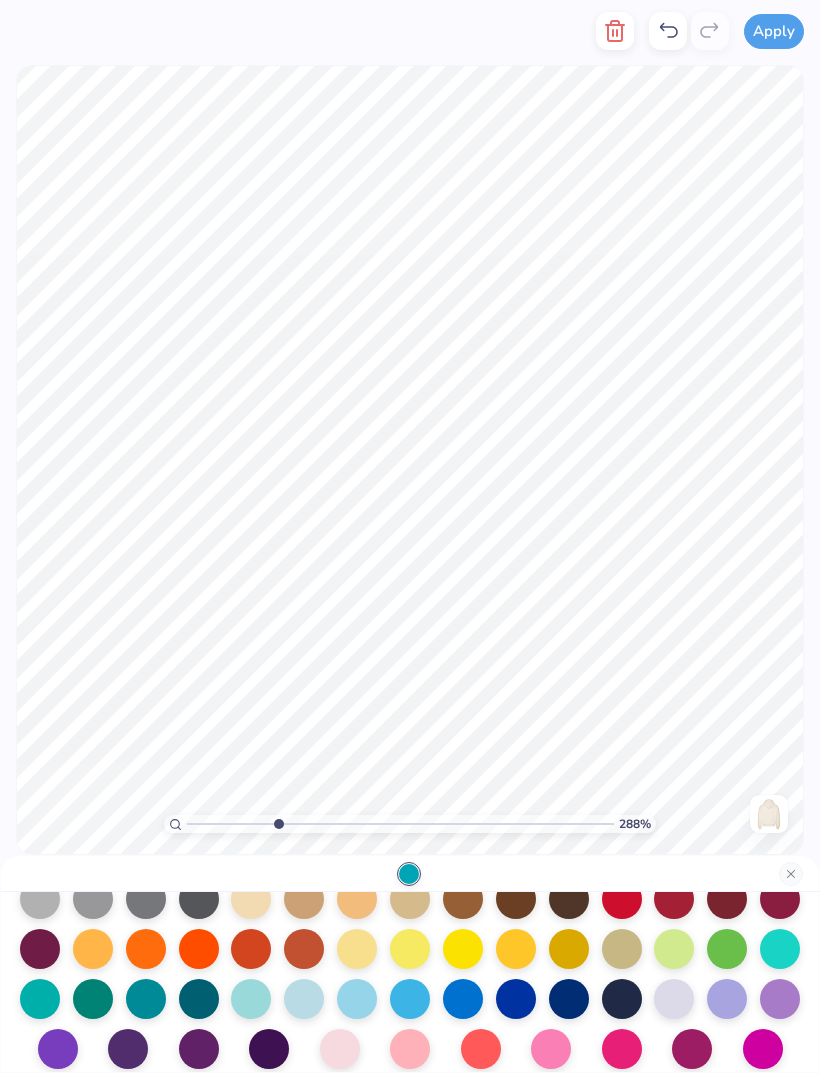 click at bounding box center (251, 999) 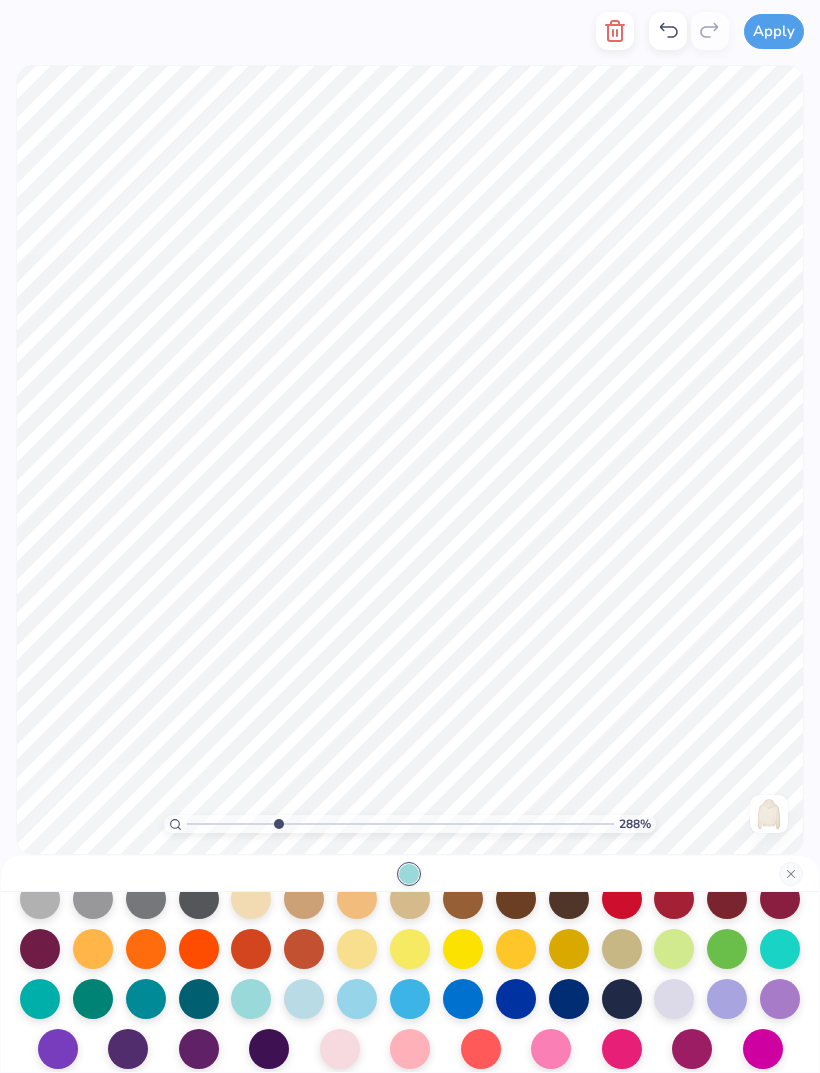 click at bounding box center (410, 999) 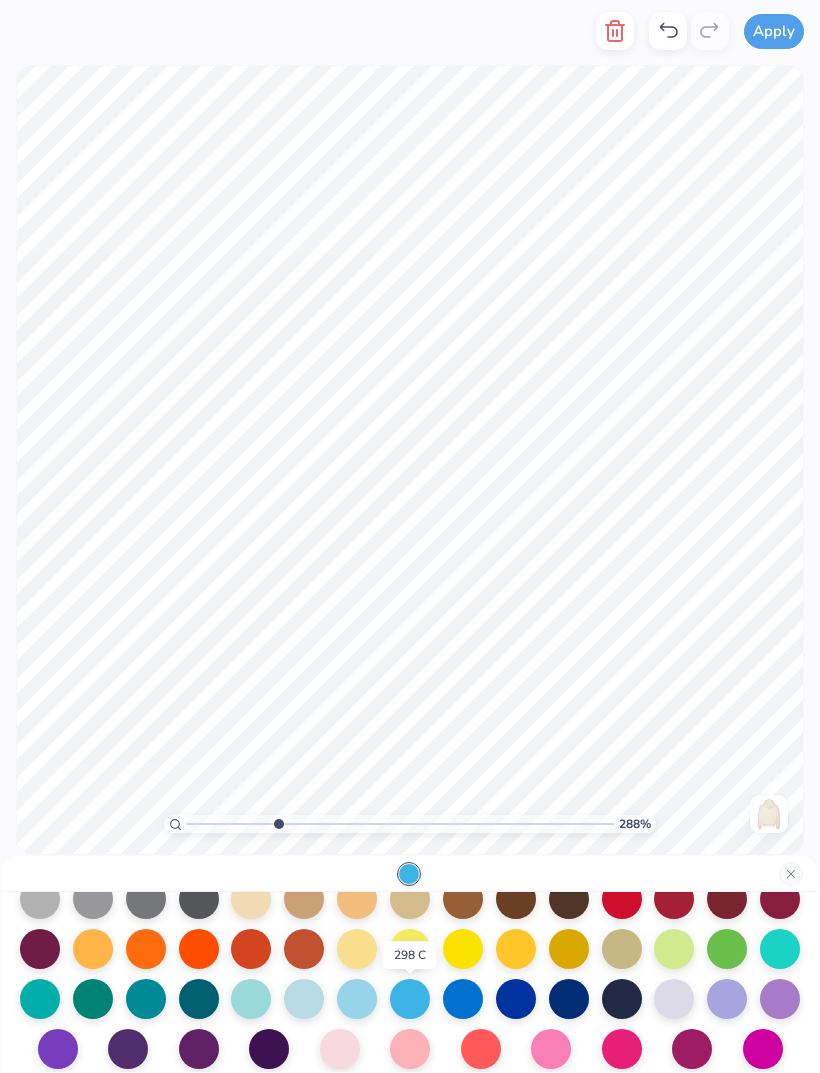 click at bounding box center [463, 999] 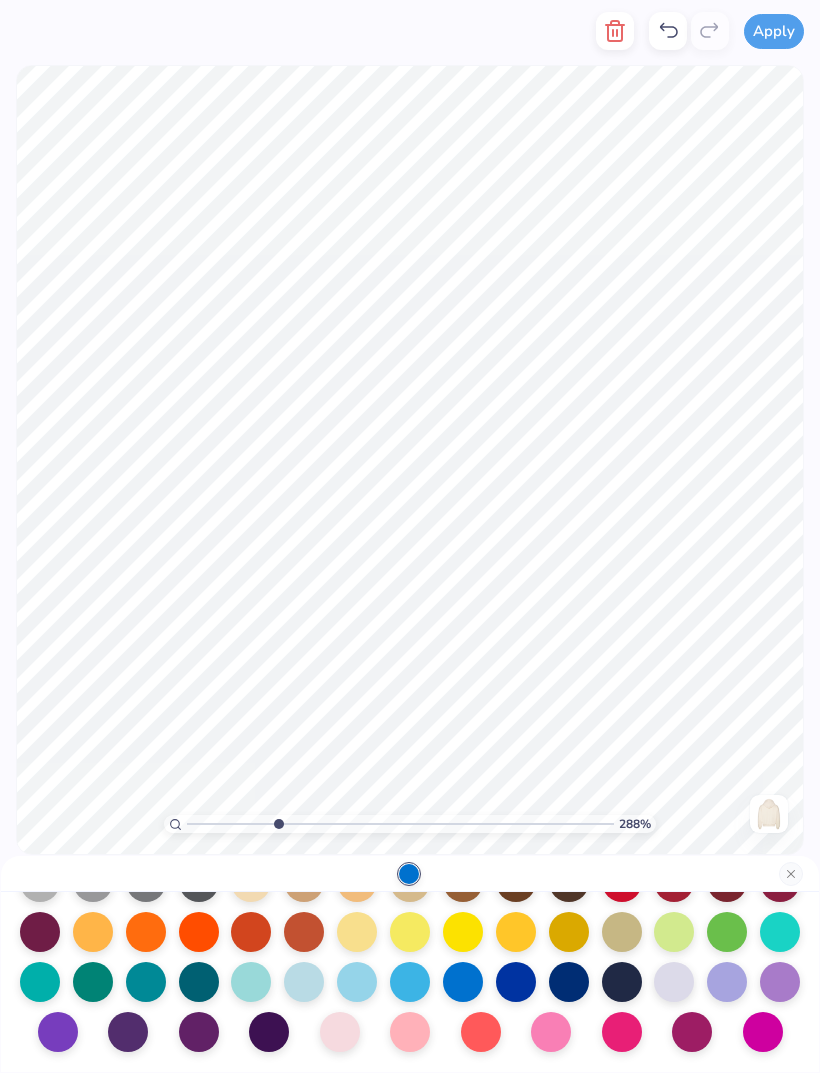 scroll, scrollTop: 260, scrollLeft: 0, axis: vertical 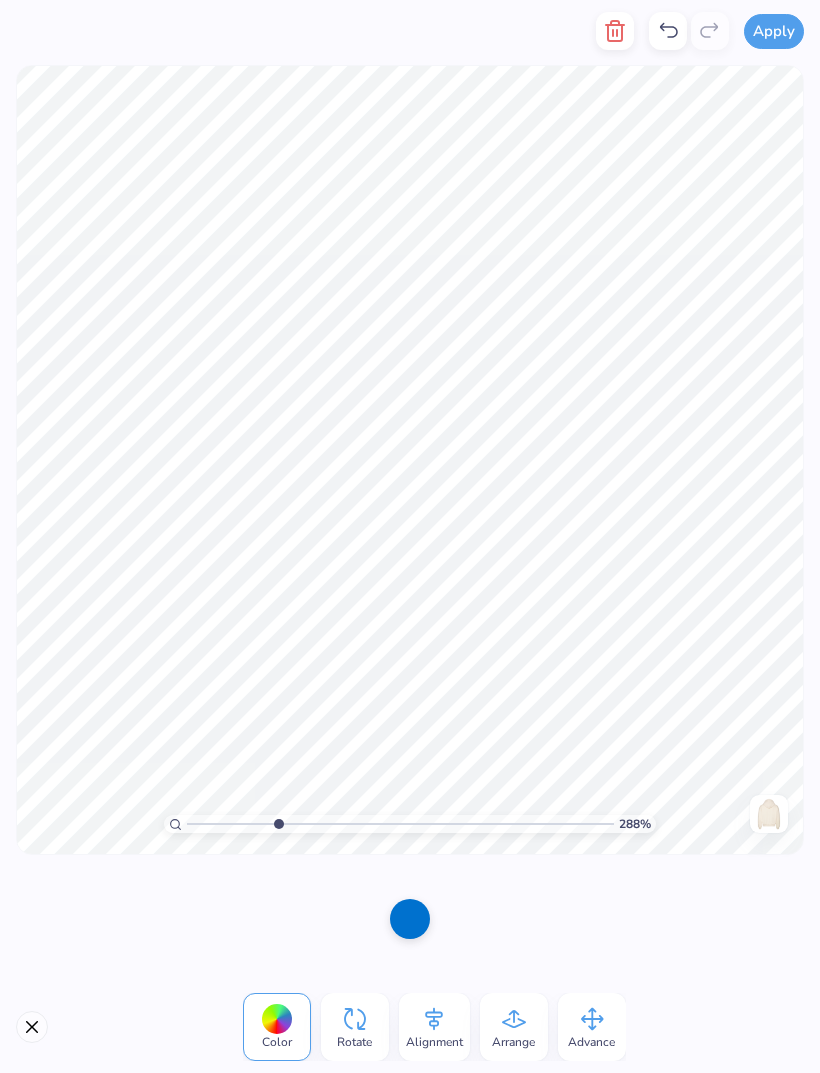 click at bounding box center (410, 919) 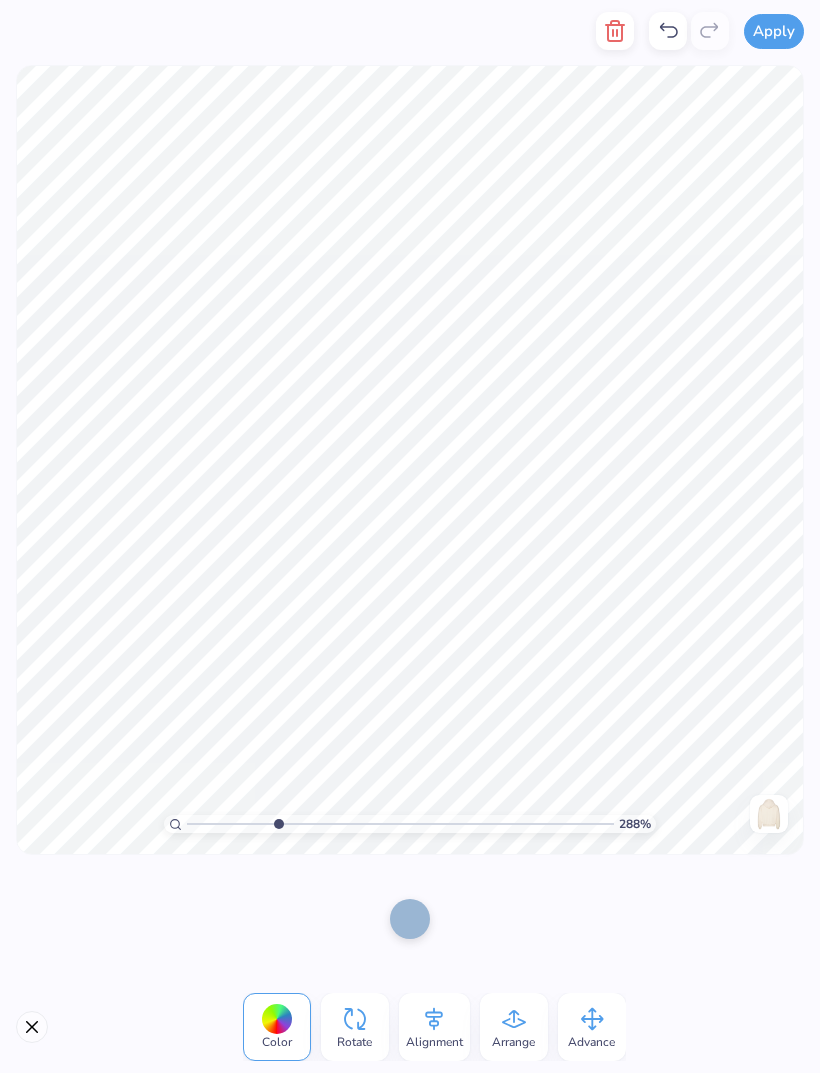 click at bounding box center [410, 919] 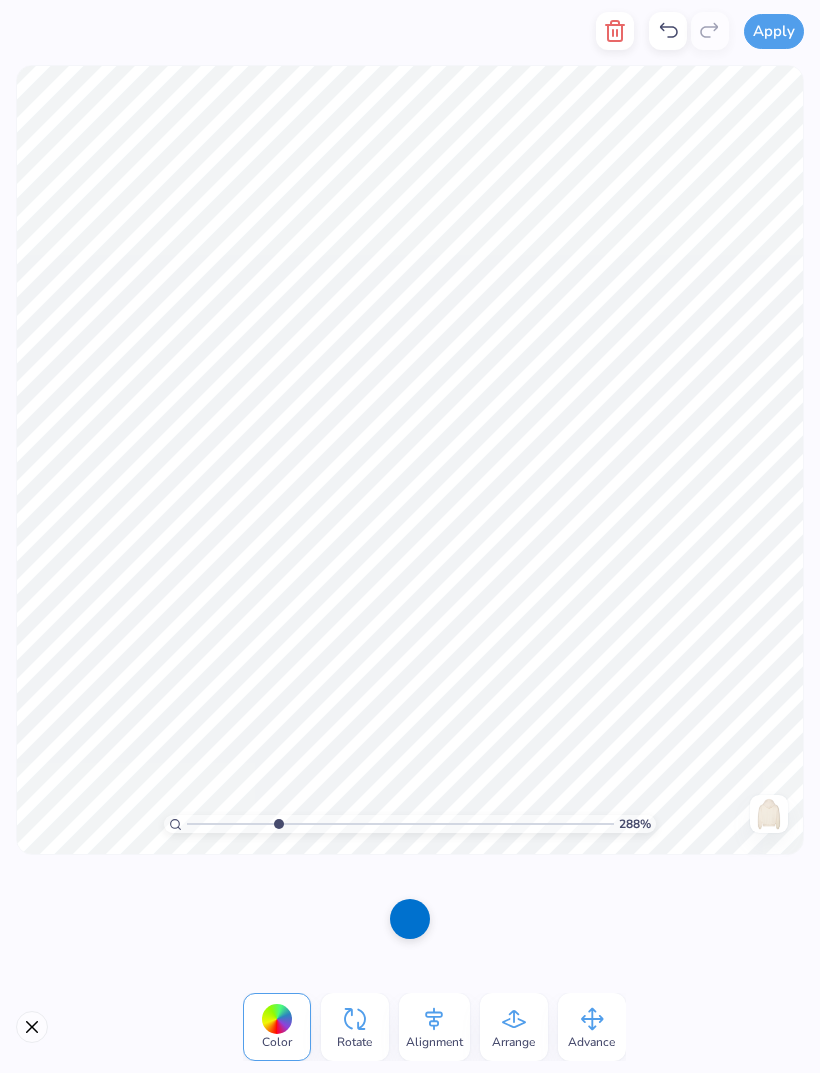 click at bounding box center (410, 919) 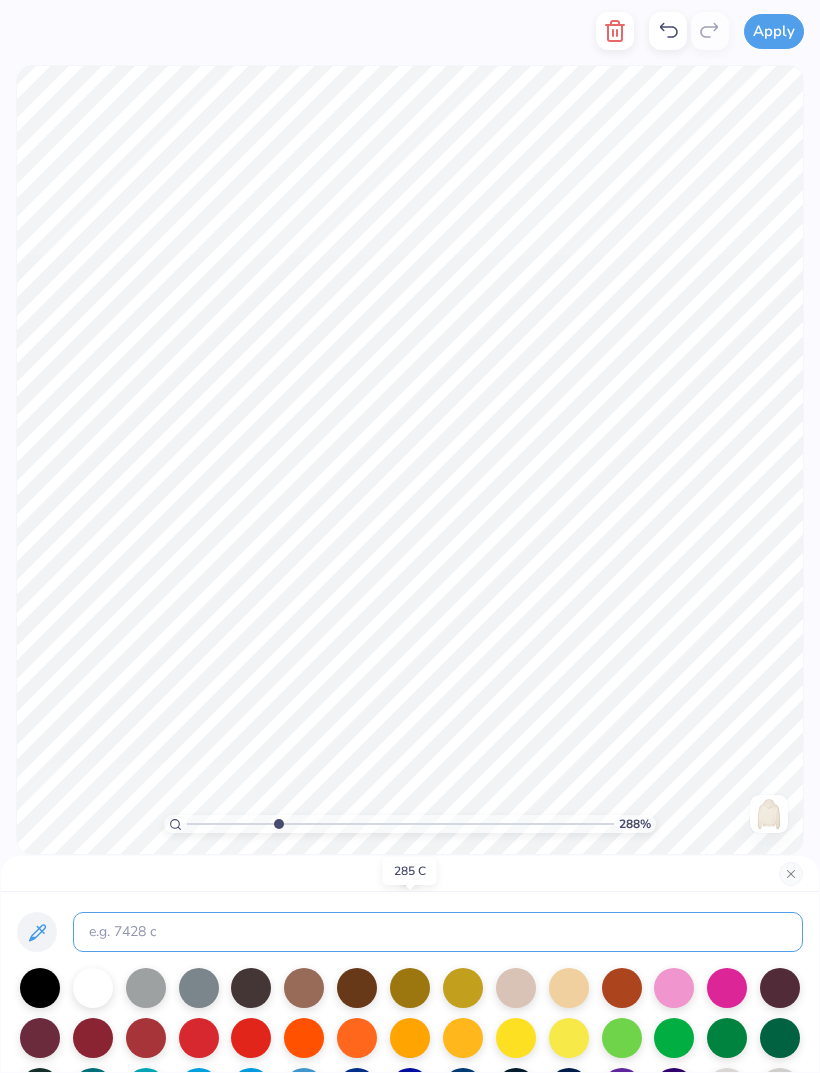 click at bounding box center [438, 932] 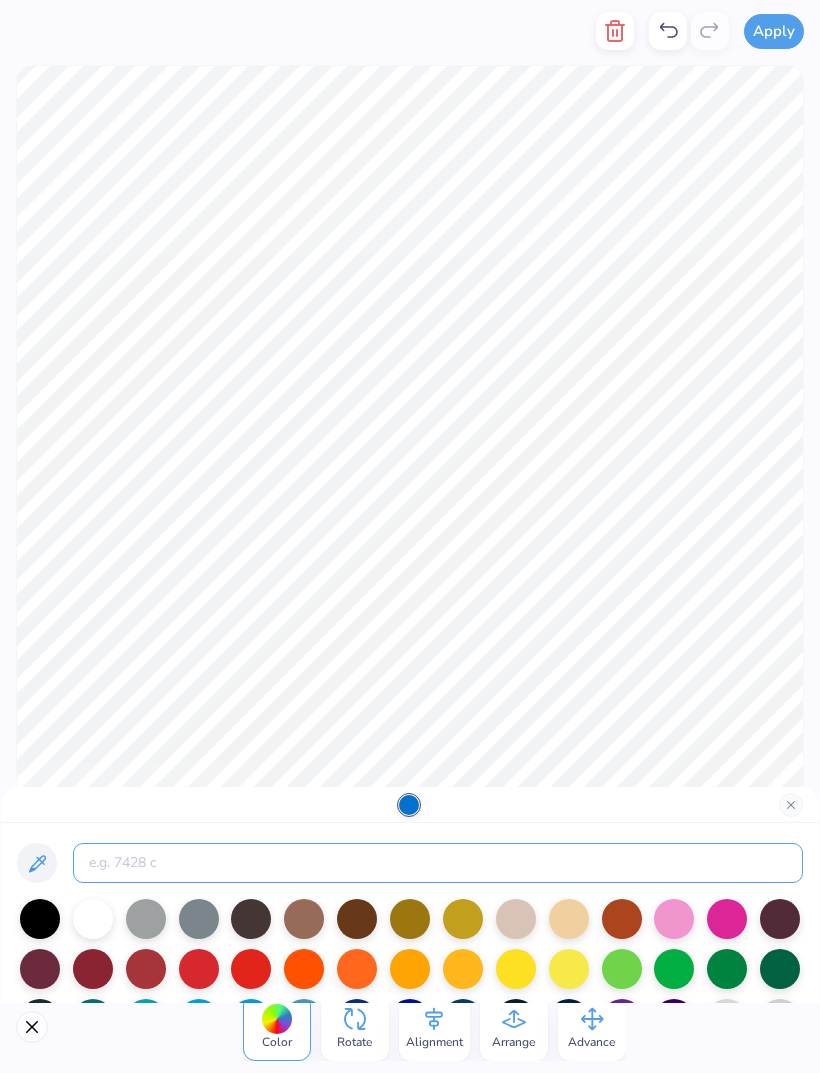 click at bounding box center (438, 863) 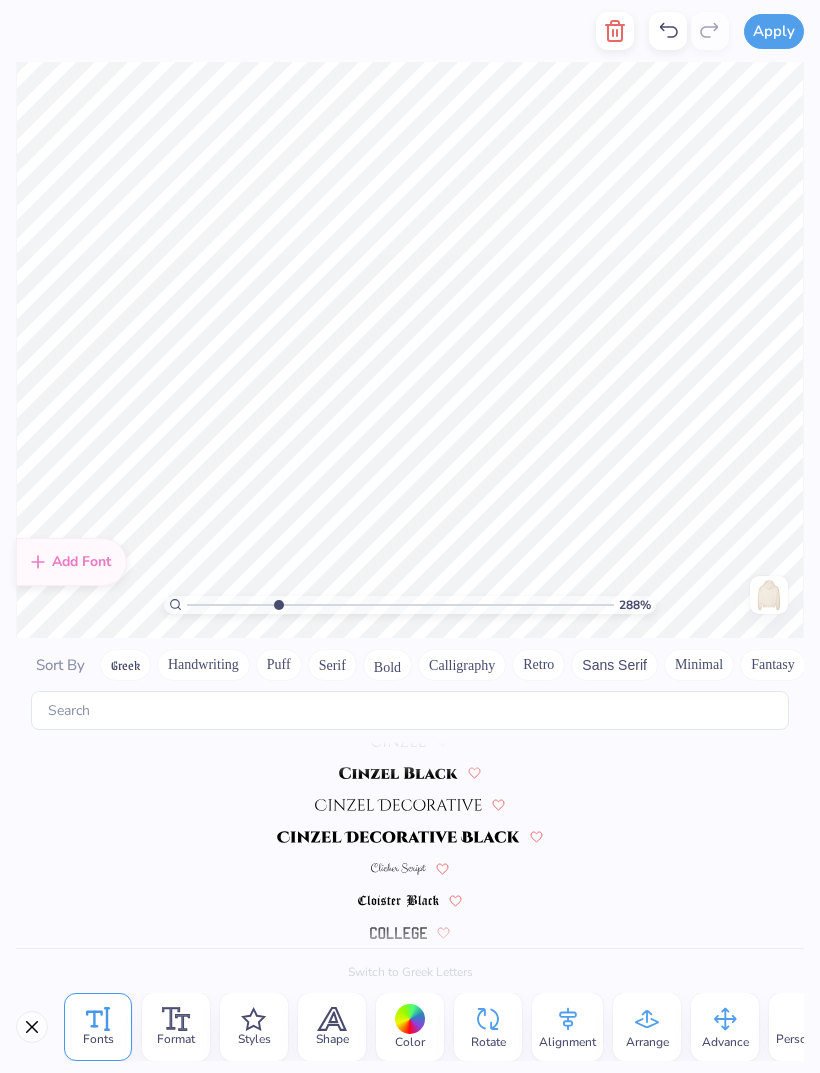 scroll, scrollTop: 2352, scrollLeft: 0, axis: vertical 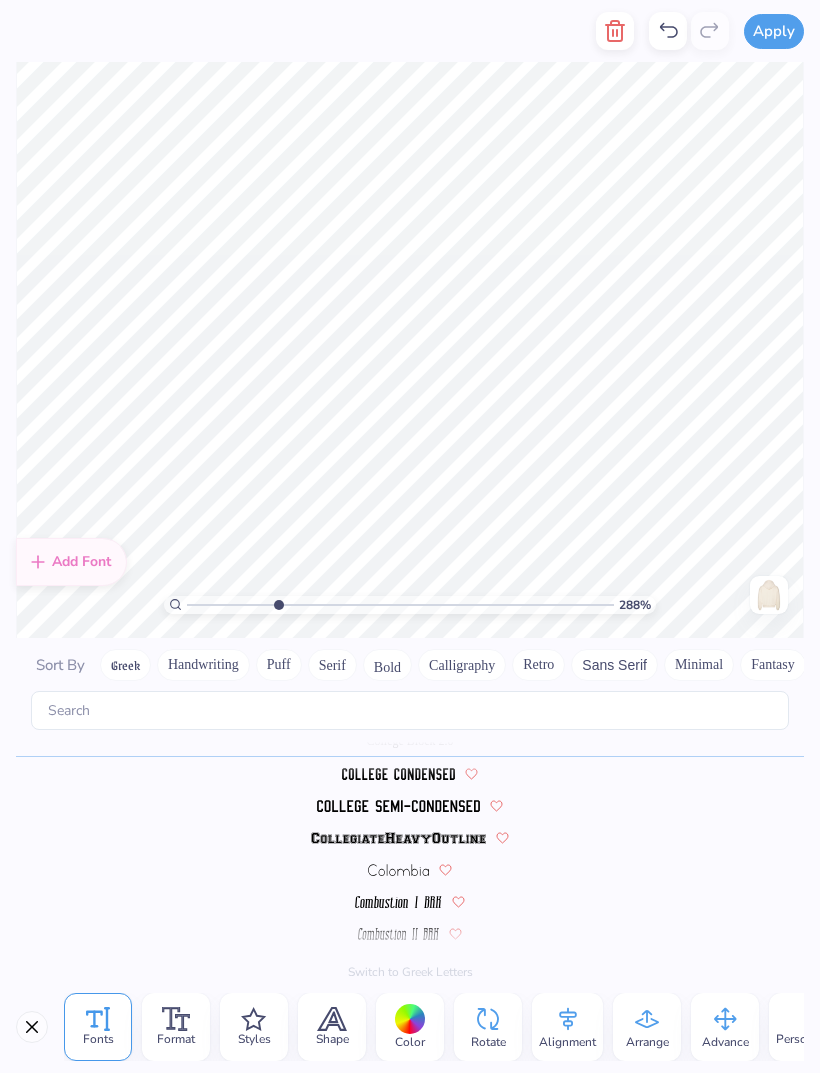 click at bounding box center [615, 31] 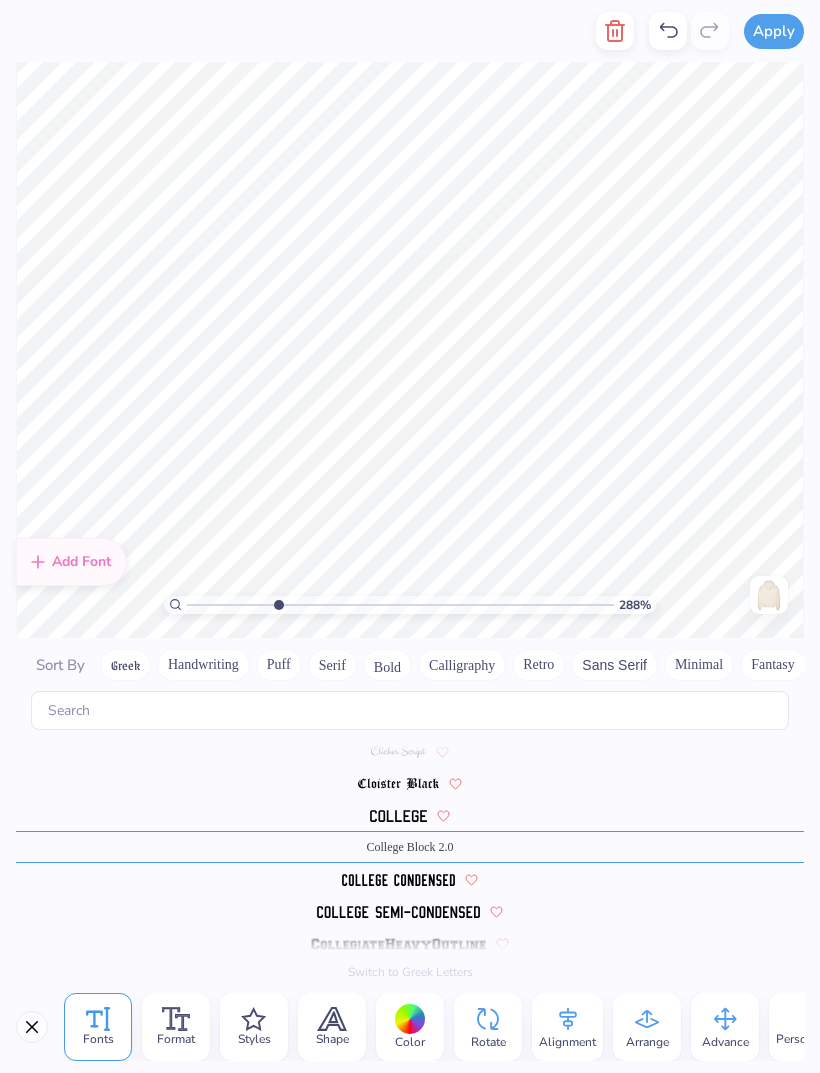 click 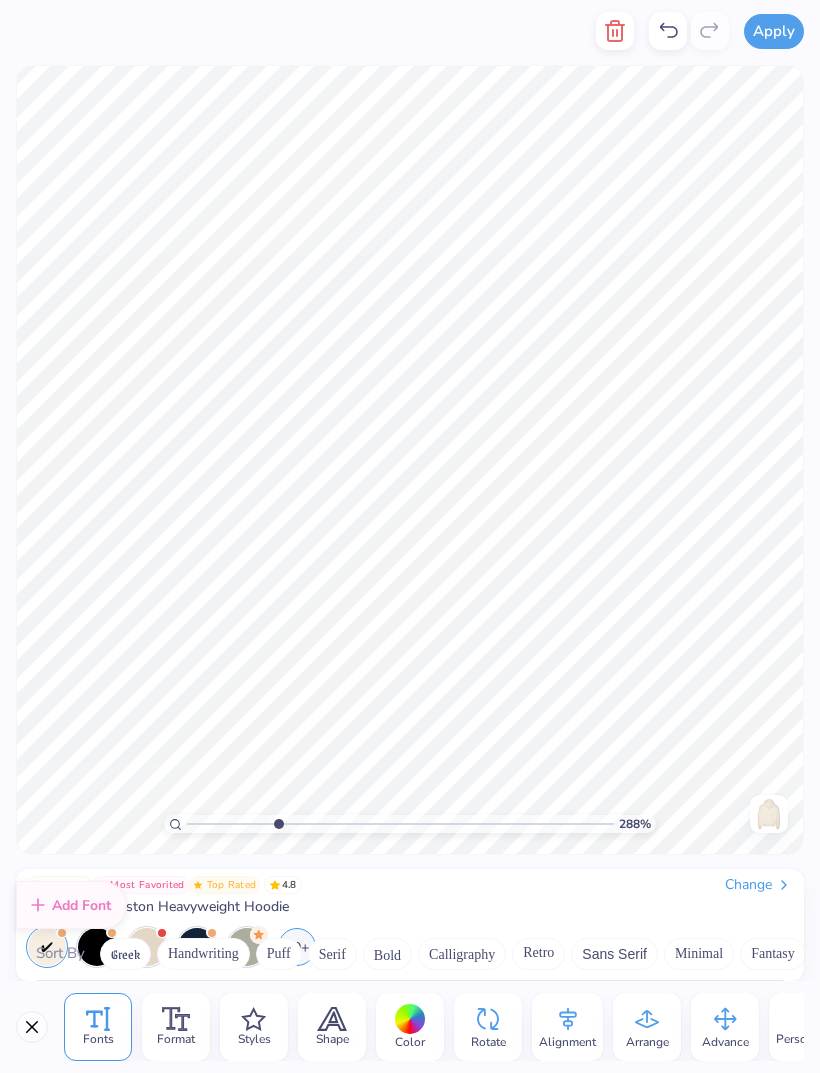 scroll, scrollTop: 2352, scrollLeft: 0, axis: vertical 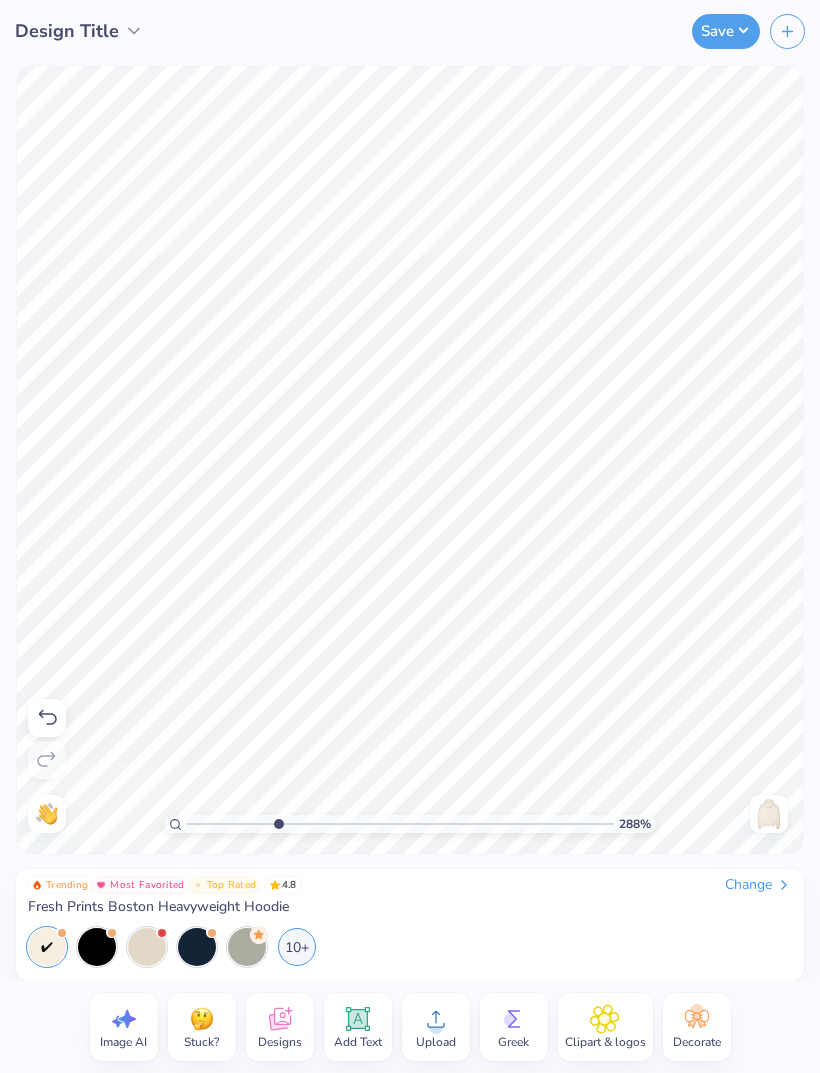 click on "Save" at bounding box center (535, 31) 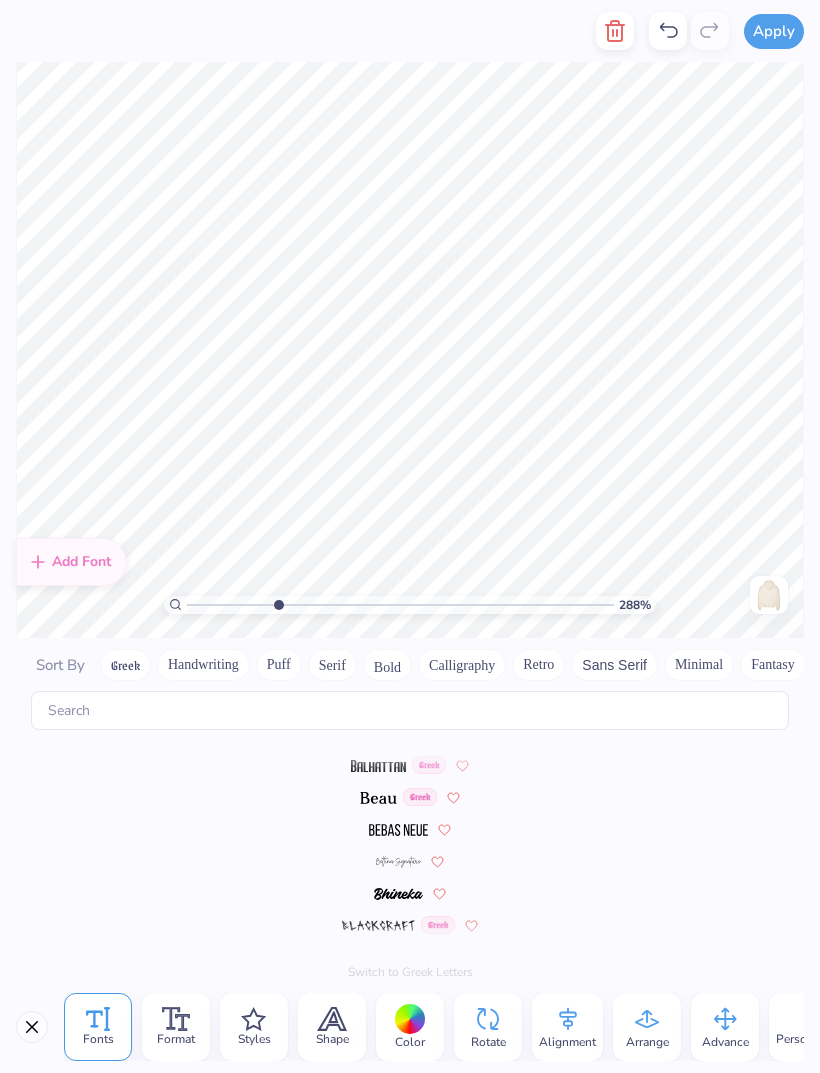 scroll, scrollTop: 2352, scrollLeft: 0, axis: vertical 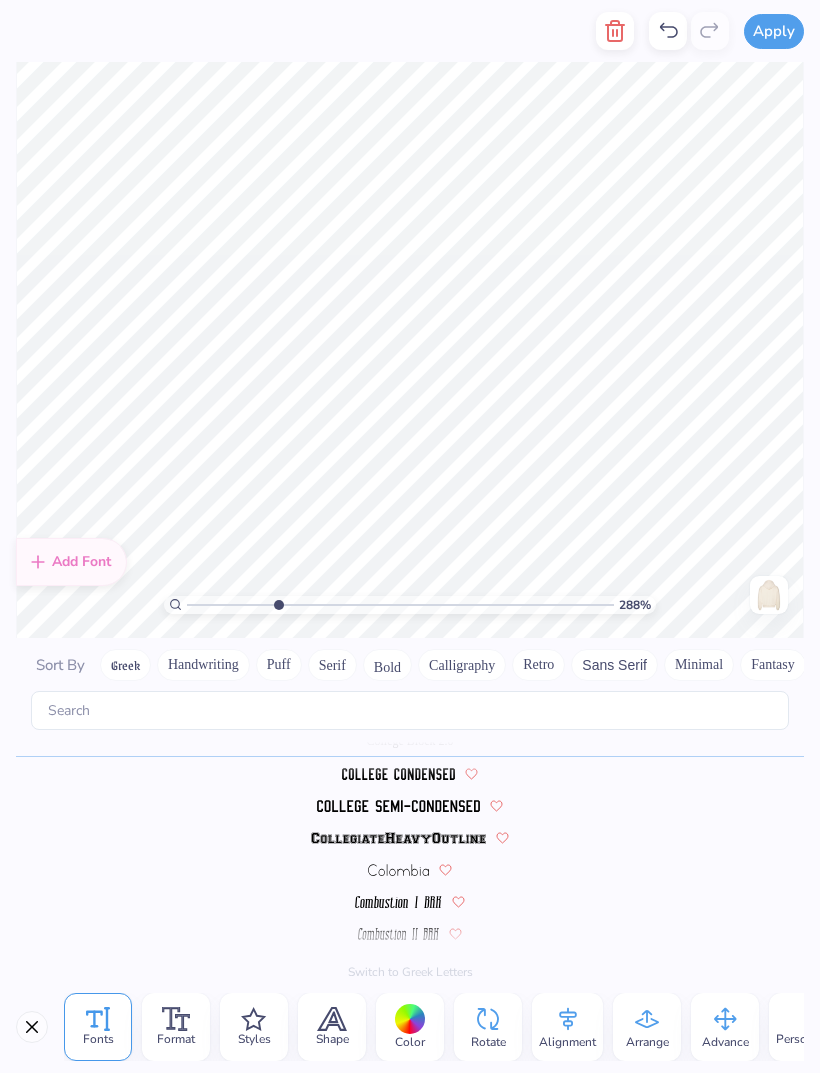 click at bounding box center [398, 838] 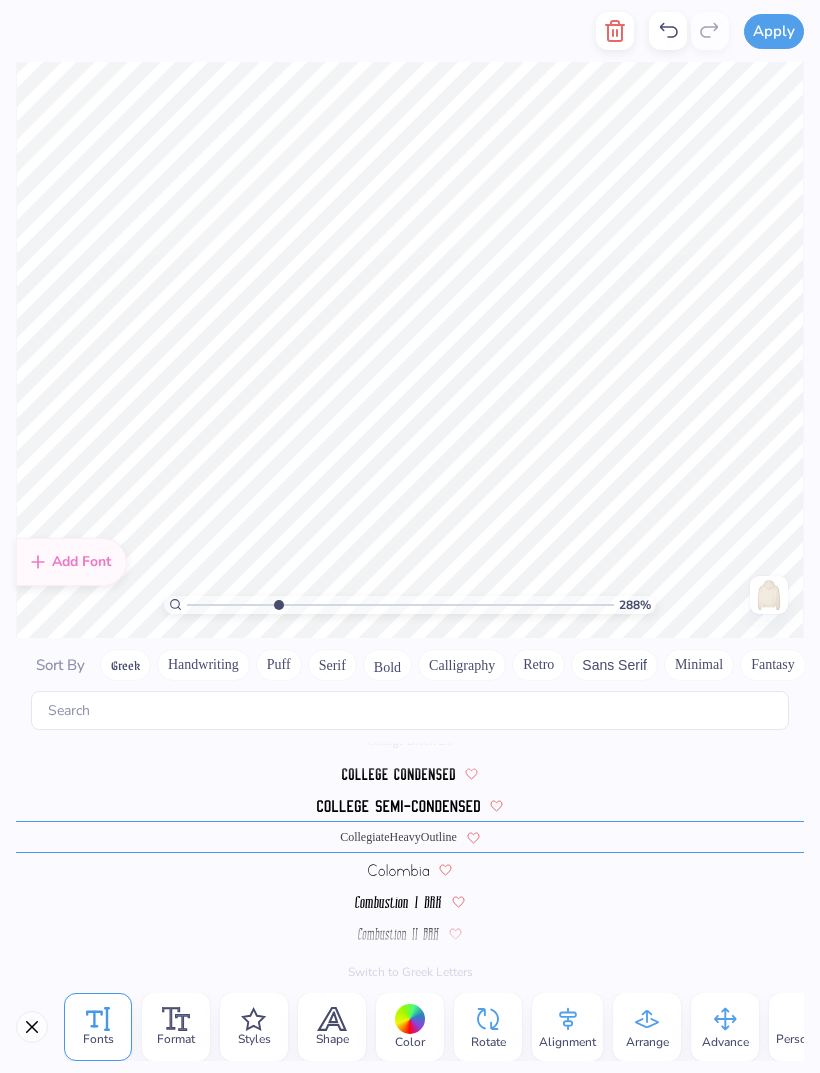 scroll, scrollTop: 1, scrollLeft: 4, axis: both 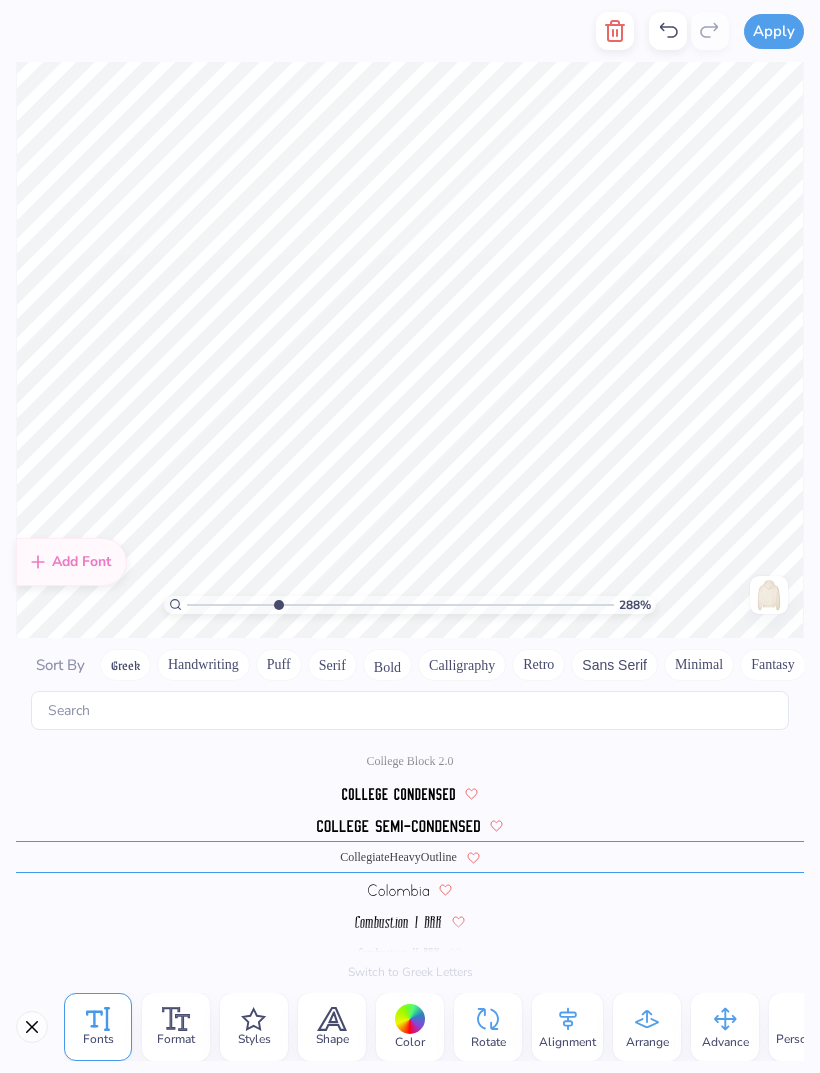 click at bounding box center (399, 825) 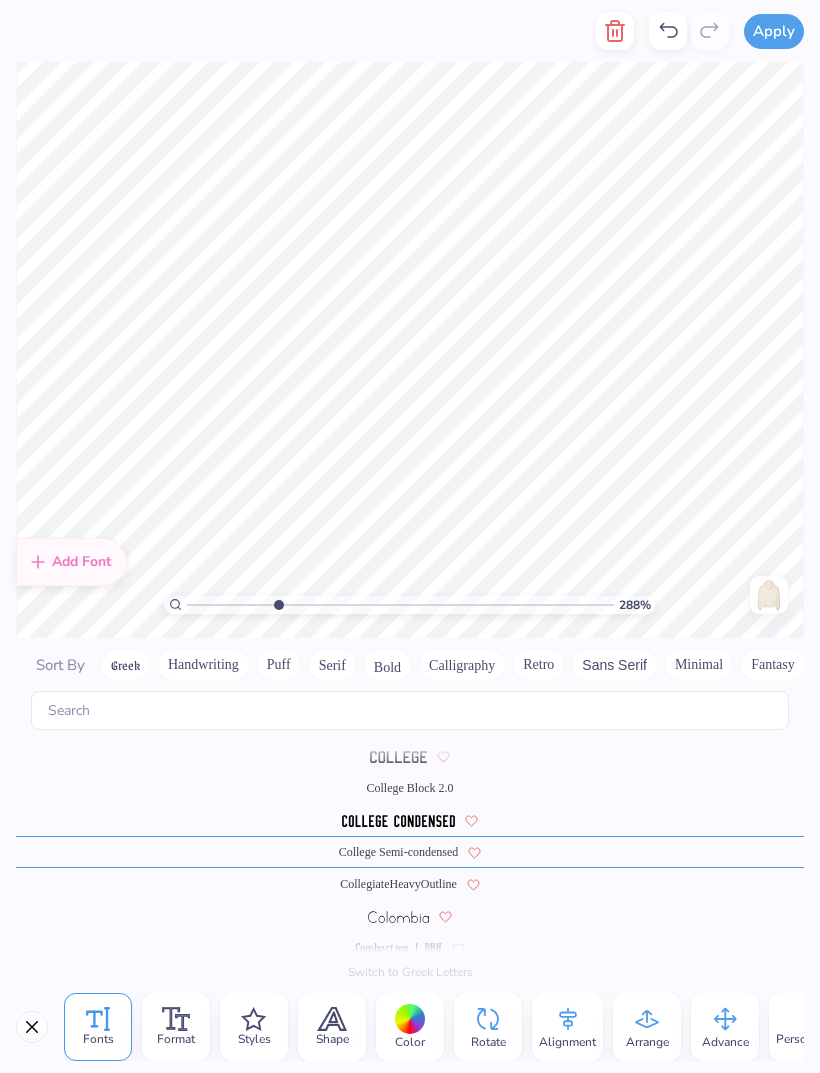 scroll, scrollTop: 2300, scrollLeft: 0, axis: vertical 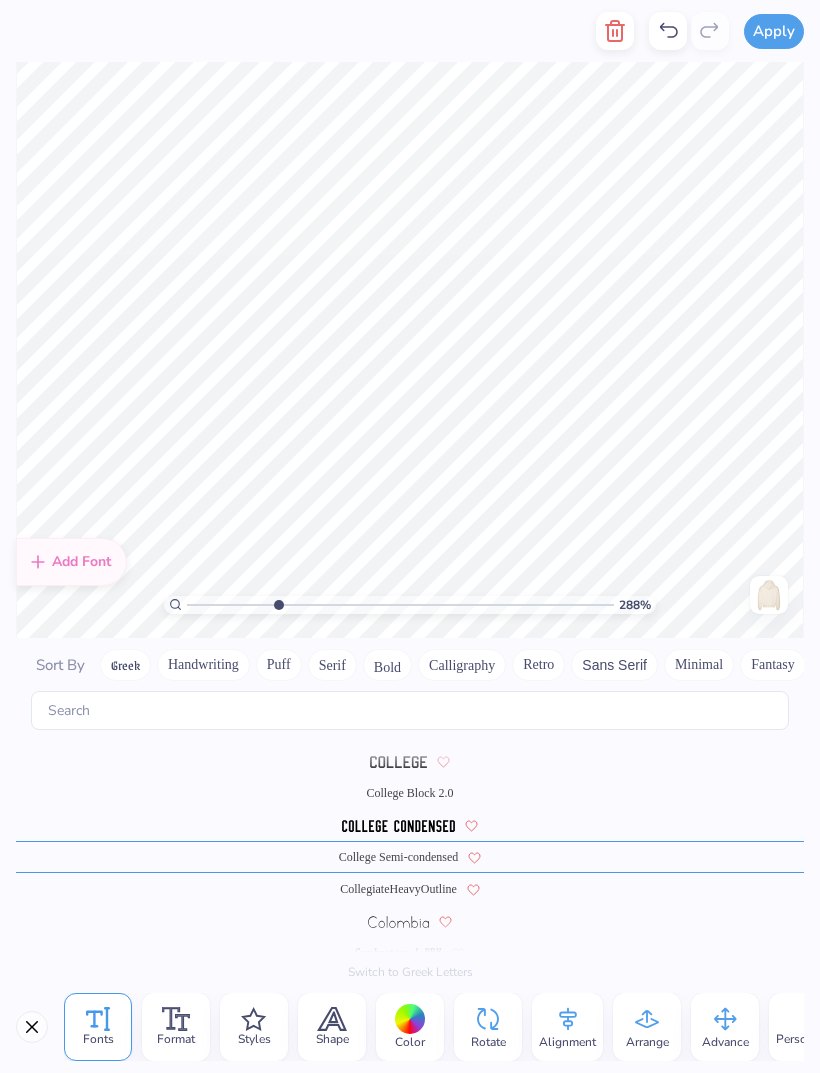click at bounding box center (398, 826) 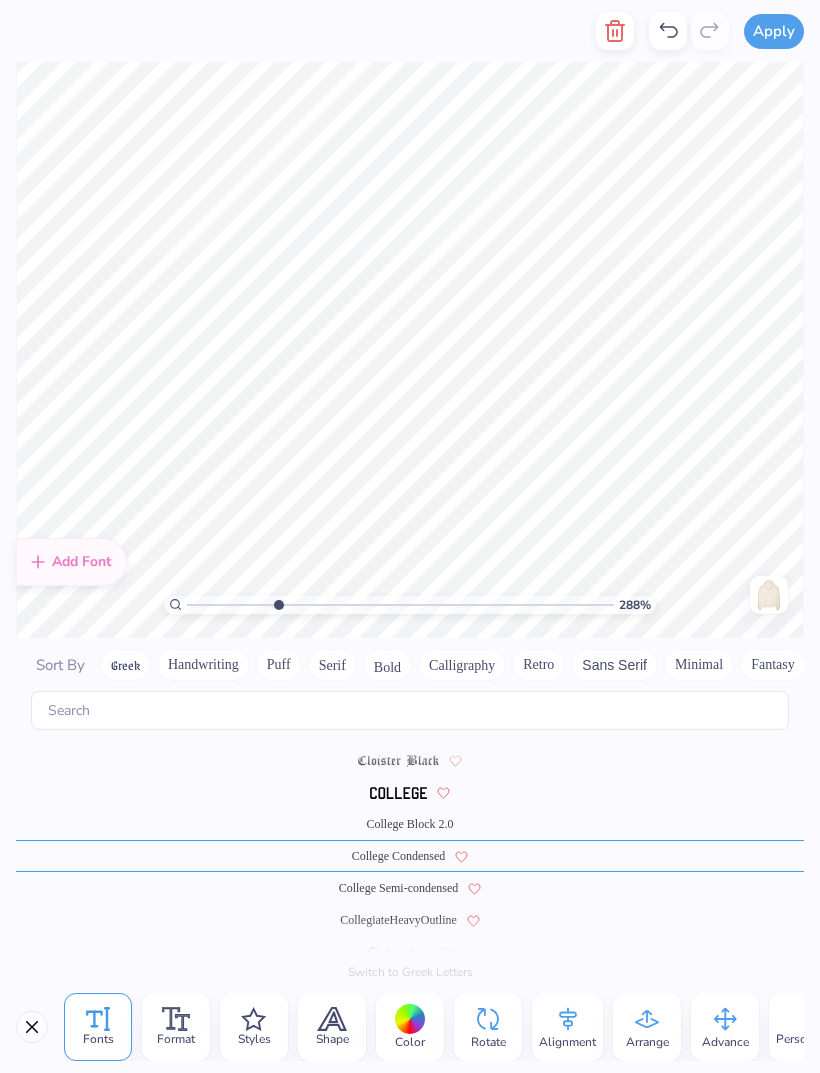 scroll, scrollTop: 2268, scrollLeft: 0, axis: vertical 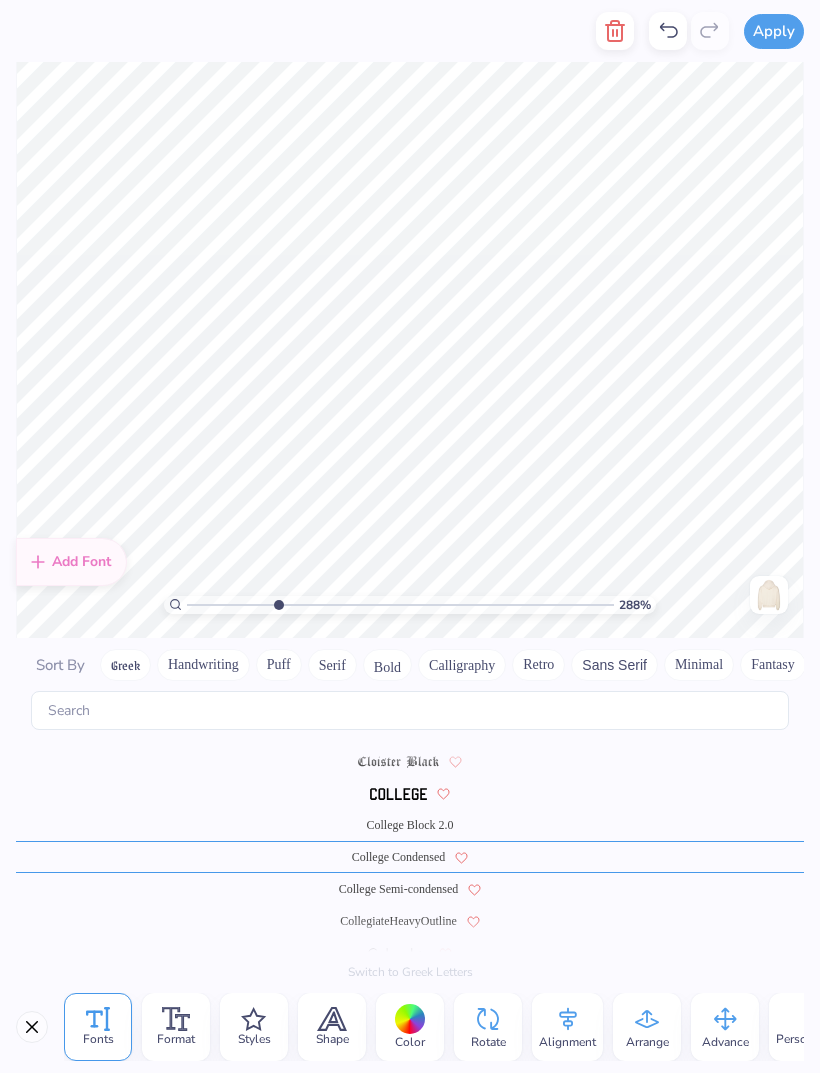 click 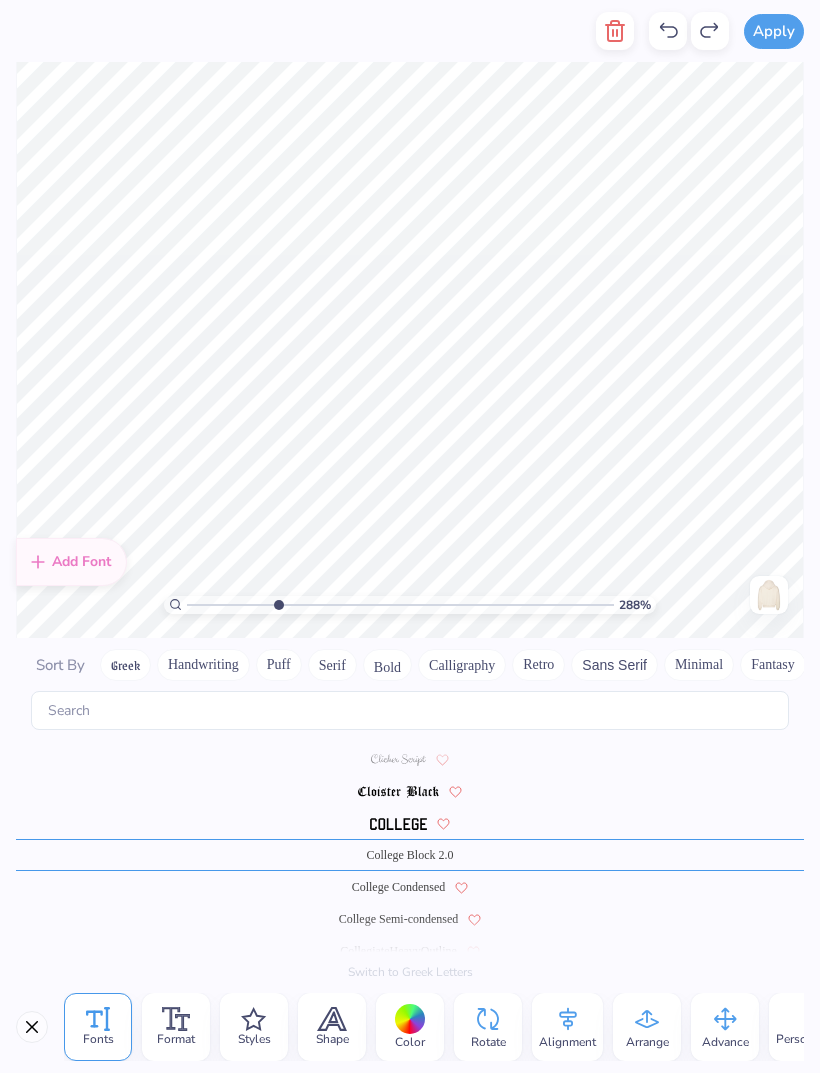 click 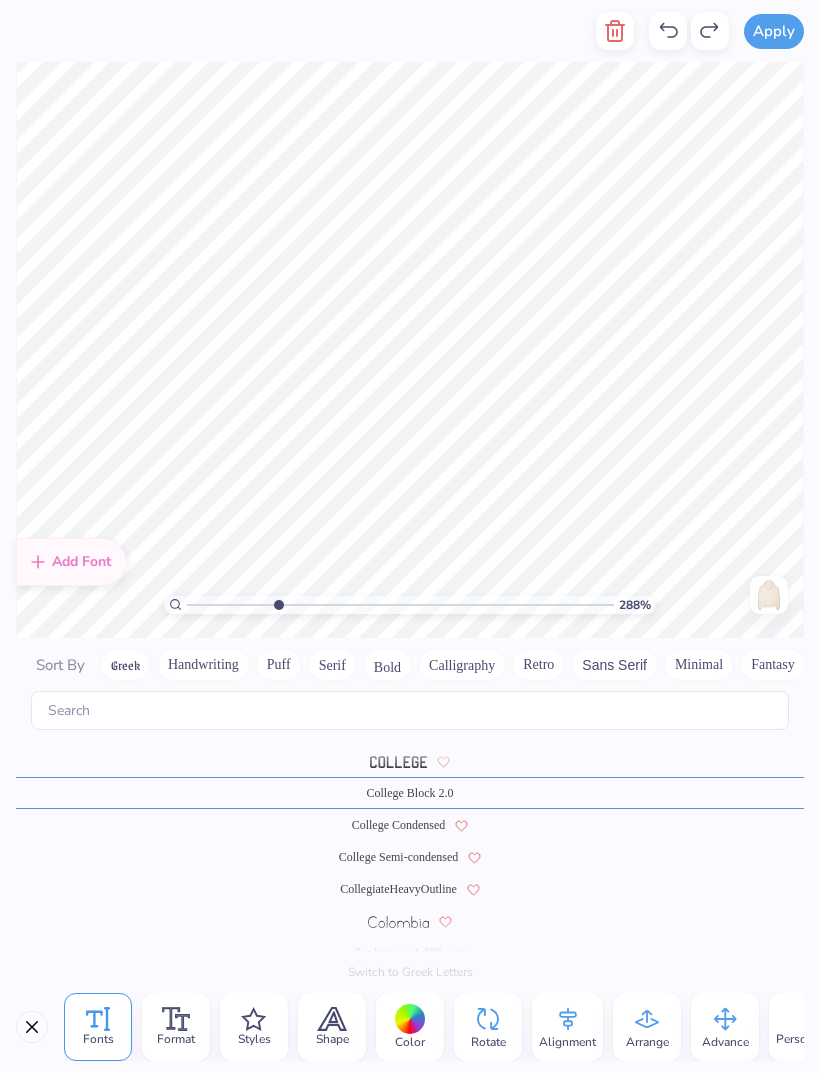 scroll, scrollTop: 2300, scrollLeft: 0, axis: vertical 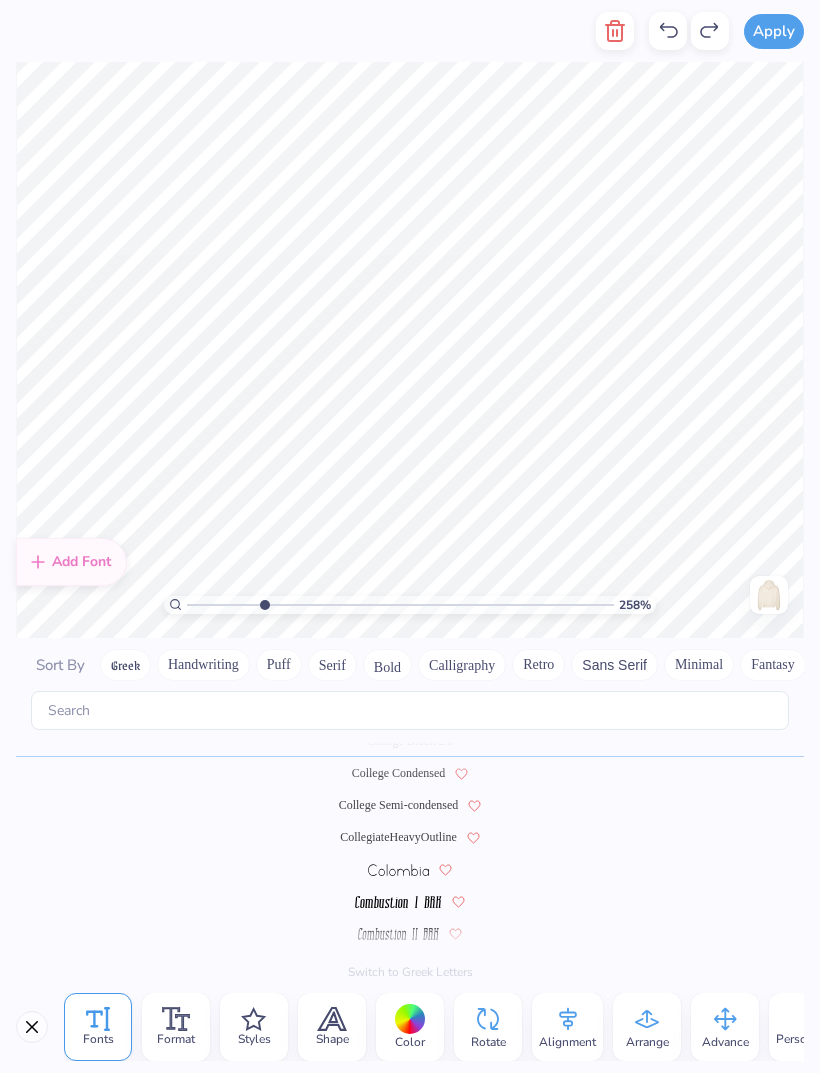 click on "Format" at bounding box center (176, 1039) 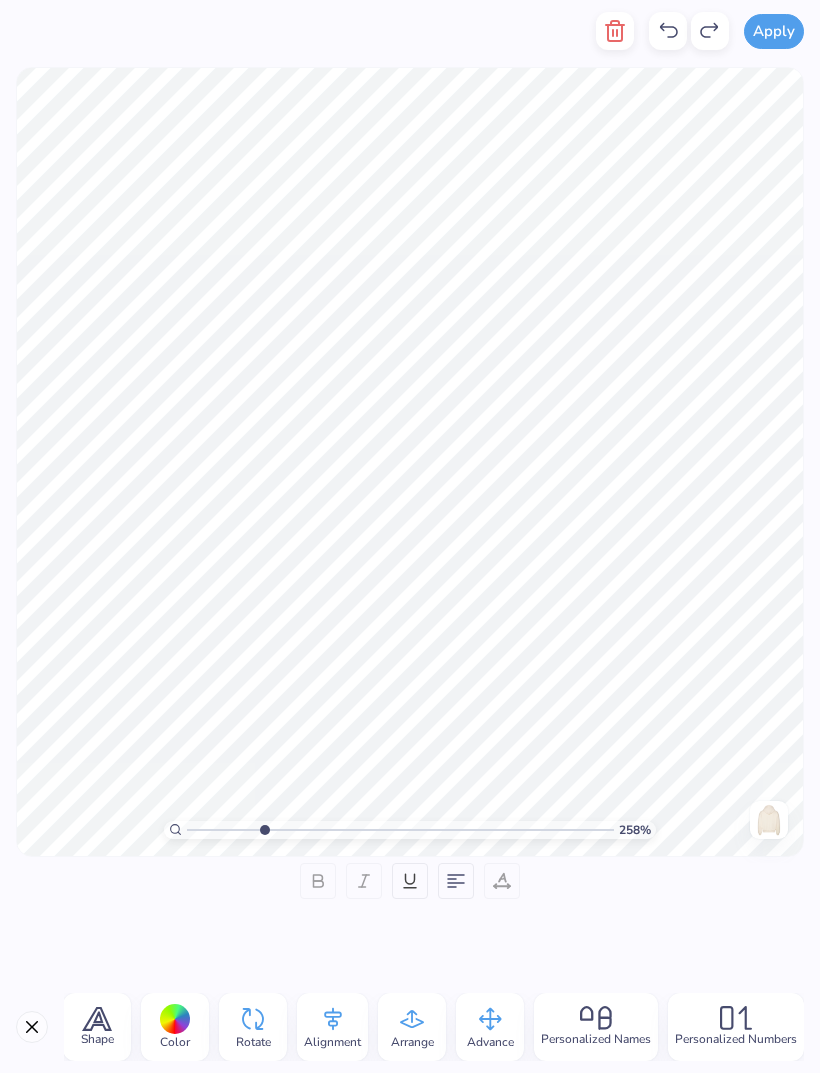 scroll, scrollTop: 0, scrollLeft: 235, axis: horizontal 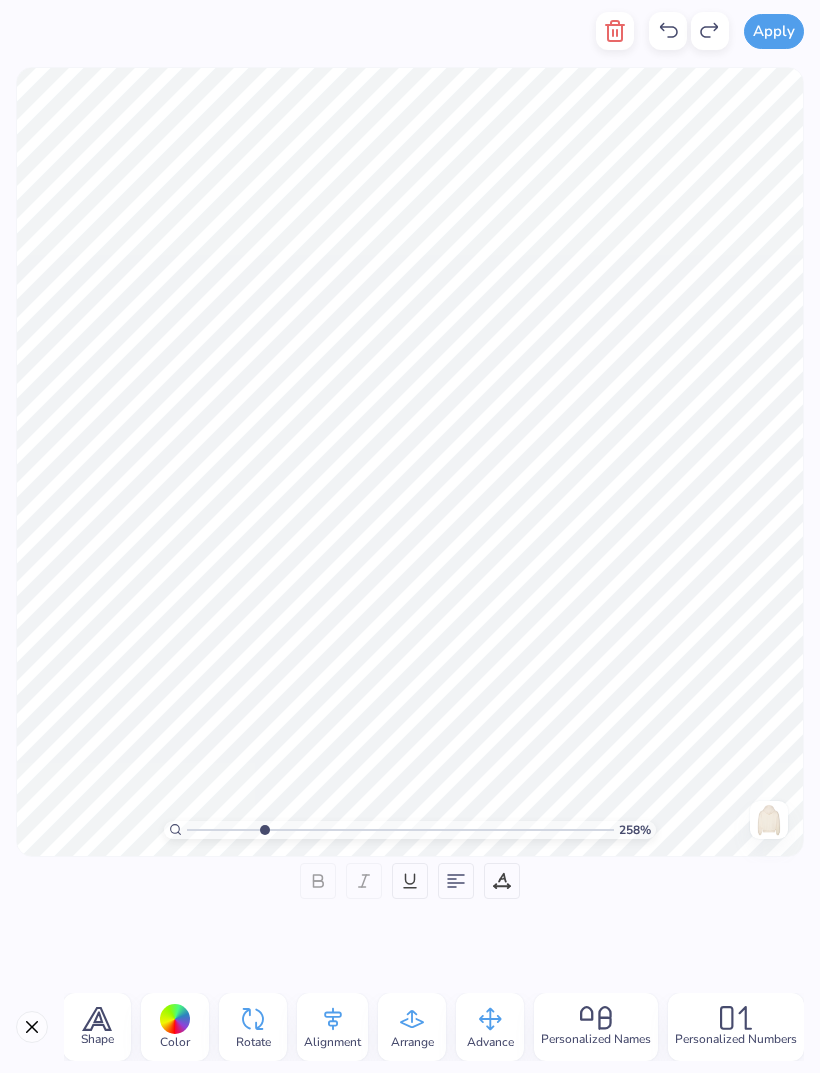 click 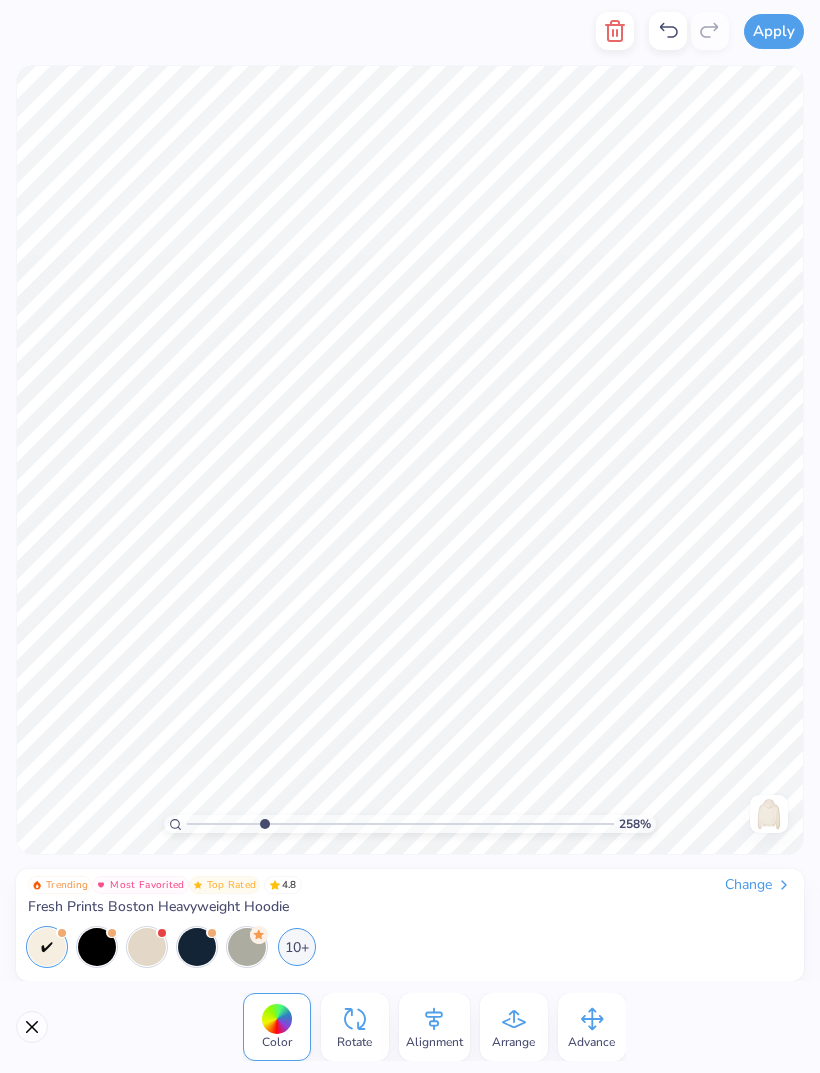 type on "2.57503409068876" 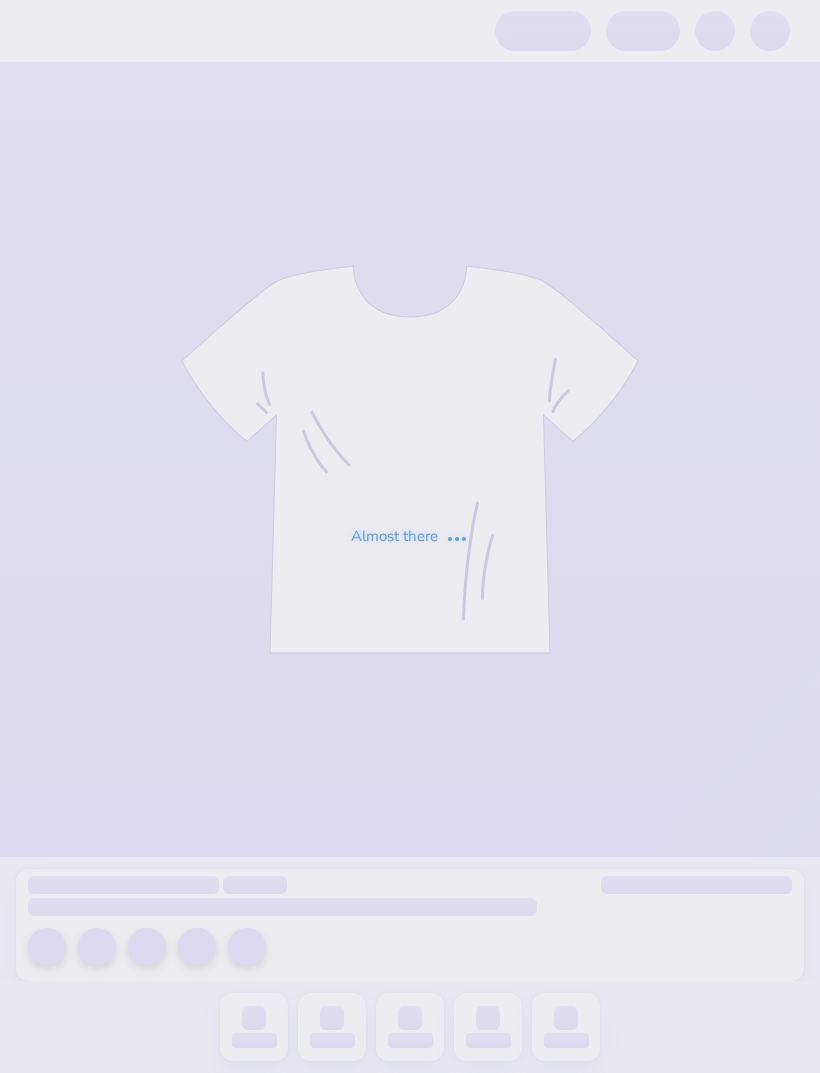 scroll, scrollTop: 0, scrollLeft: 0, axis: both 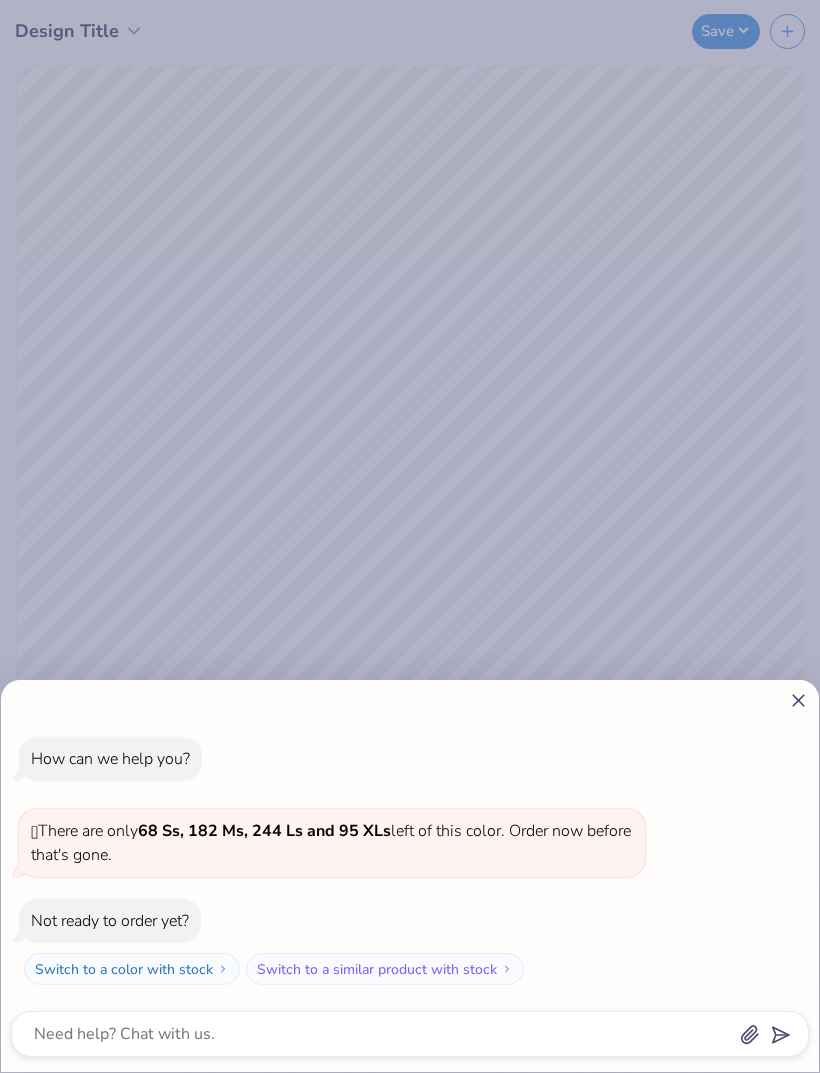 click on "How can we help you? 🫣 There are only  68 Ss, 182 Ms, 244 Ls and 95 XLs  left of this color. Order now before that's gone. Not ready to order yet? Switch to a color with stock Switch to a similar product with stock" at bounding box center [410, 536] 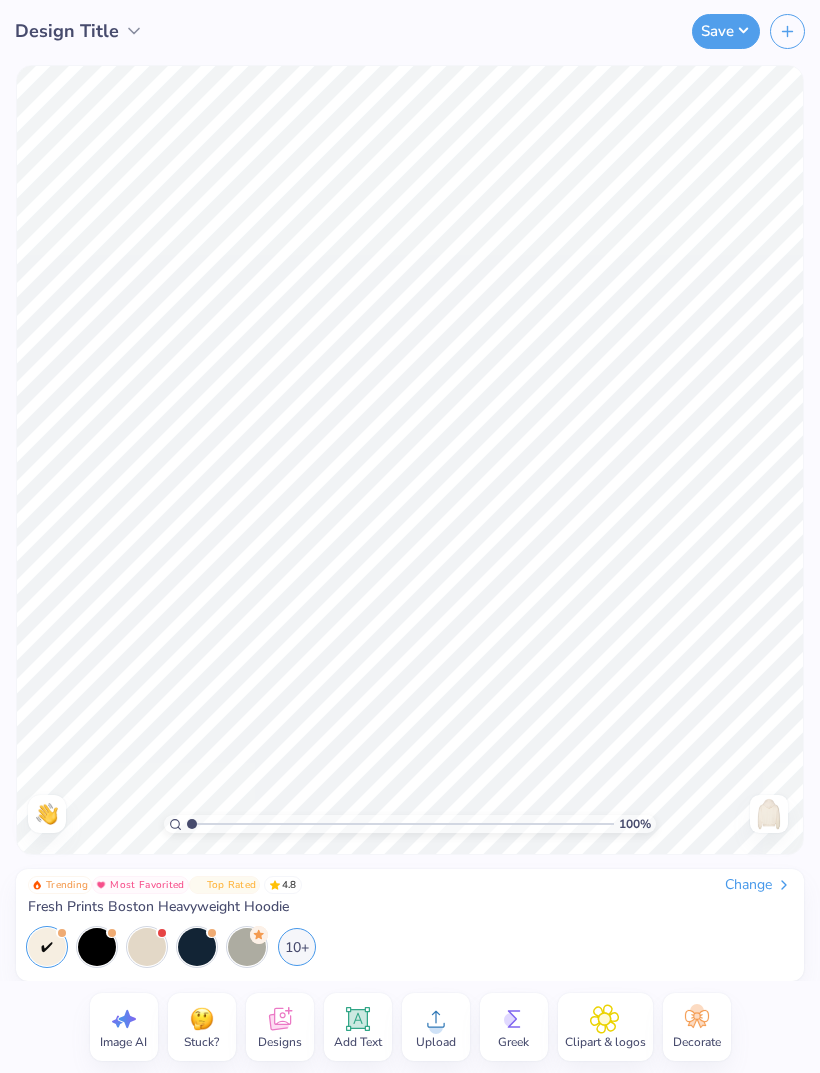 type on "x" 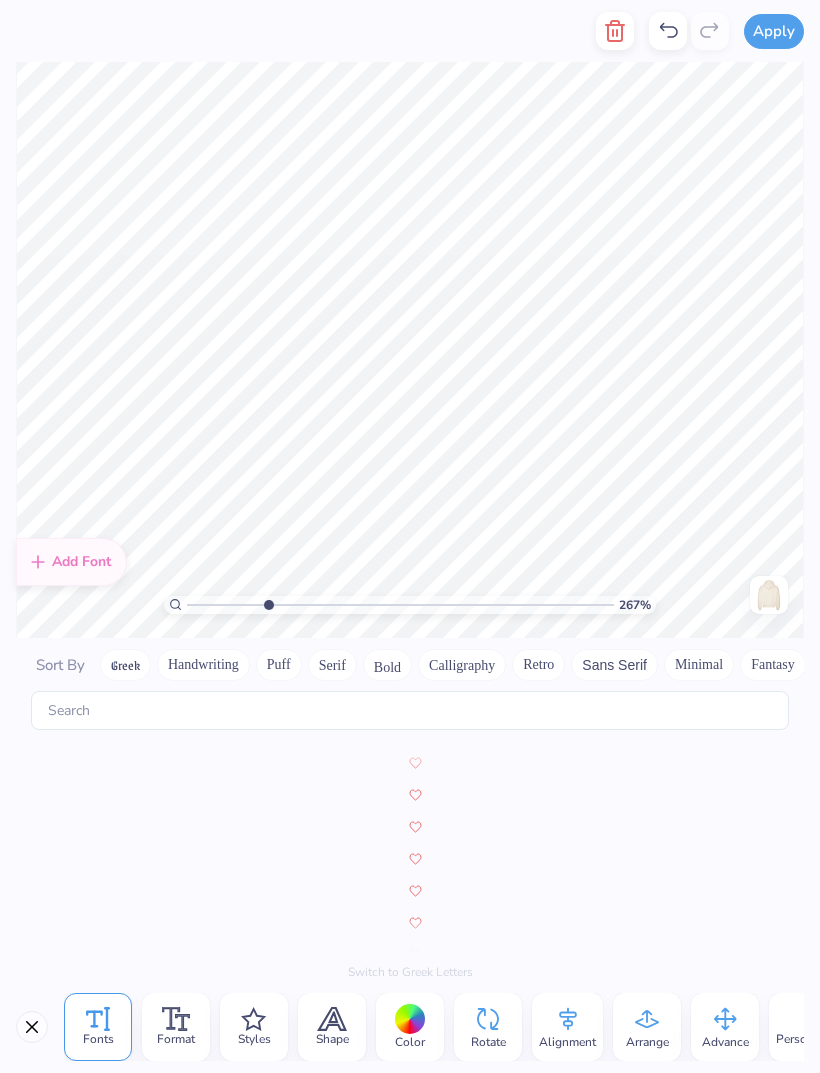 scroll, scrollTop: 2352, scrollLeft: 0, axis: vertical 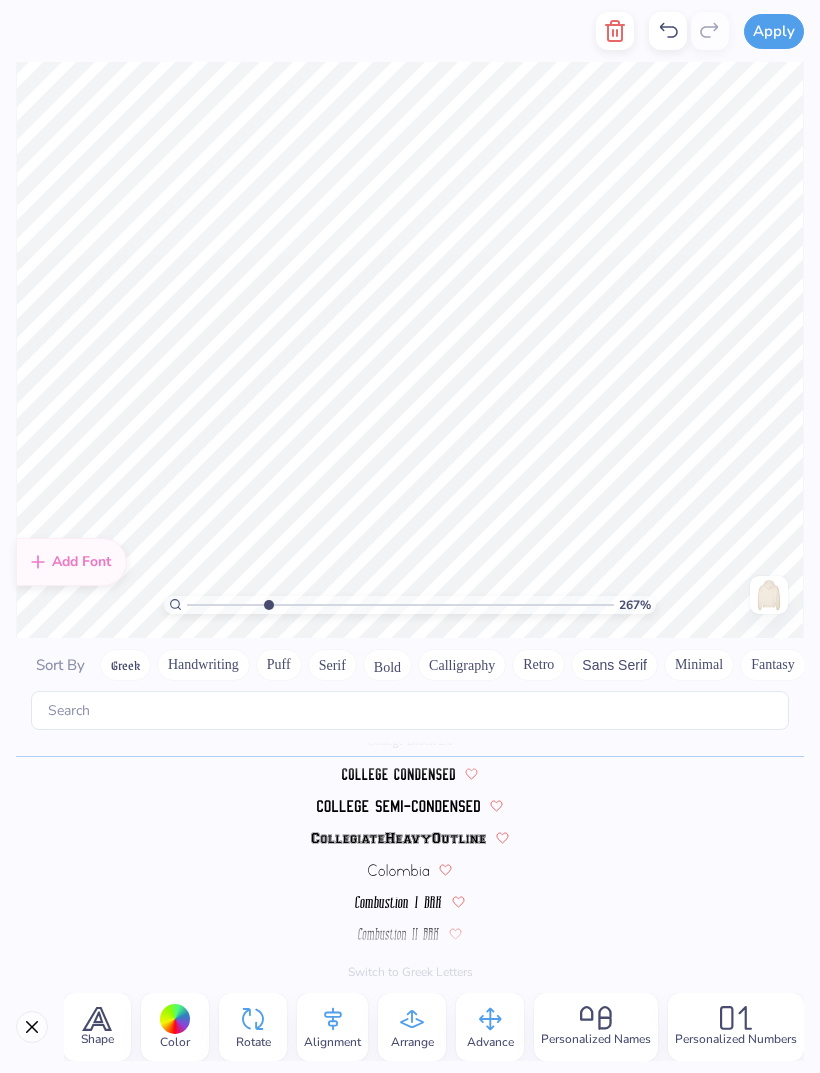 click on "Personalized Names" at bounding box center [596, 1027] 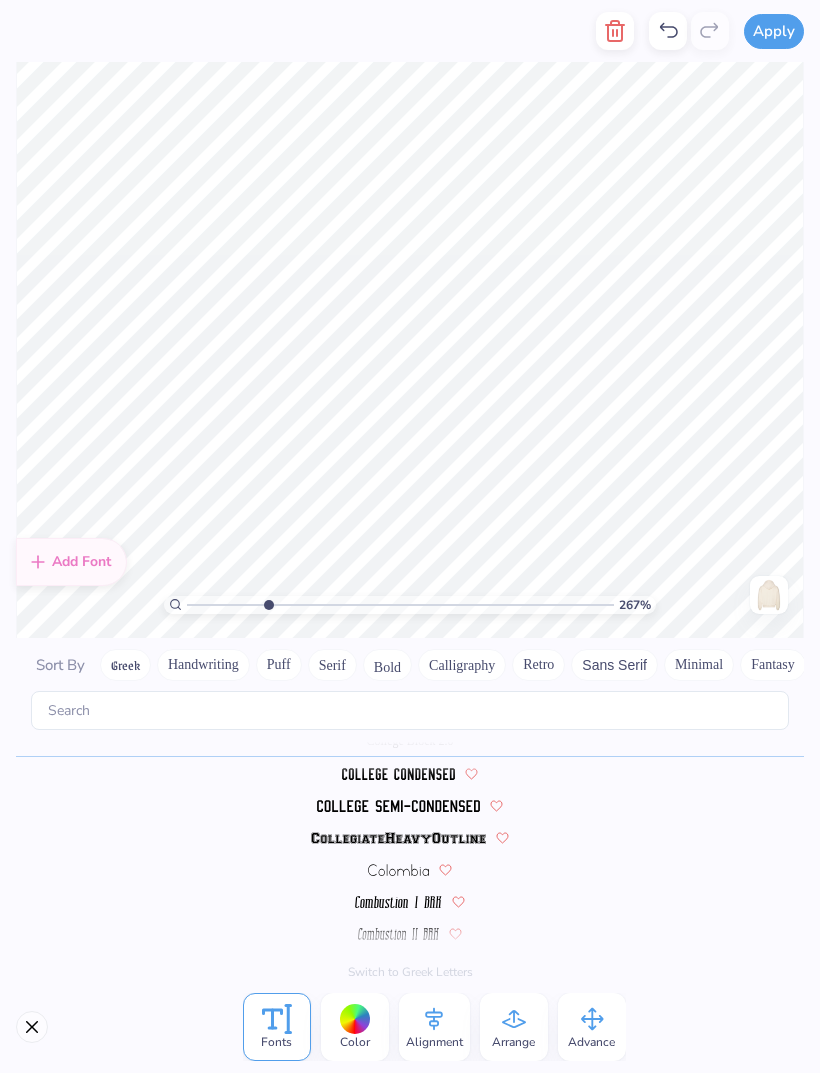 scroll, scrollTop: 0, scrollLeft: 0, axis: both 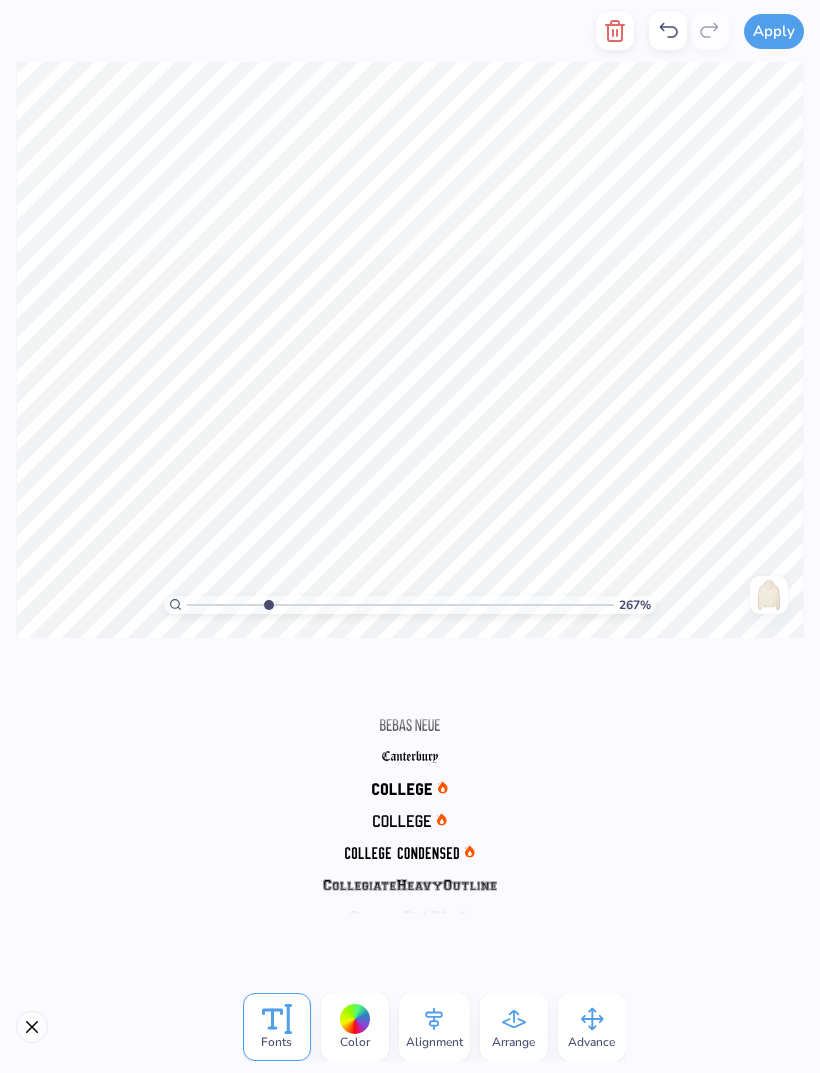click at bounding box center [410, 885] 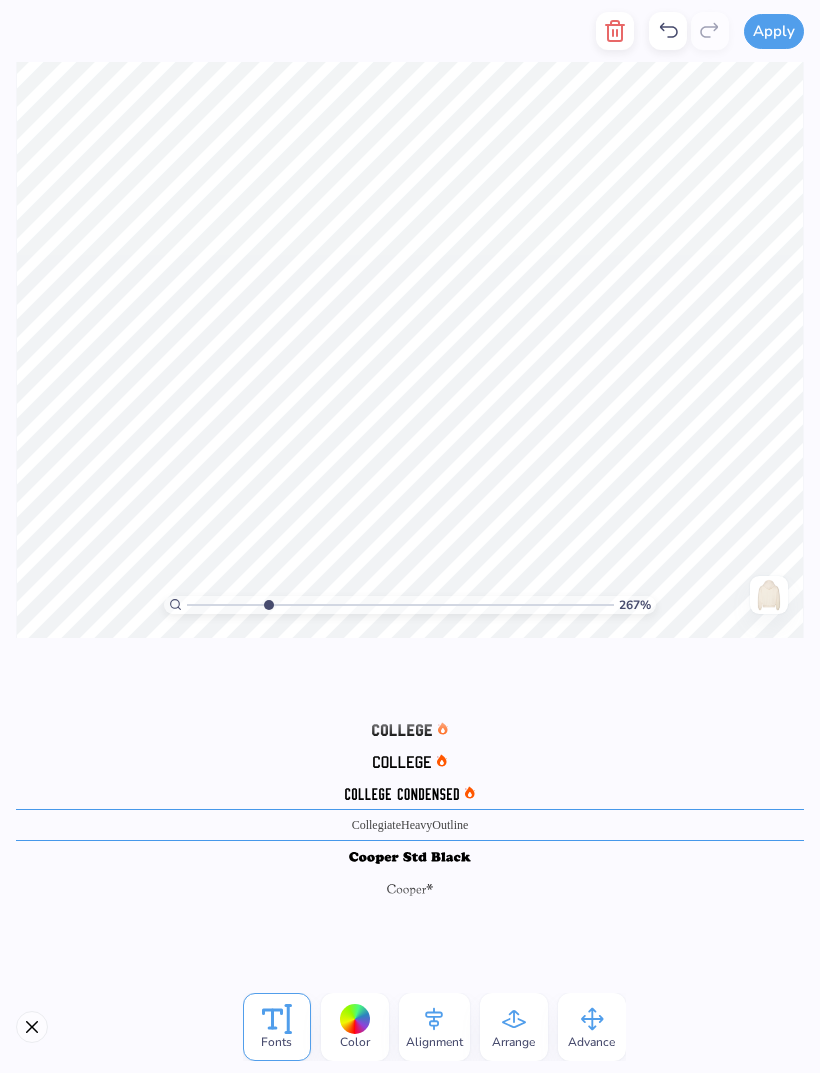 scroll, scrollTop: 124, scrollLeft: 0, axis: vertical 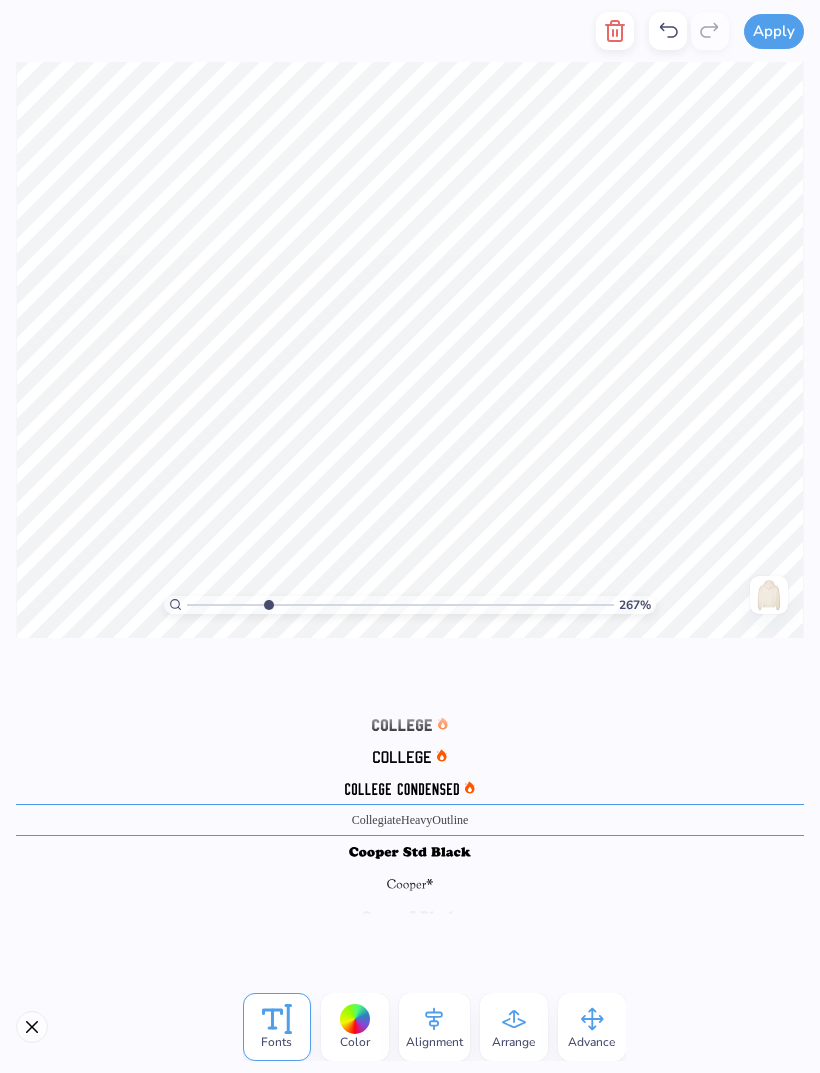 click at bounding box center (401, 789) 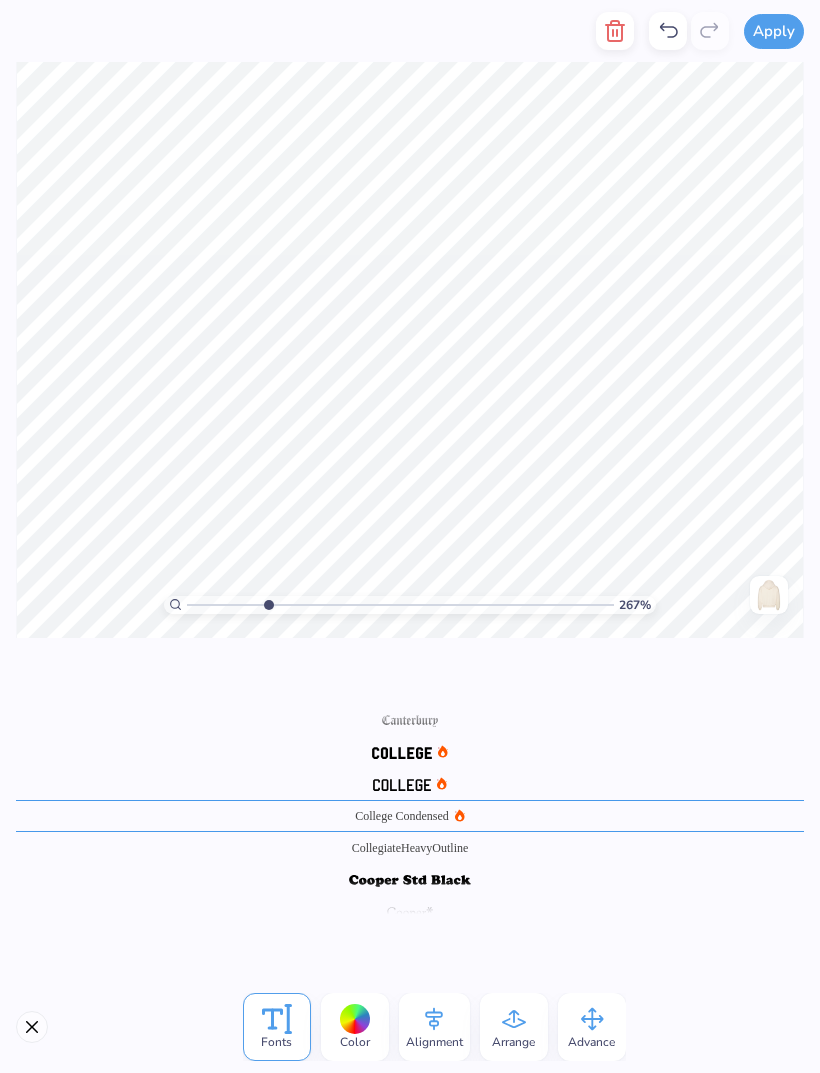 scroll, scrollTop: 92, scrollLeft: 0, axis: vertical 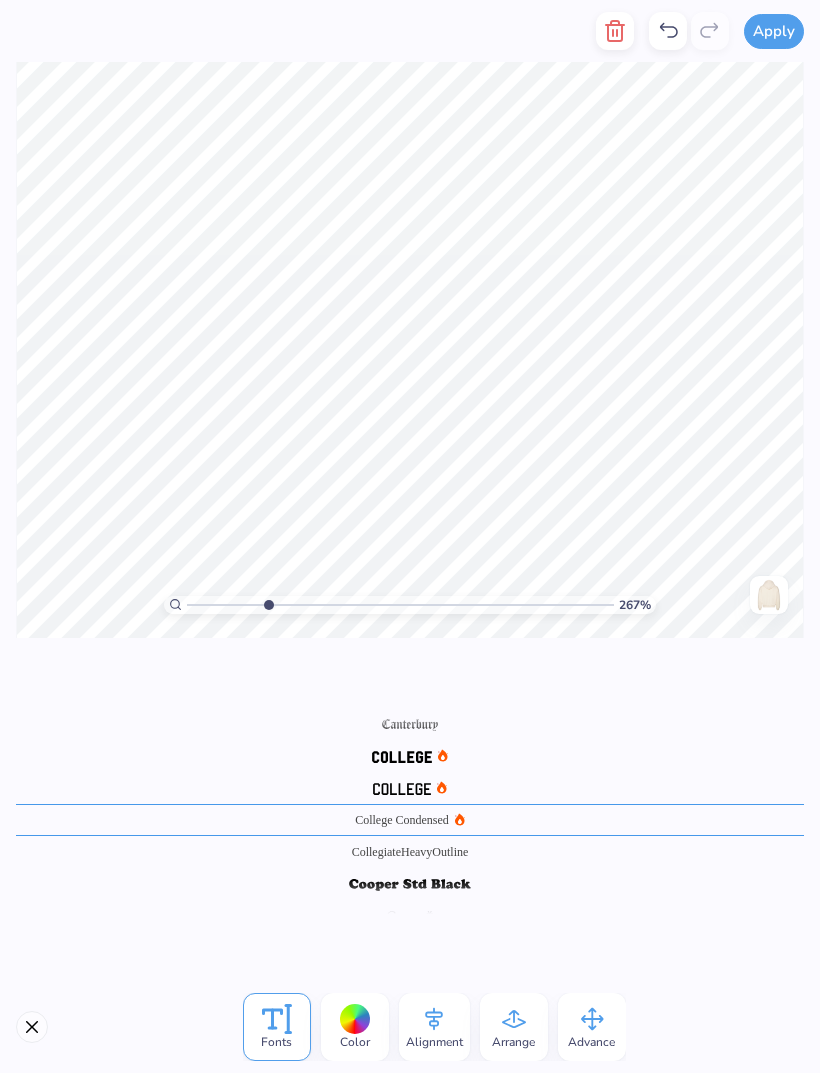 click on "CollegiateHeavyOutline" at bounding box center (410, 852) 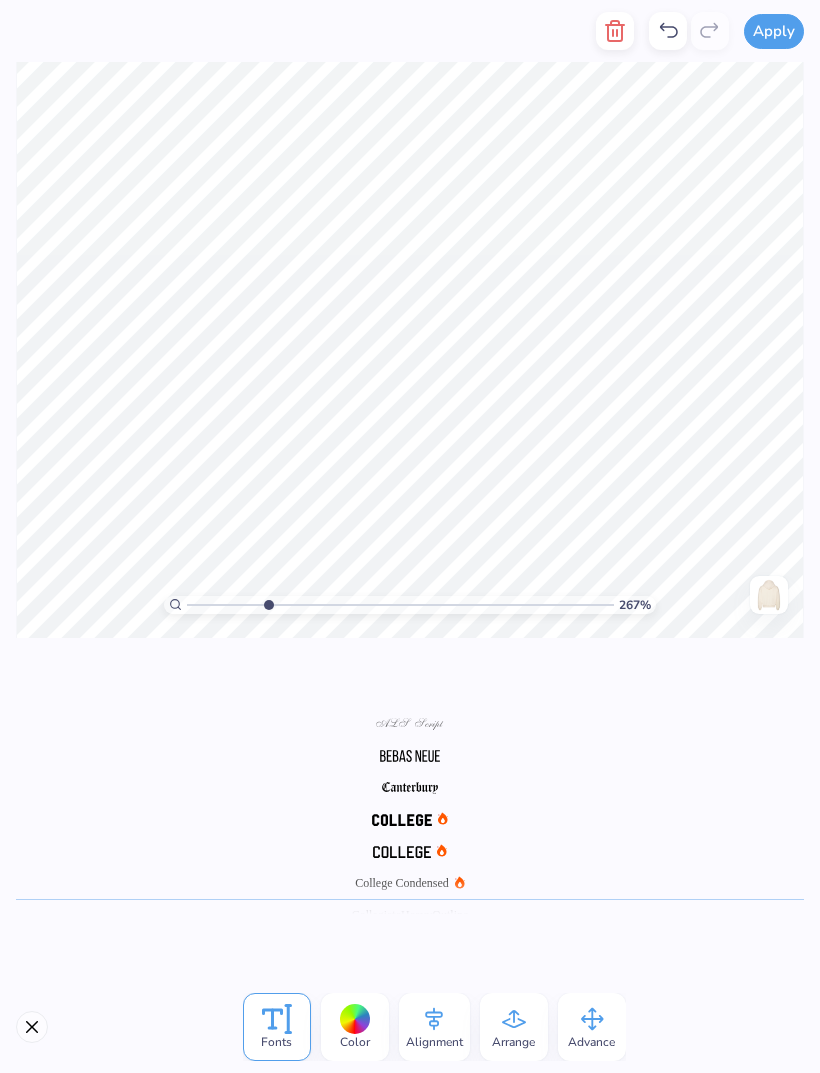 scroll, scrollTop: 28, scrollLeft: 0, axis: vertical 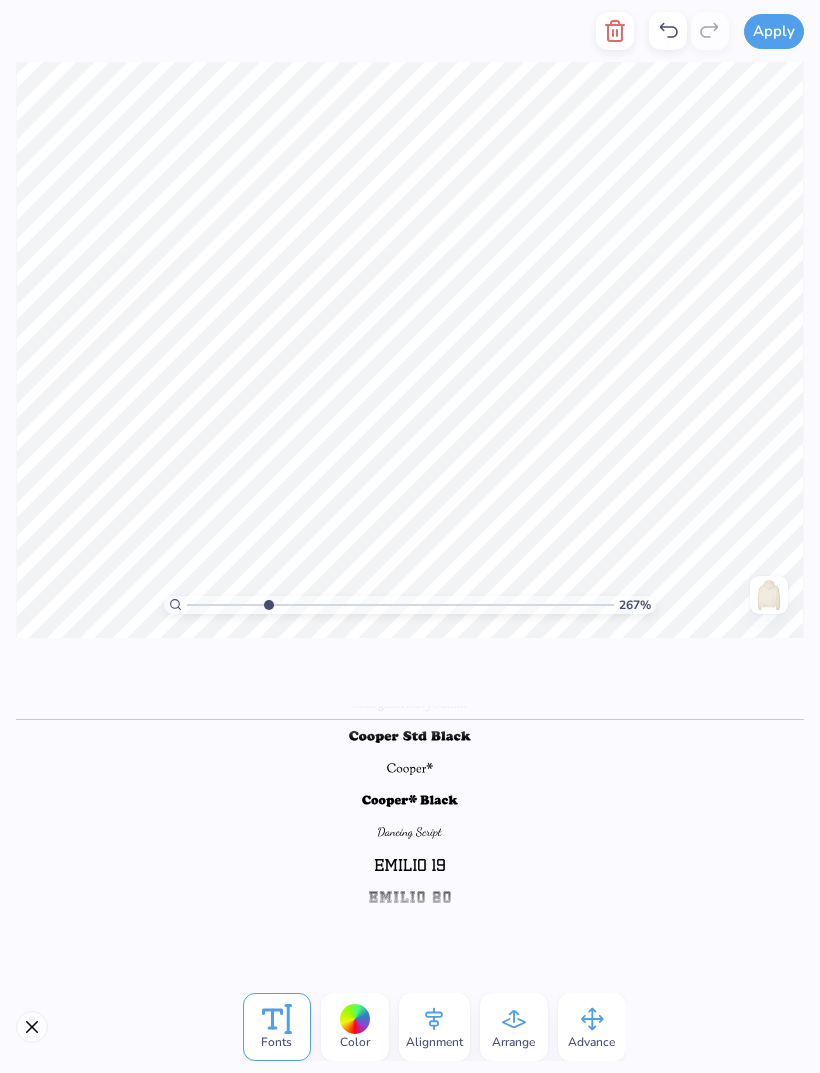 click 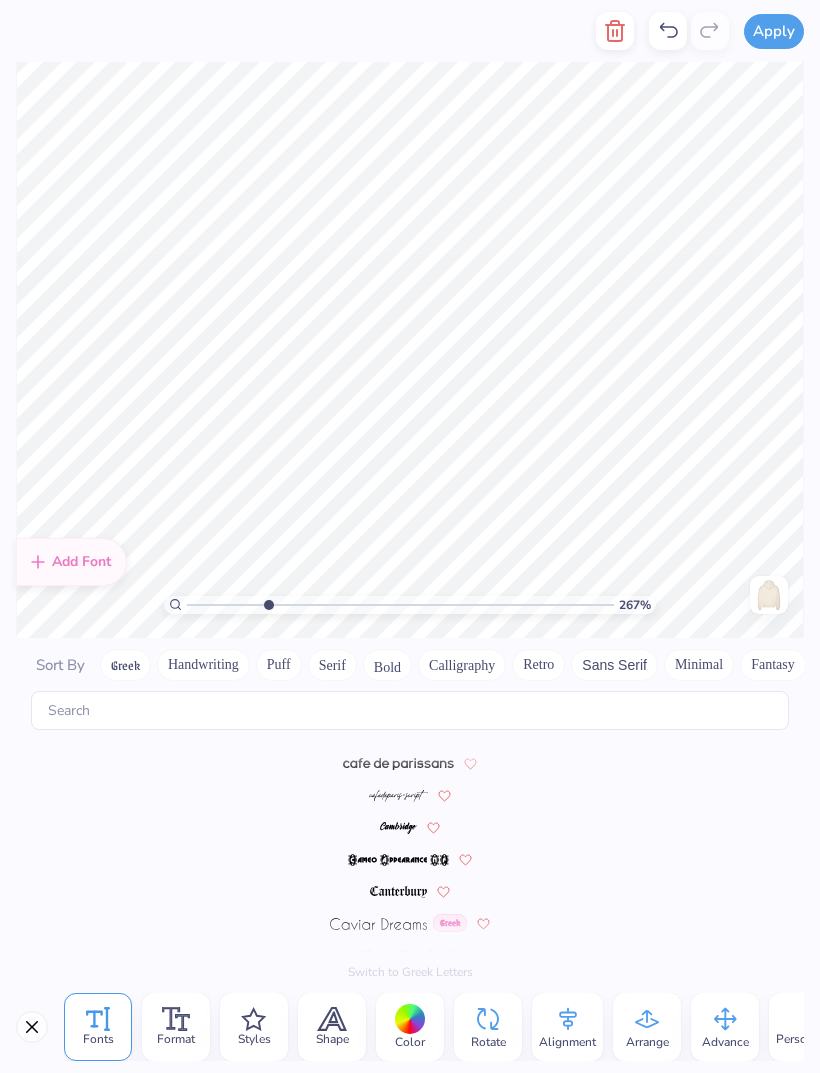 scroll, scrollTop: 2352, scrollLeft: 0, axis: vertical 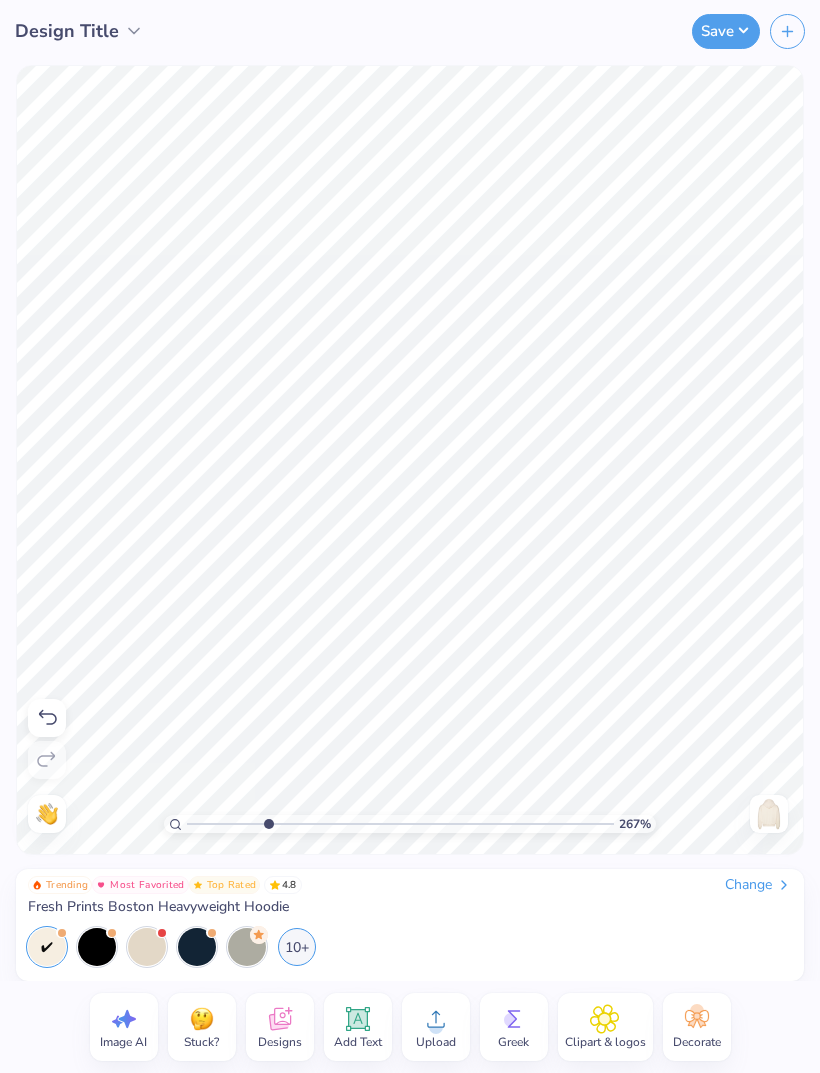 click on "Add Text" at bounding box center [358, 1027] 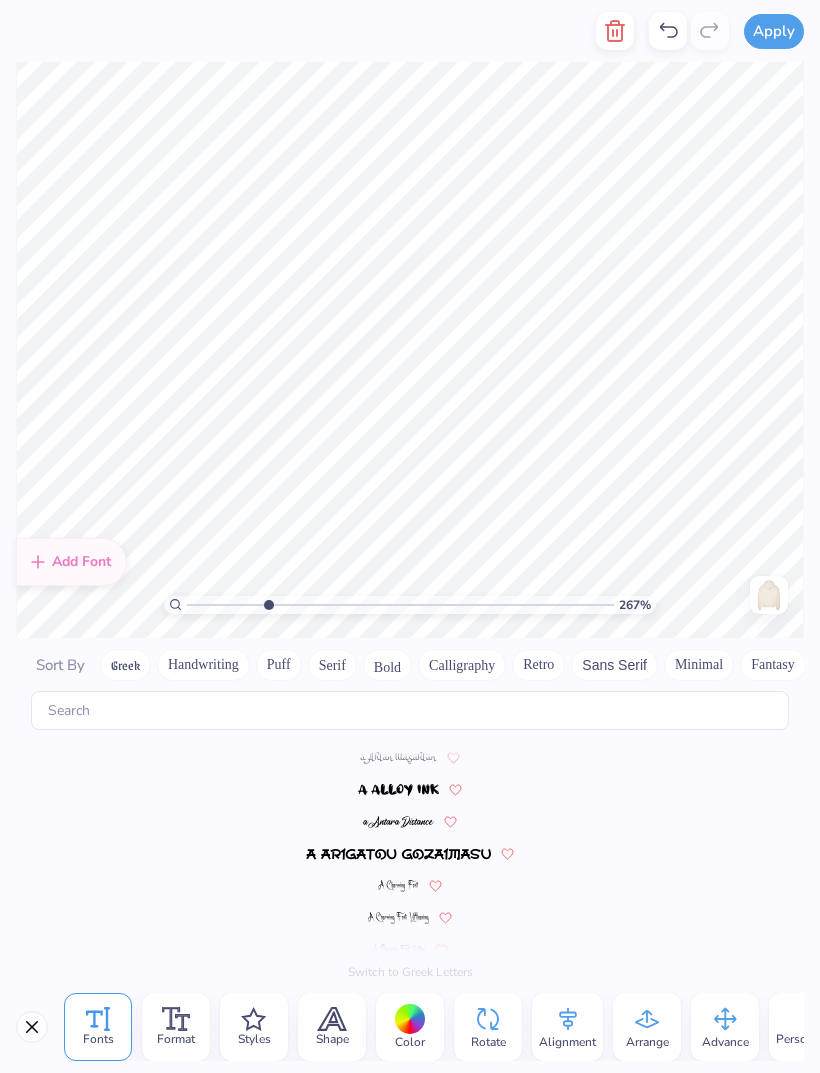 scroll, scrollTop: 8752, scrollLeft: 0, axis: vertical 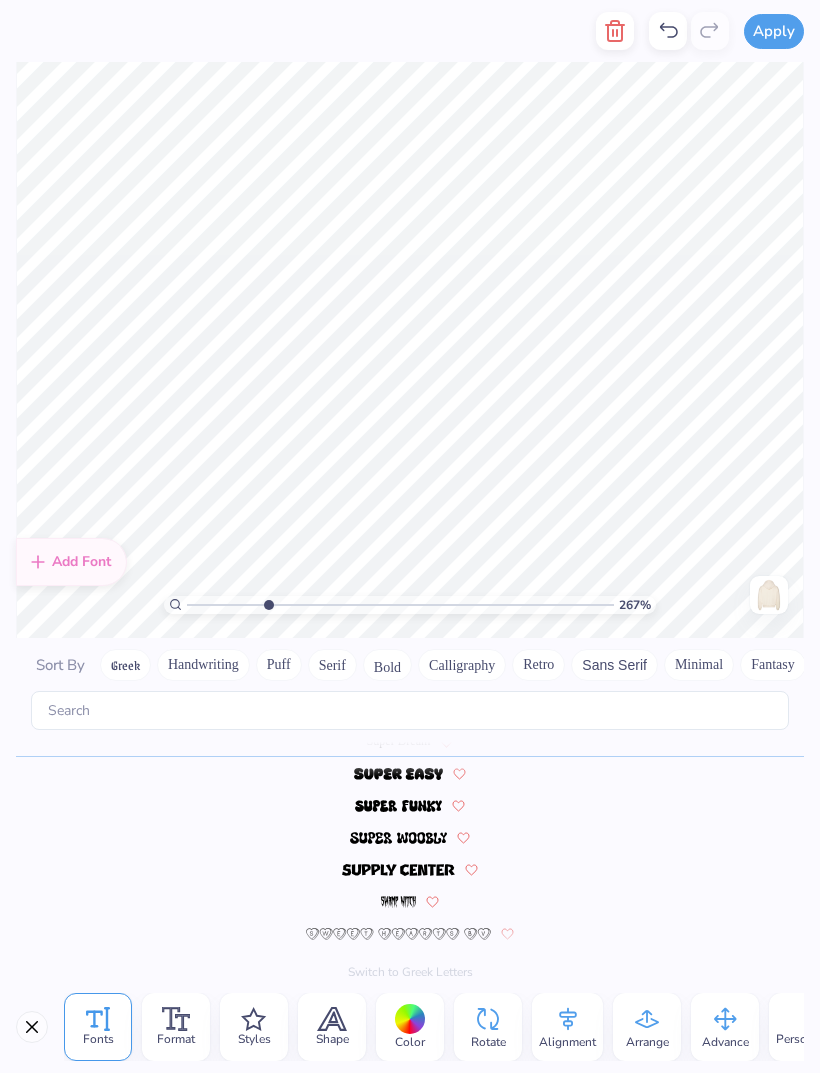 type on "2.6693271432733" 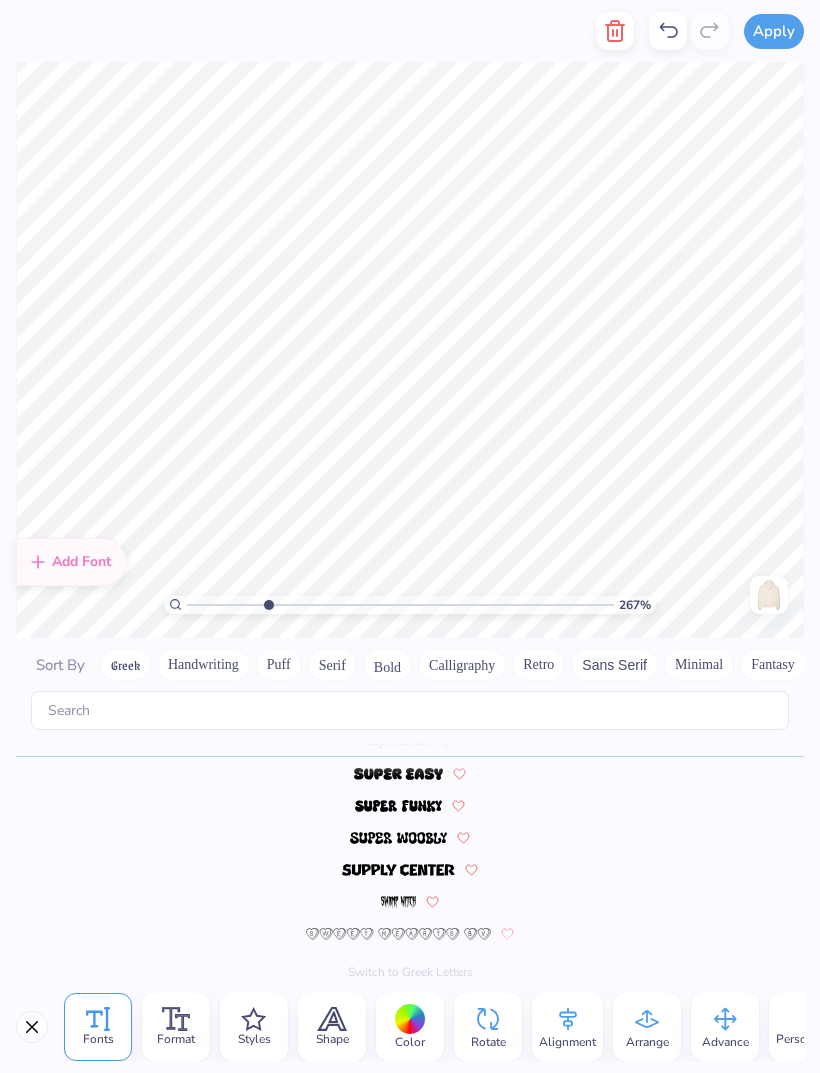 type on "eXquisite Xi" 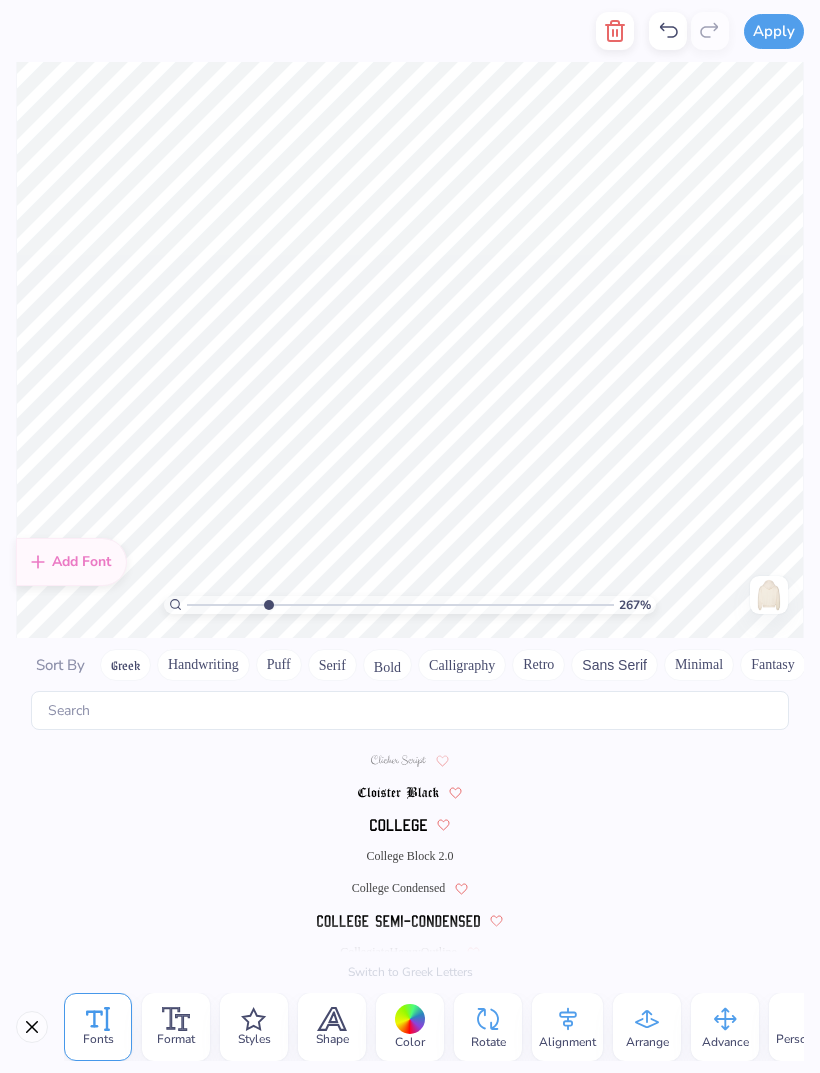 scroll, scrollTop: 2236, scrollLeft: 0, axis: vertical 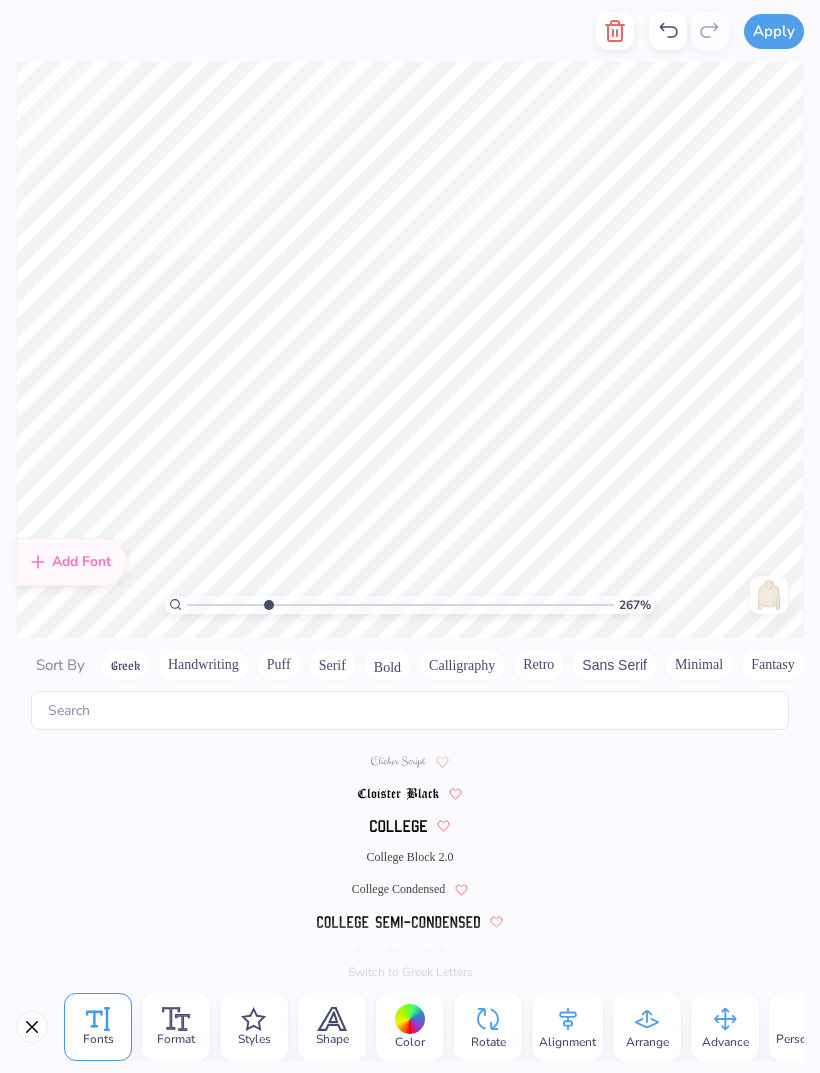 click on "College Block 2.0" at bounding box center (410, 857) 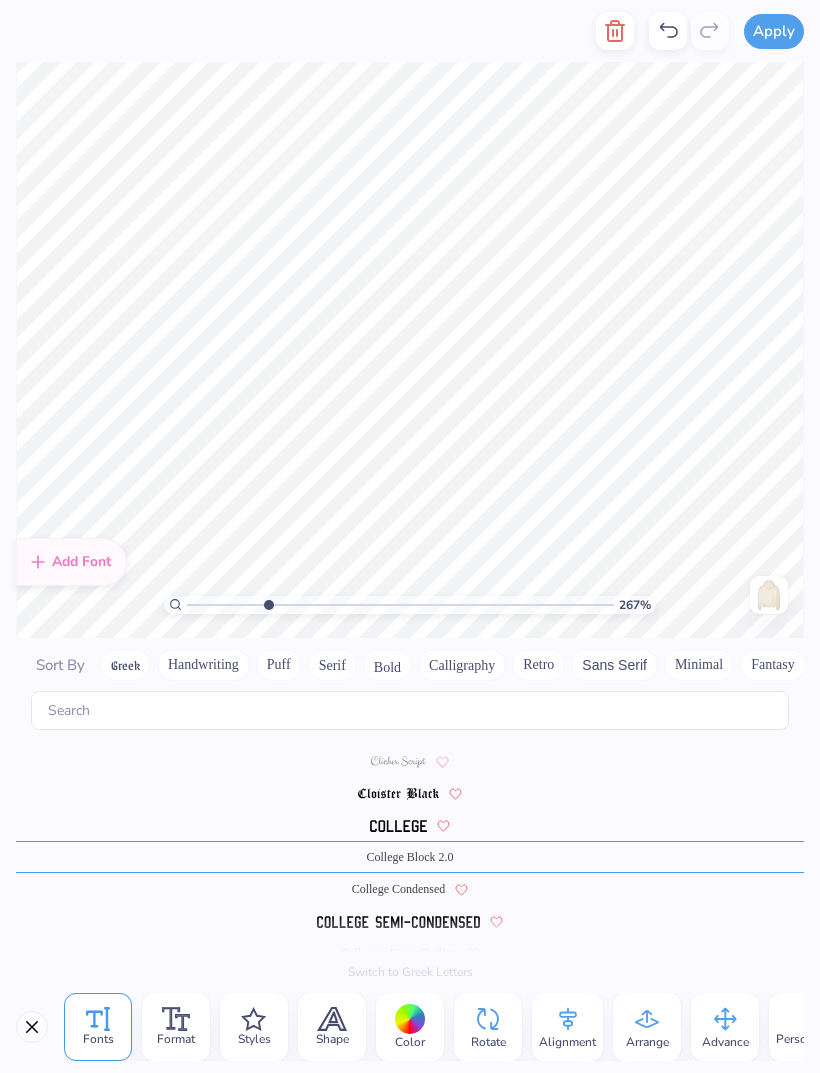 click on "College Block 2.0" at bounding box center [410, 857] 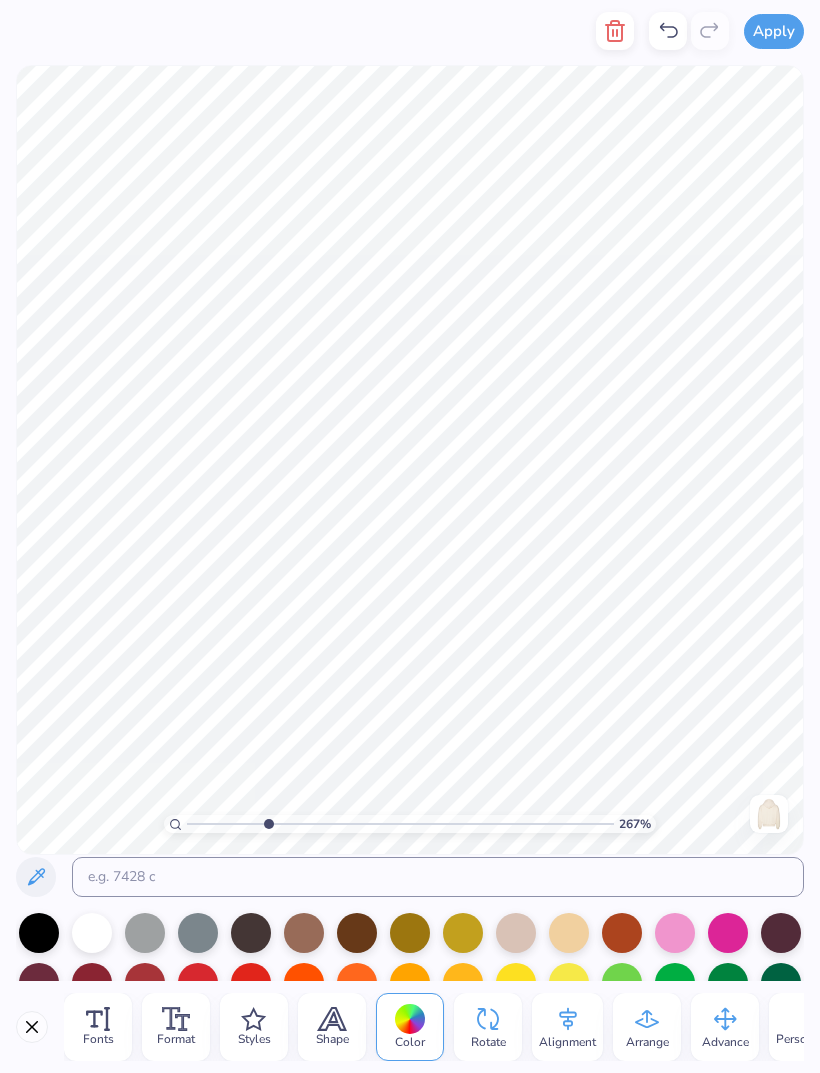 click at bounding box center [675, 933] 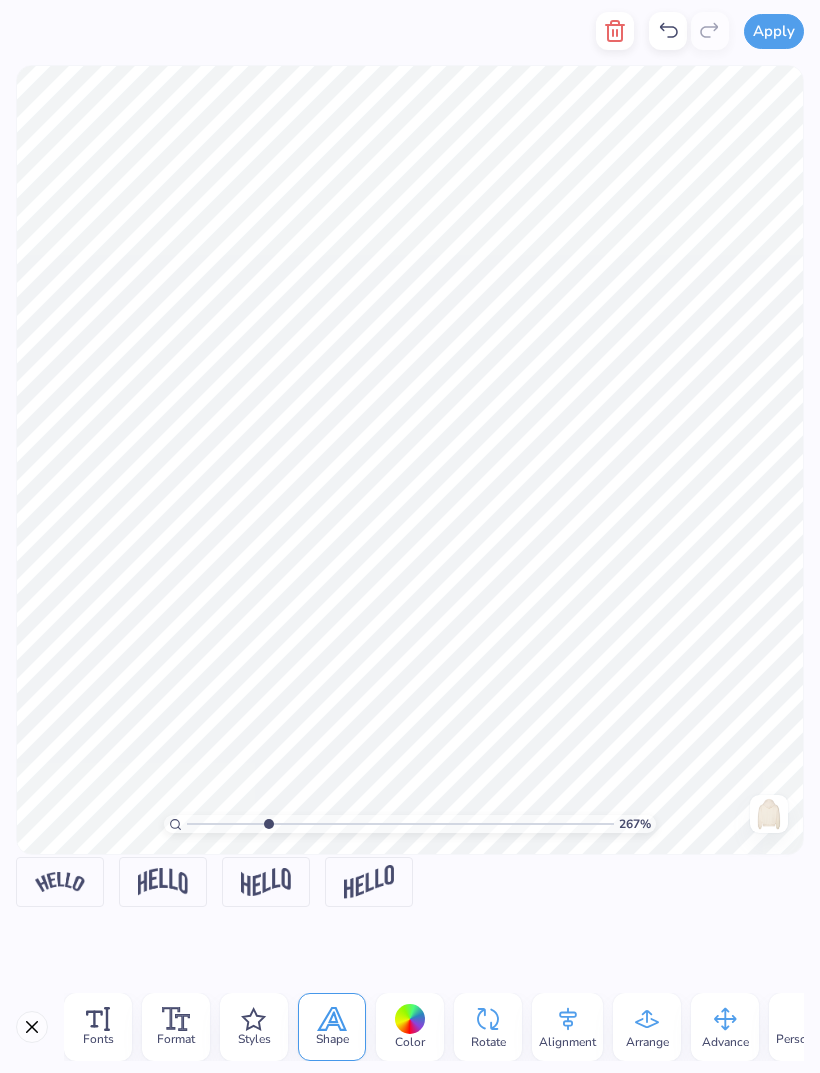click 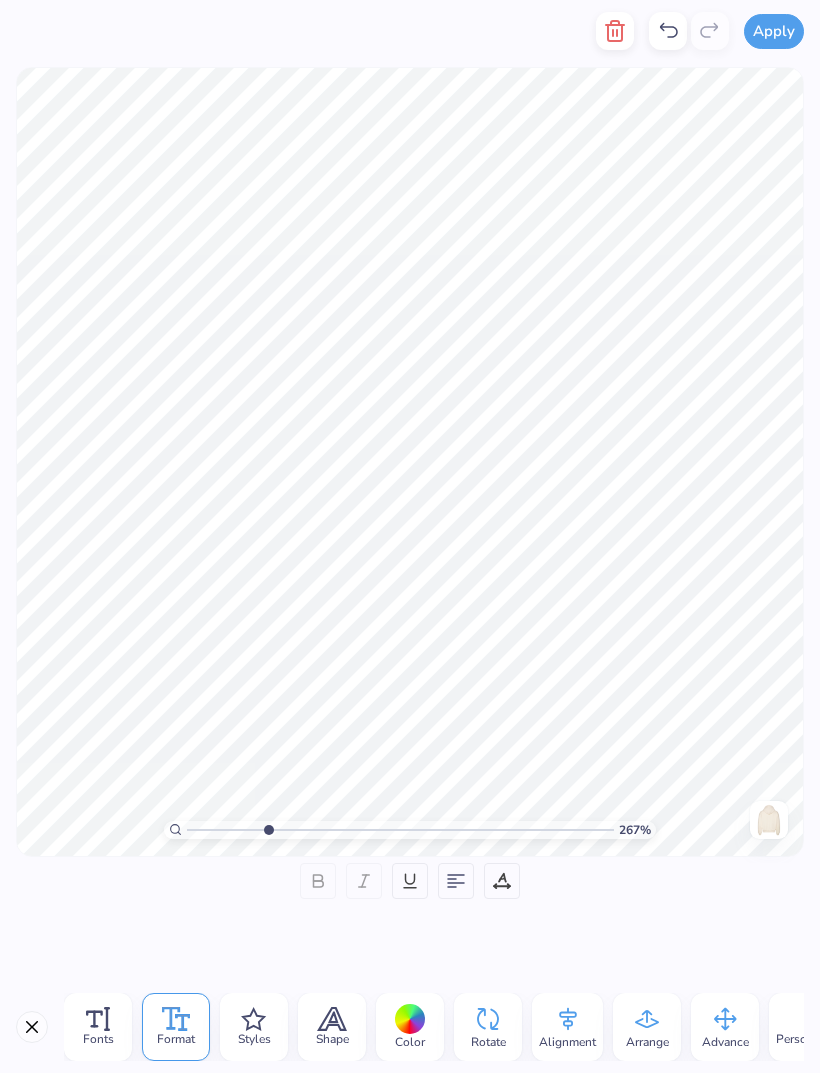 scroll, scrollTop: 0, scrollLeft: 5, axis: horizontal 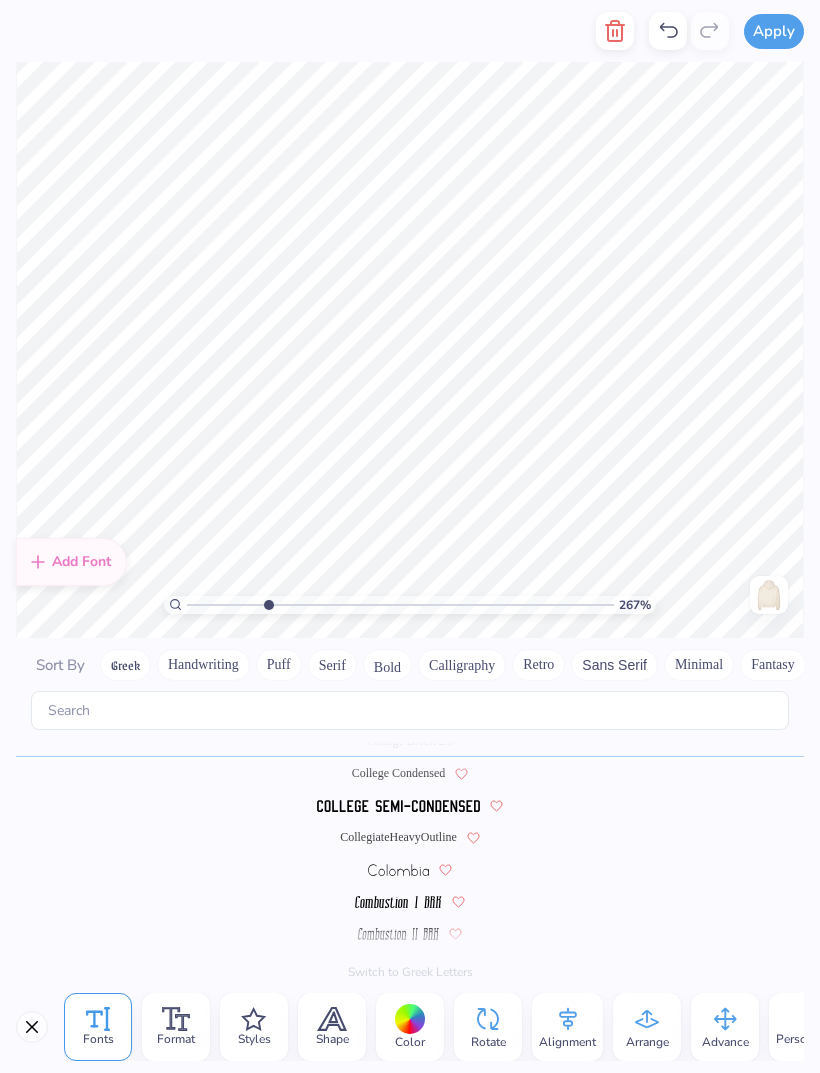 click 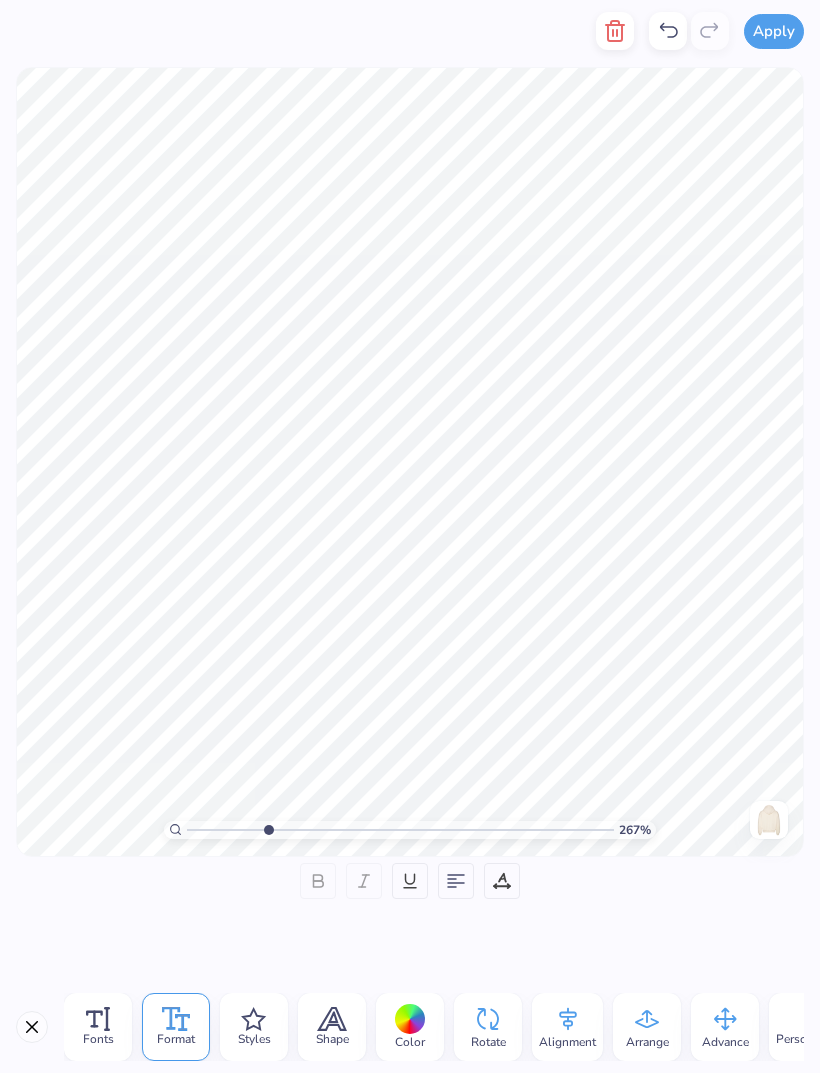 click 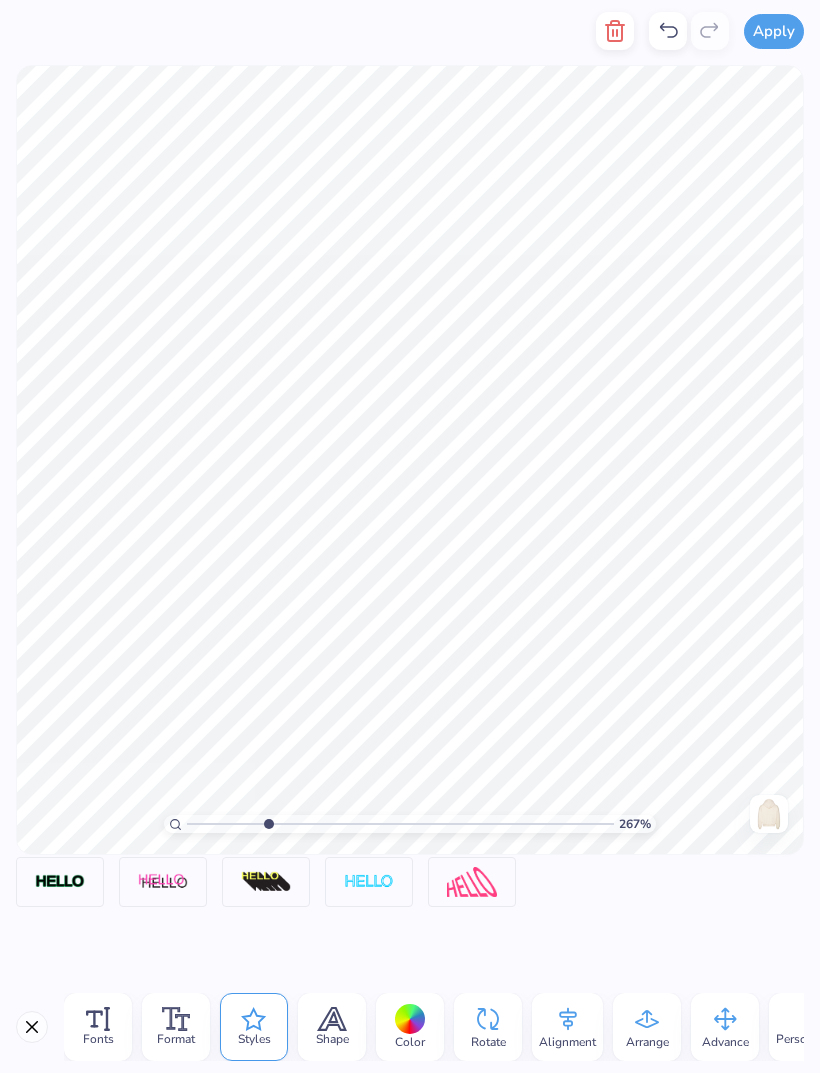 click at bounding box center (60, 882) 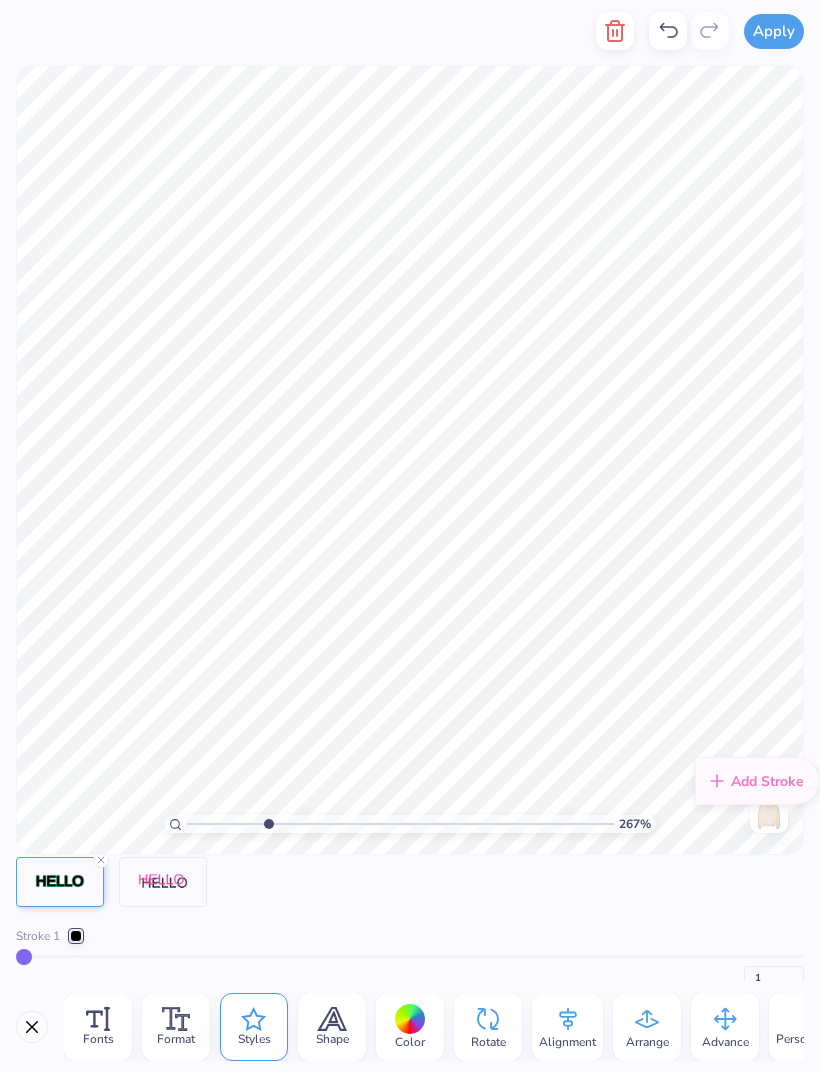 scroll, scrollTop: 0, scrollLeft: 0, axis: both 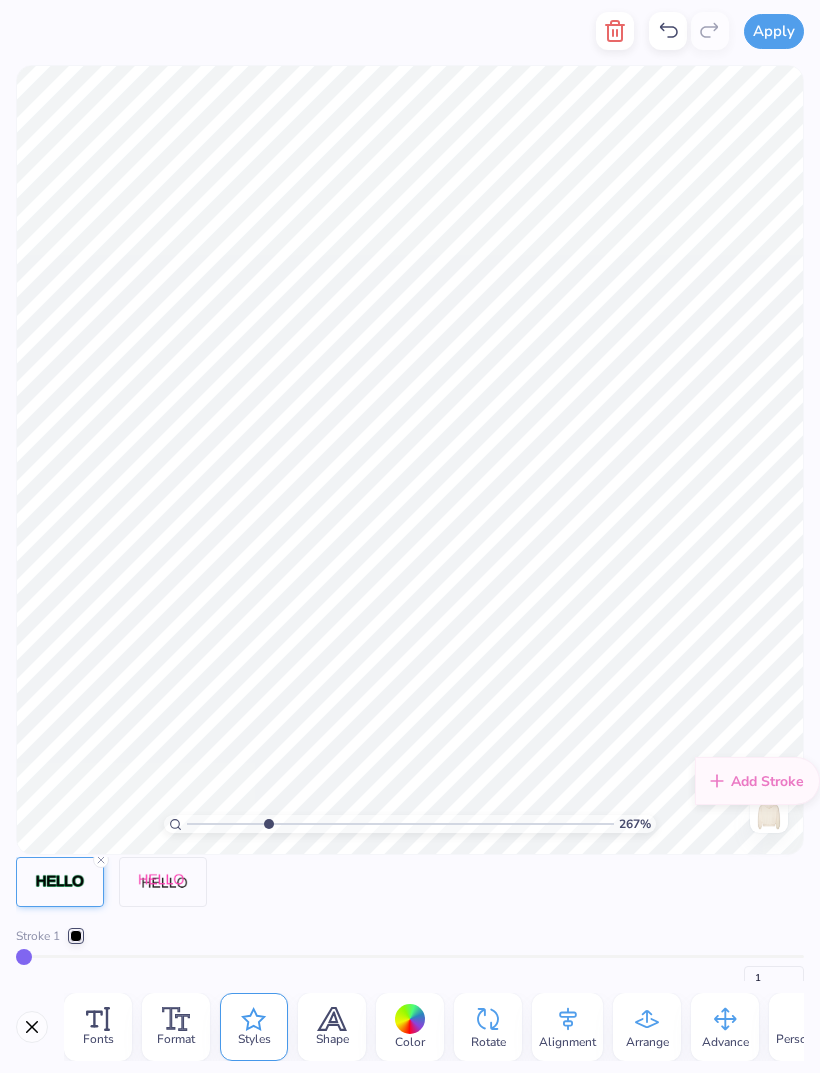 click on "Stroke 1 1" at bounding box center (410, 959) 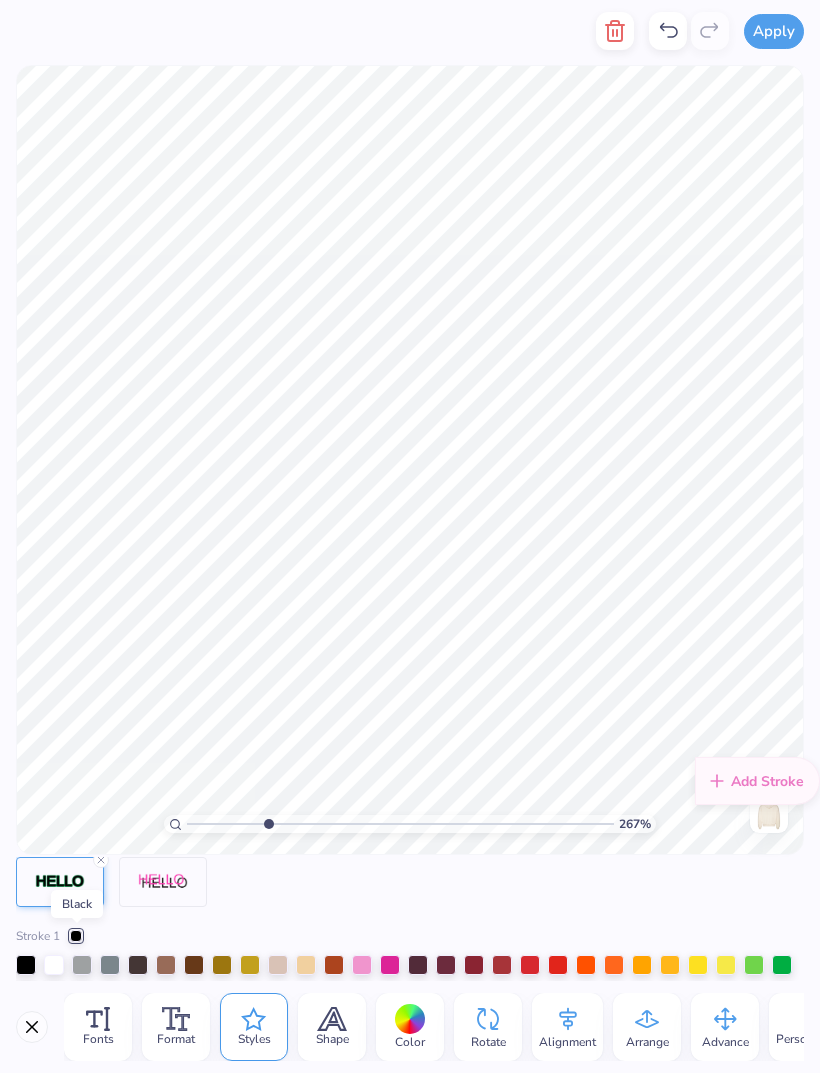 click at bounding box center [138, 965] 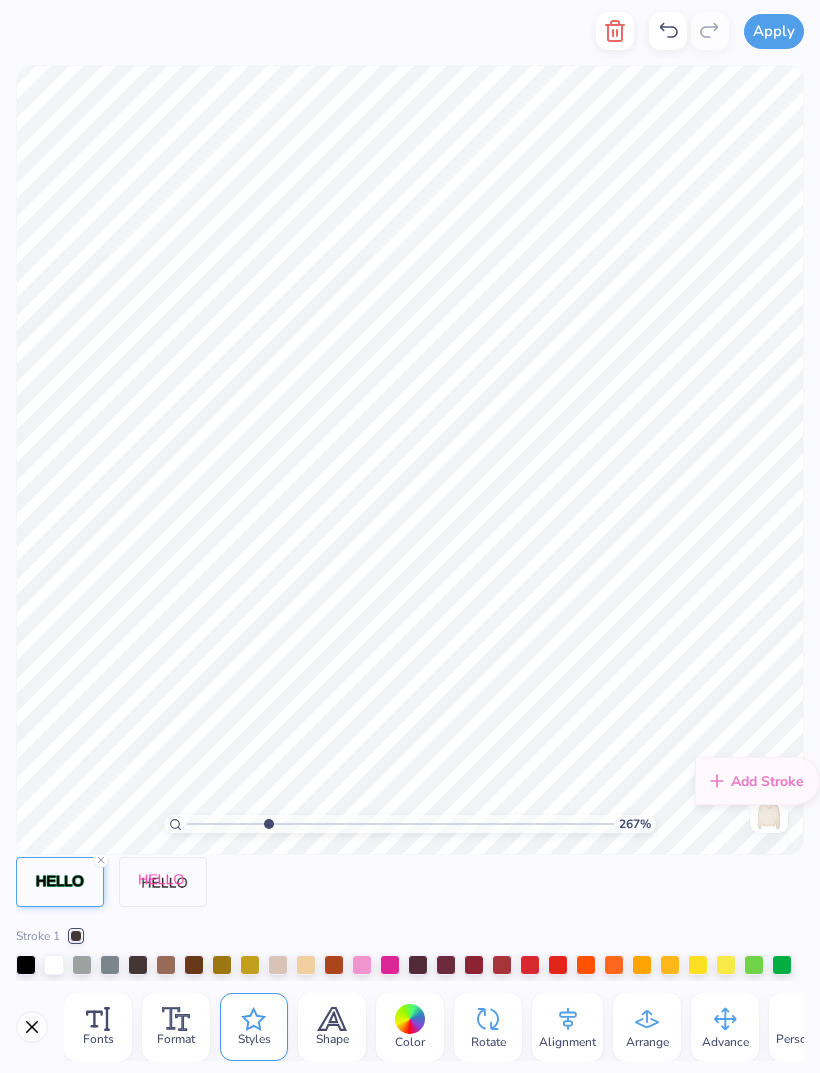 click at bounding box center [54, 965] 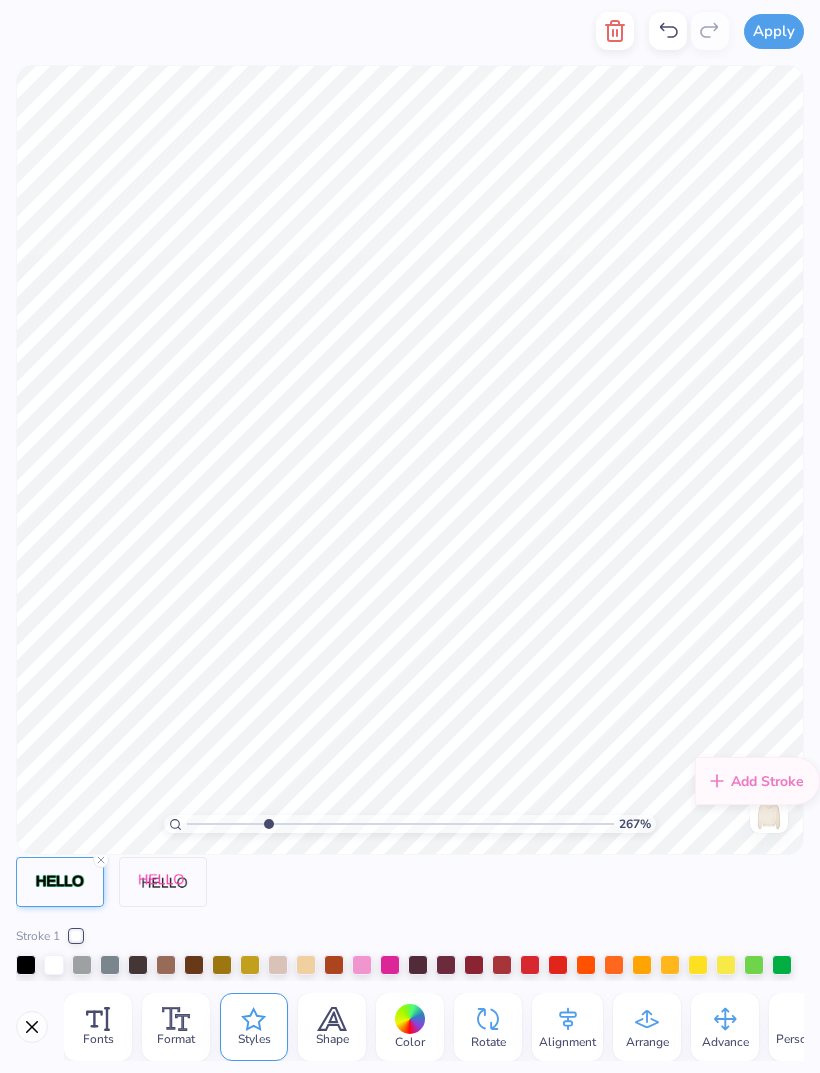 click at bounding box center (362, 965) 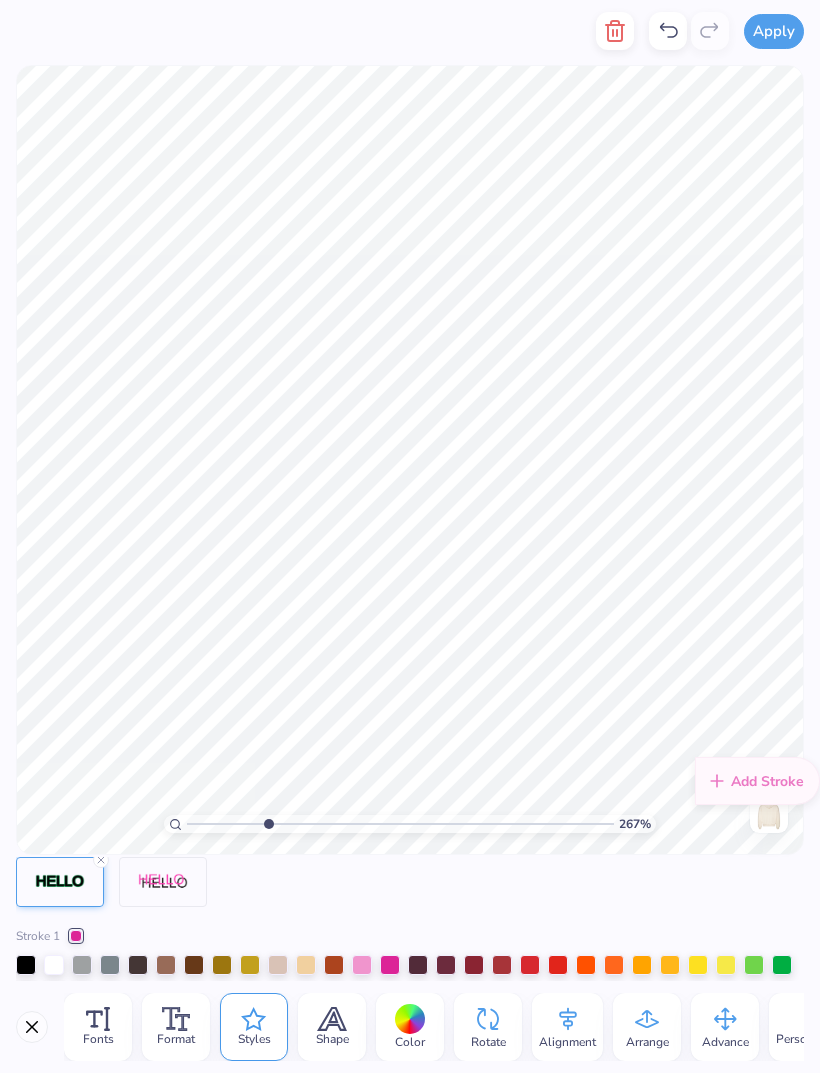 click at bounding box center (418, 965) 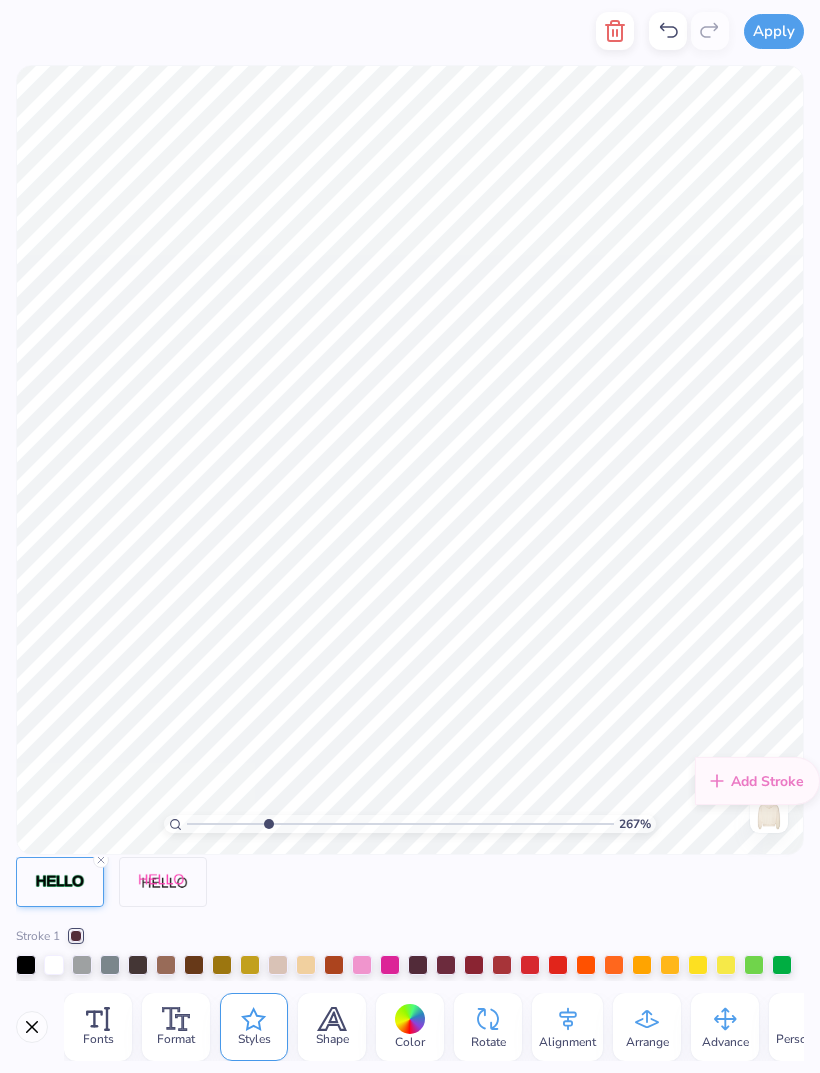 click on "Stroke 1 1  Add Stroke" at bounding box center [410, 984] 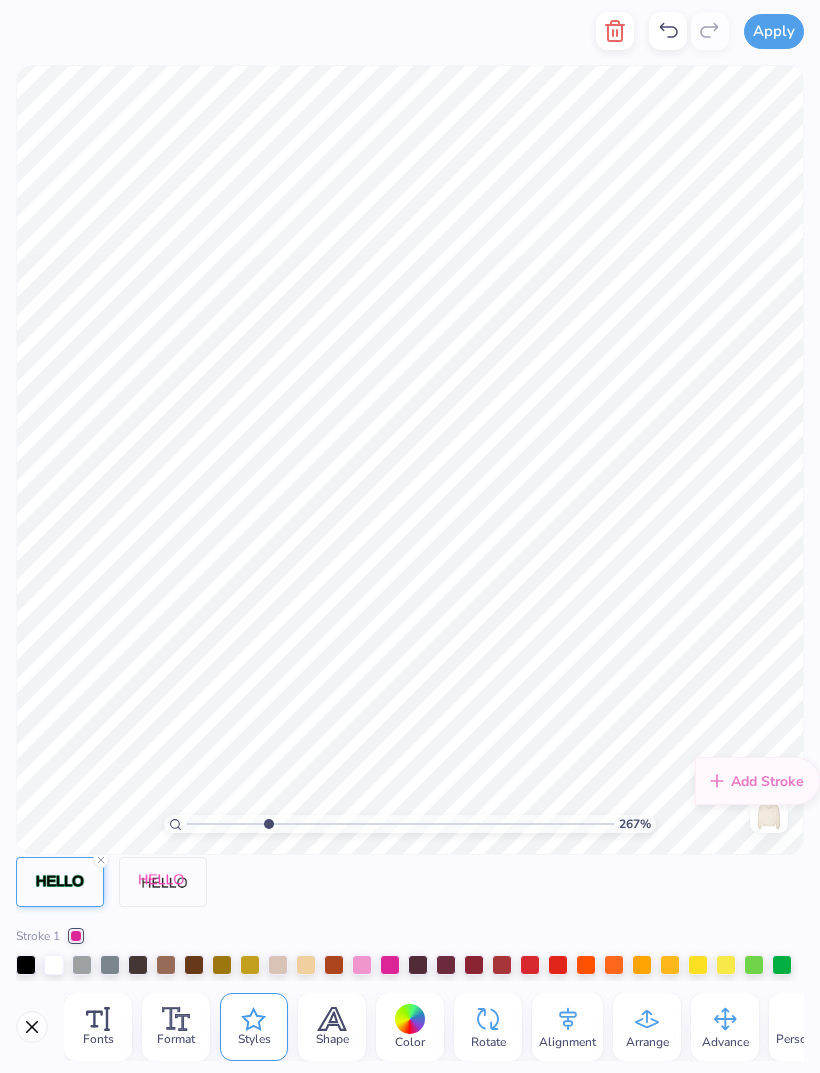 click at bounding box center (418, 965) 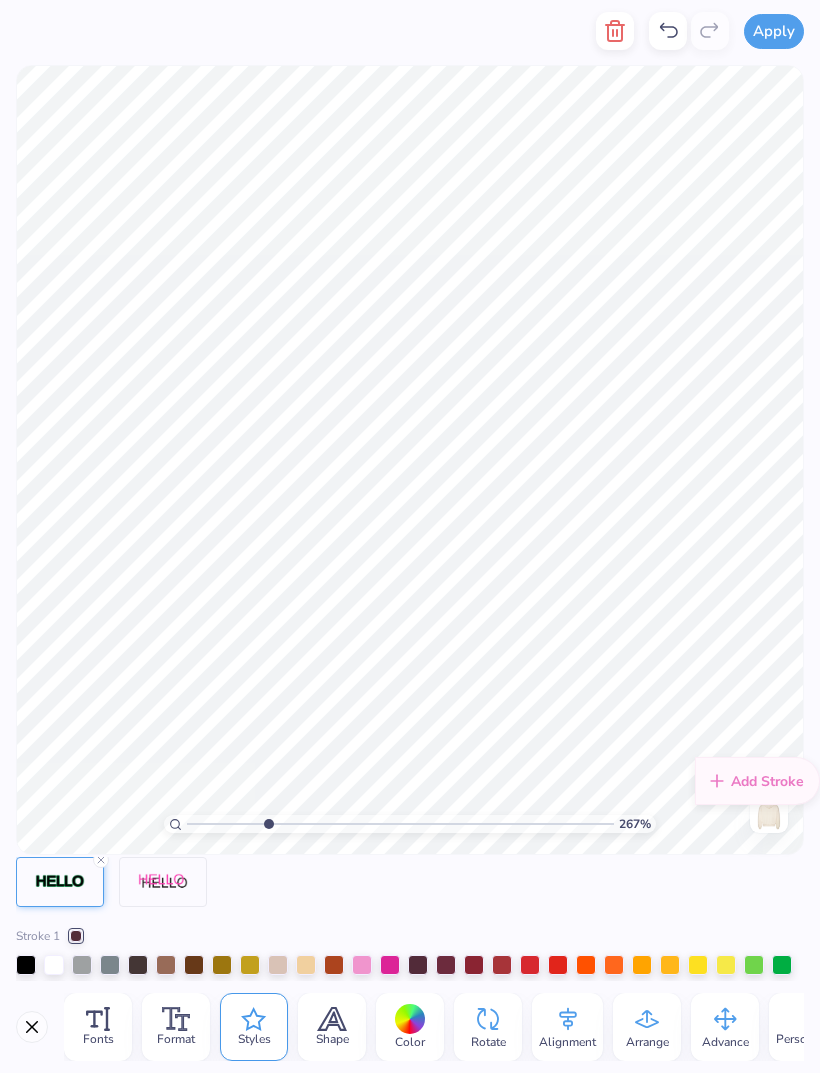 click on "Stroke 1 1  Add Stroke" at bounding box center (410, 984) 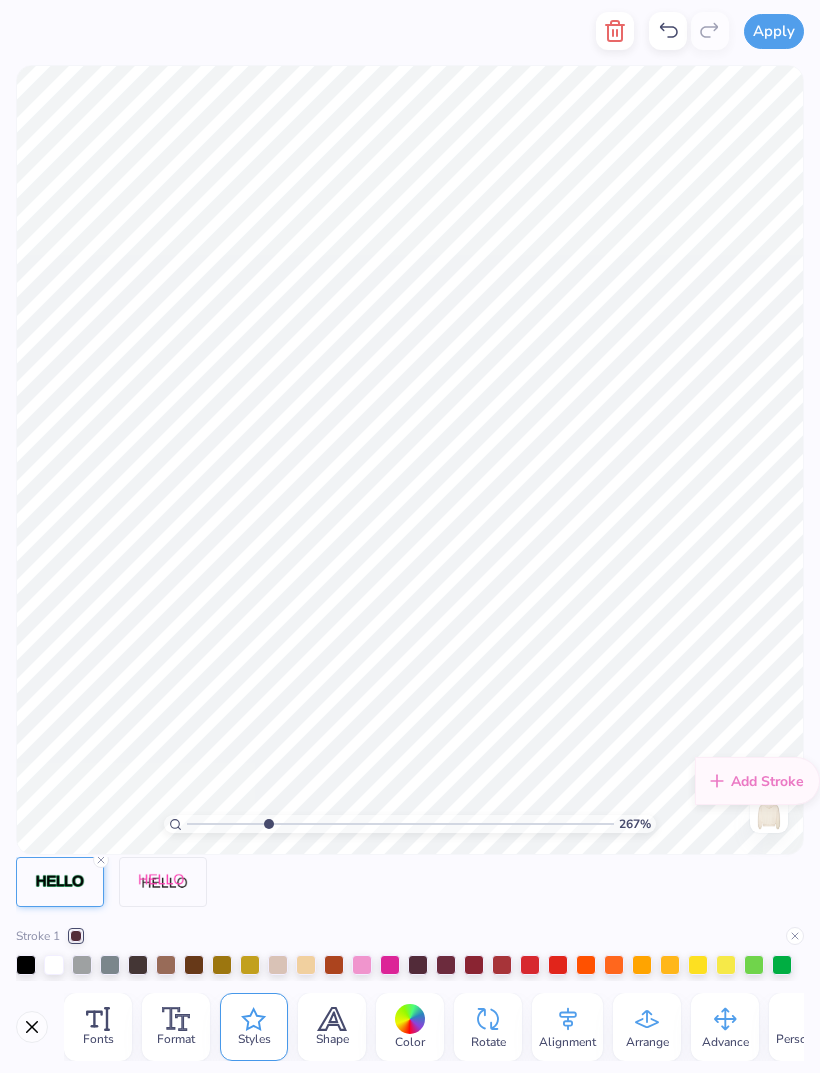 click on "Add Stroke" at bounding box center [757, 781] 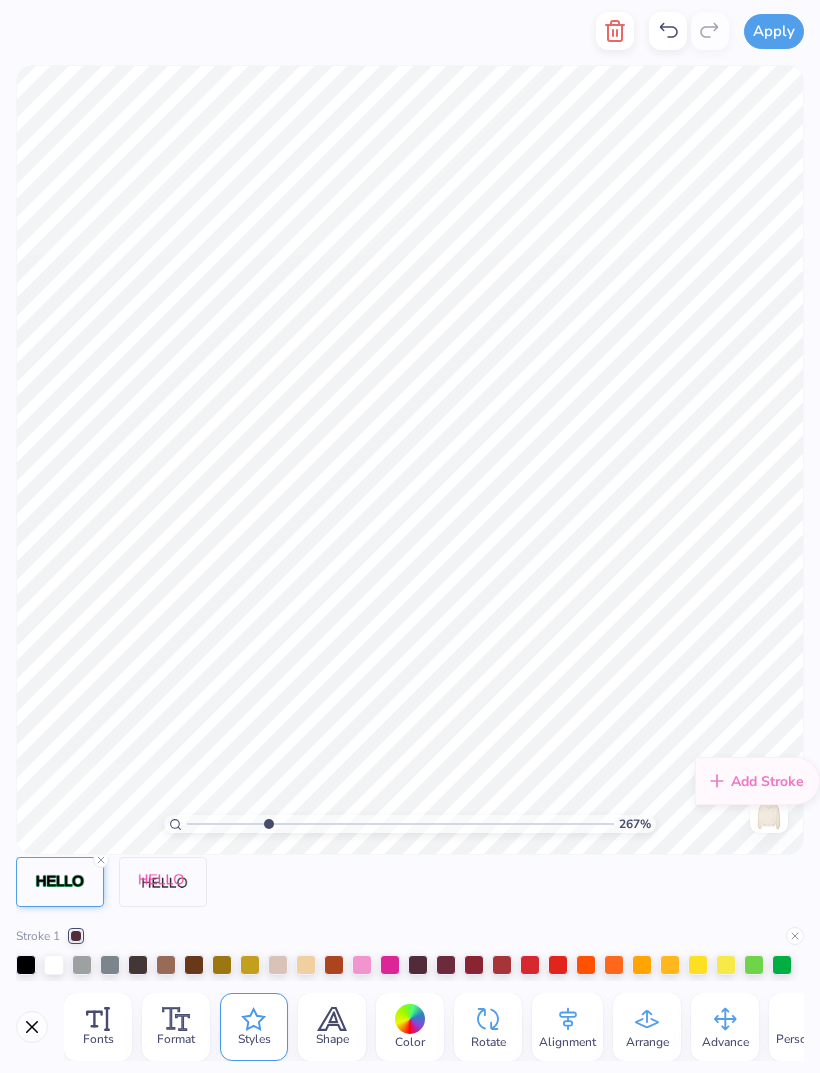 click 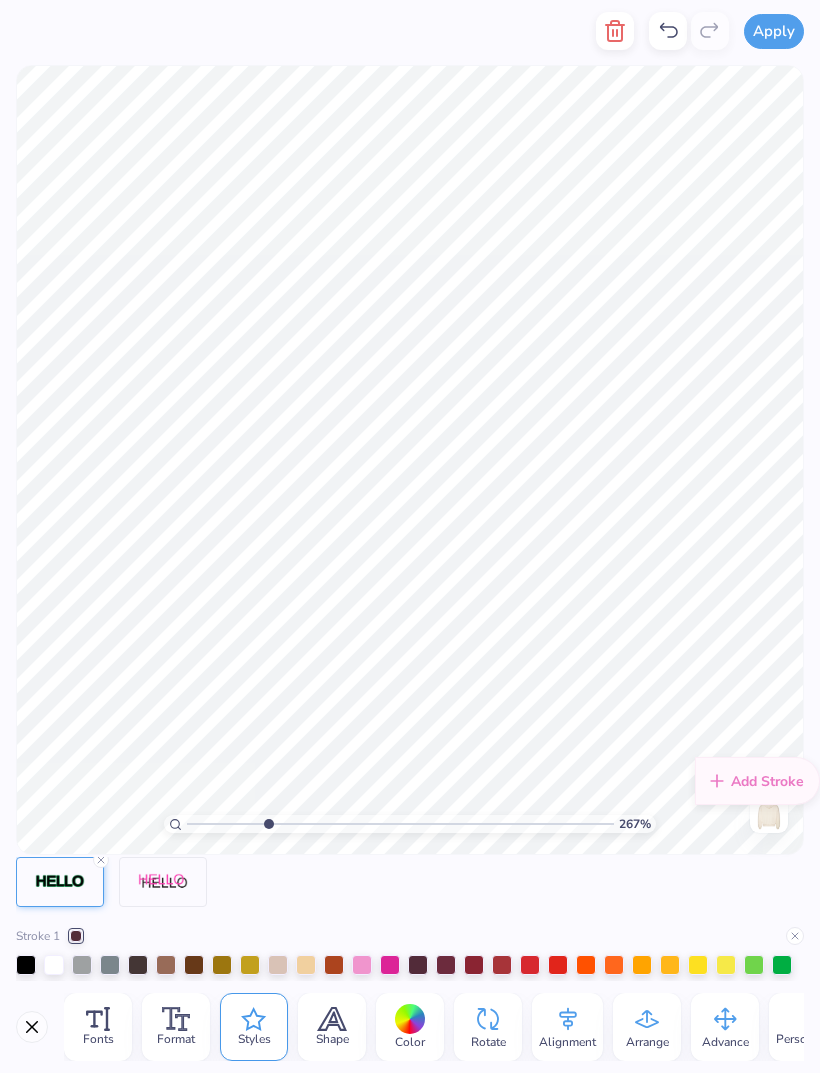 click 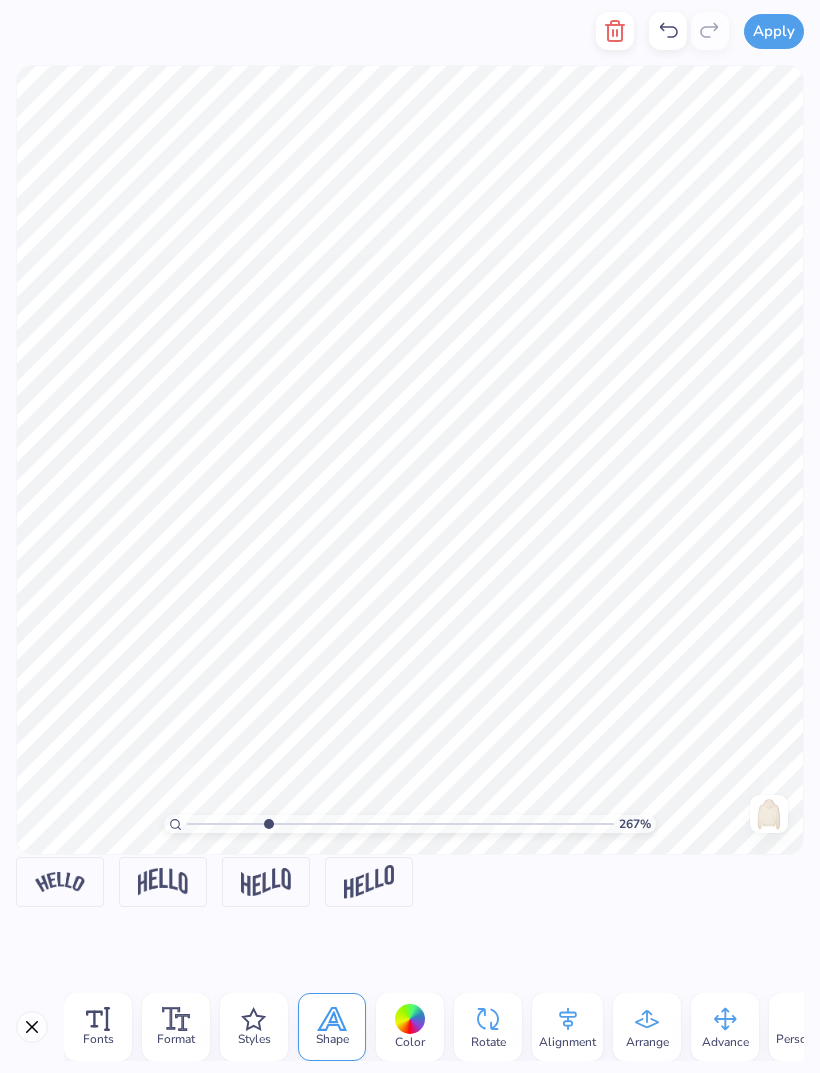 click 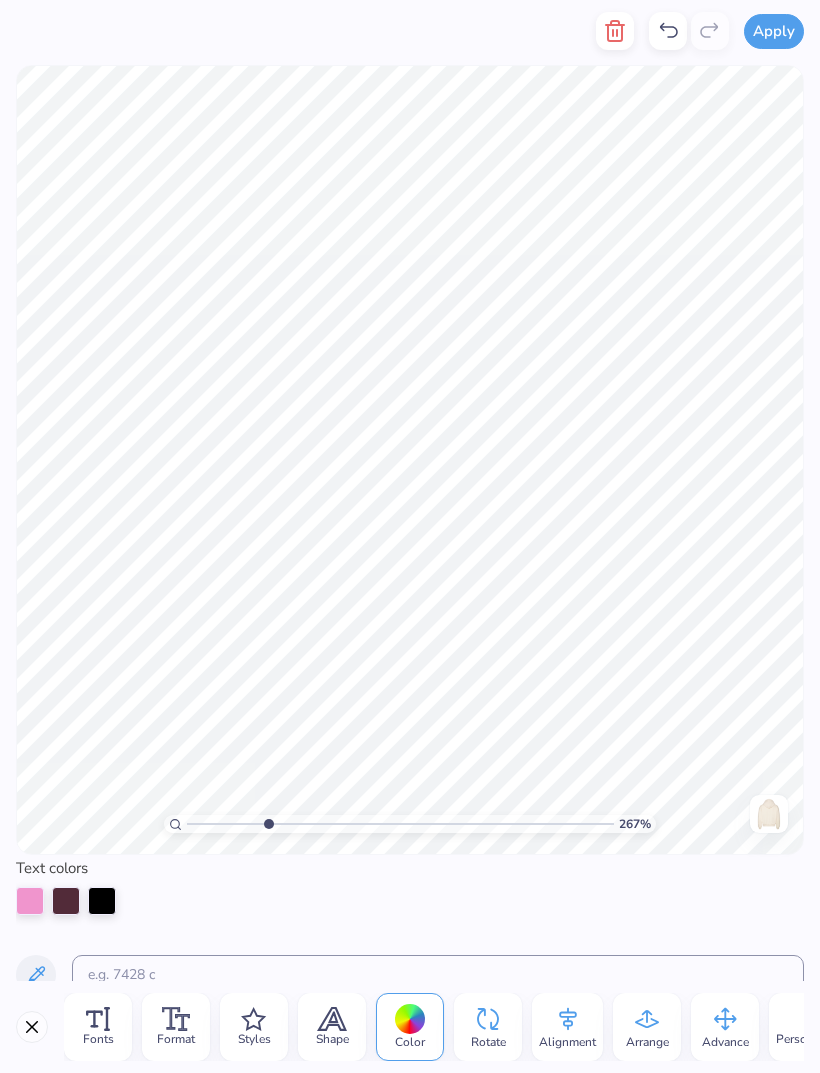 click 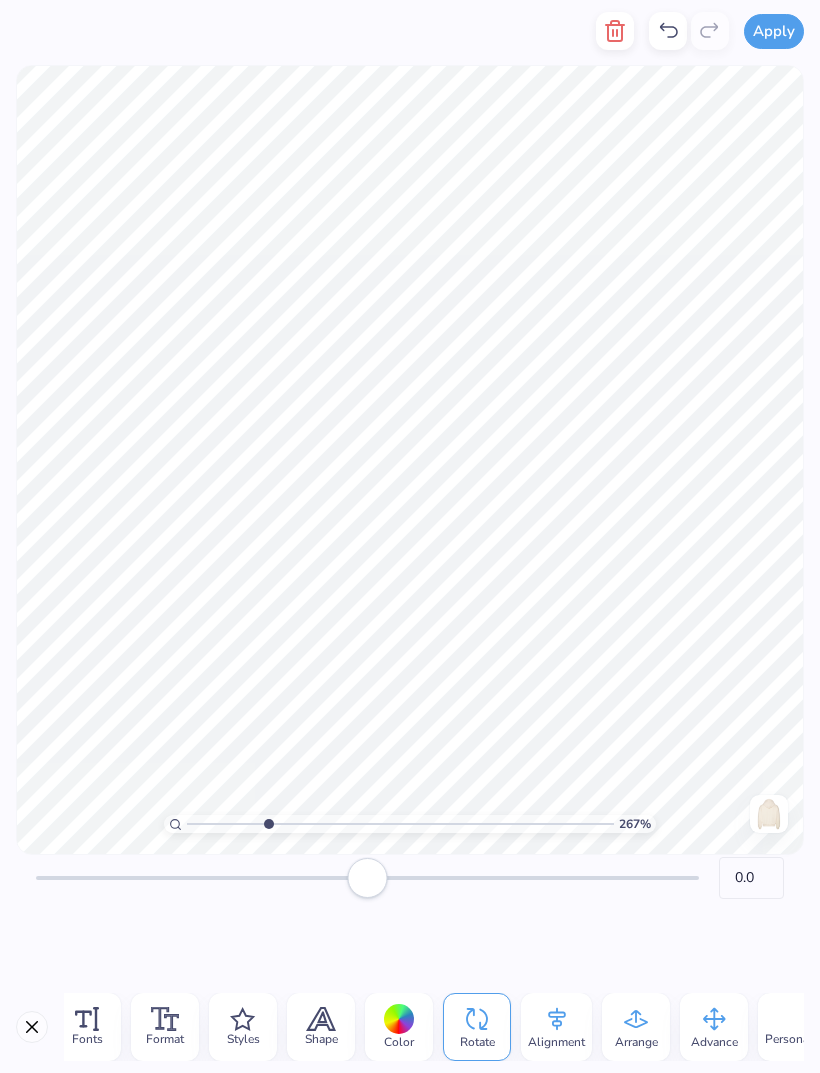scroll, scrollTop: 0, scrollLeft: 16, axis: horizontal 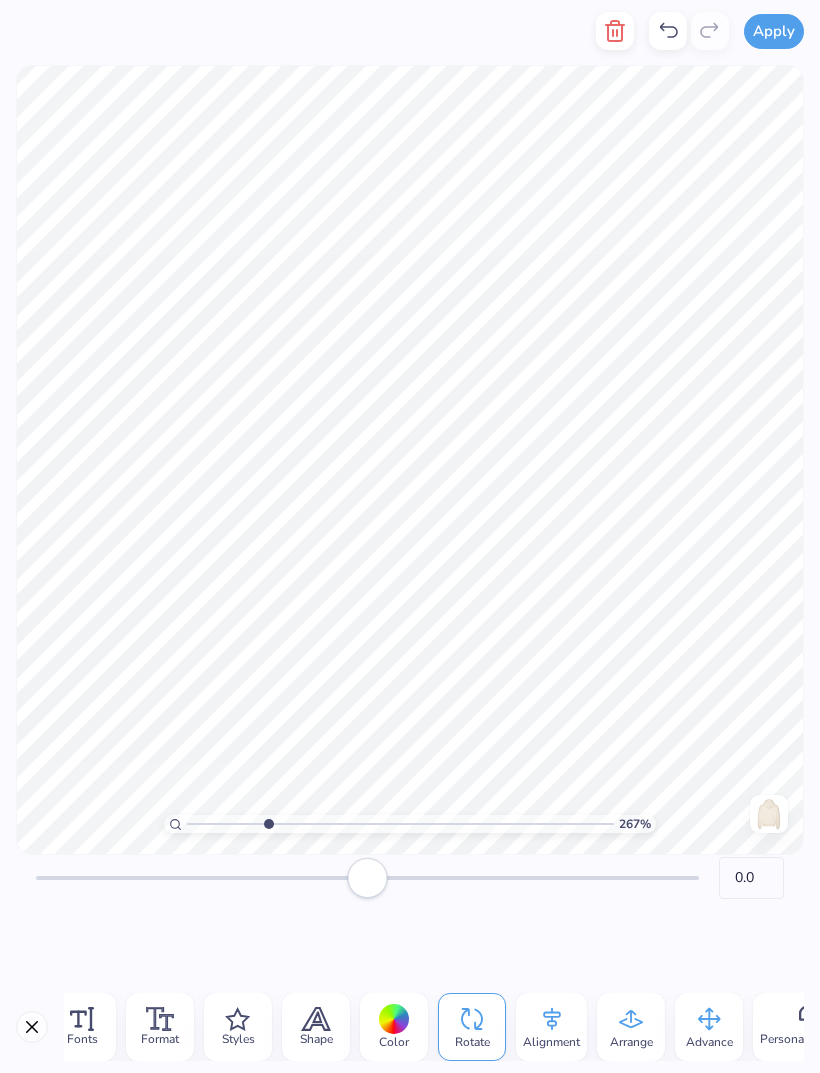 click 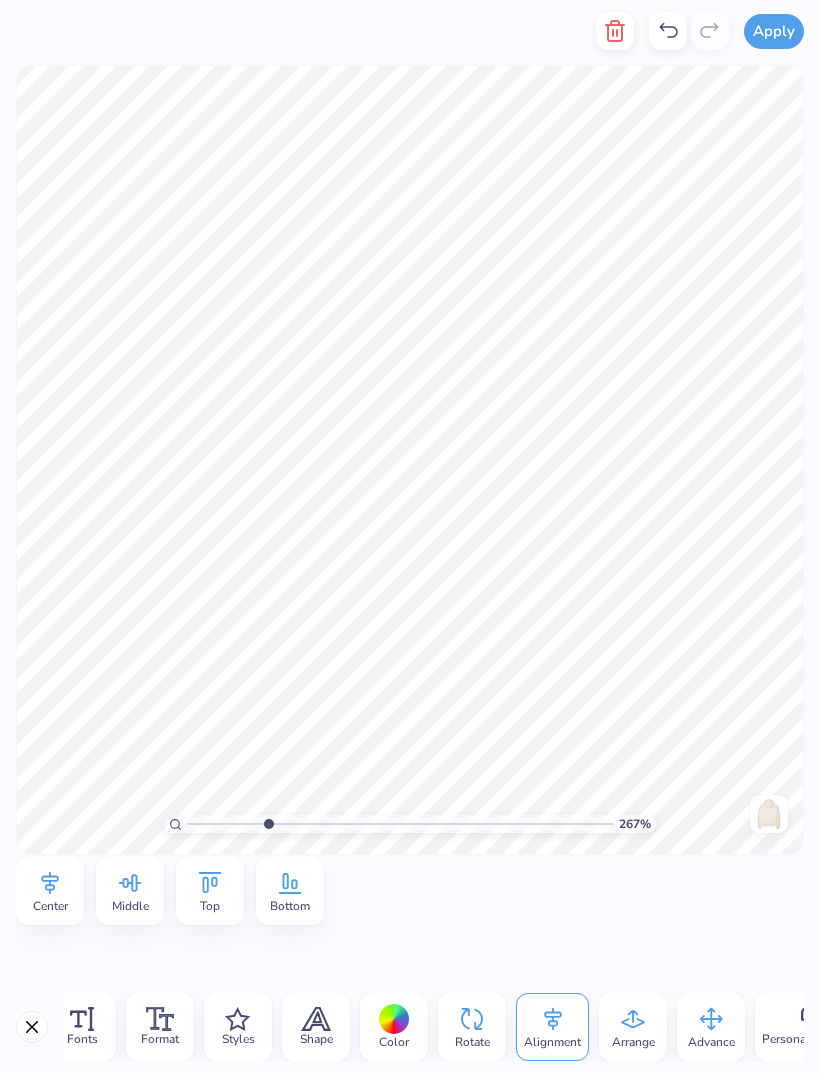 click on "Arrange" at bounding box center [633, 1042] 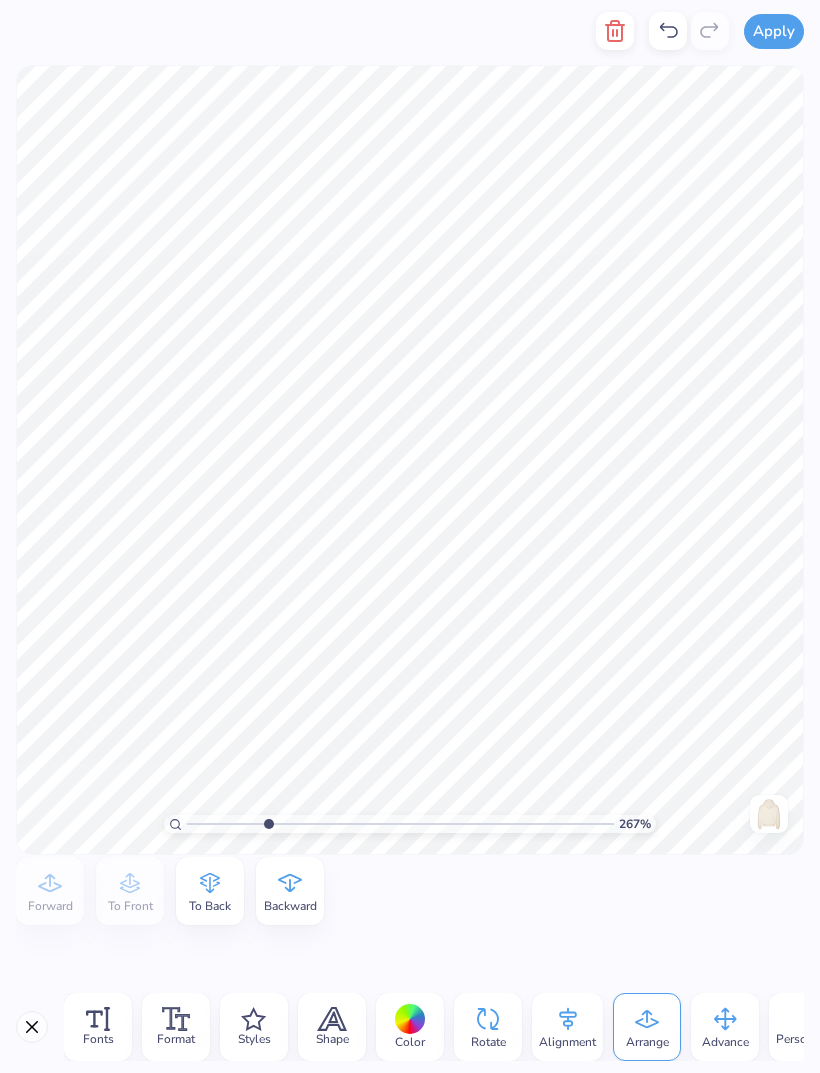 scroll, scrollTop: 0, scrollLeft: 0, axis: both 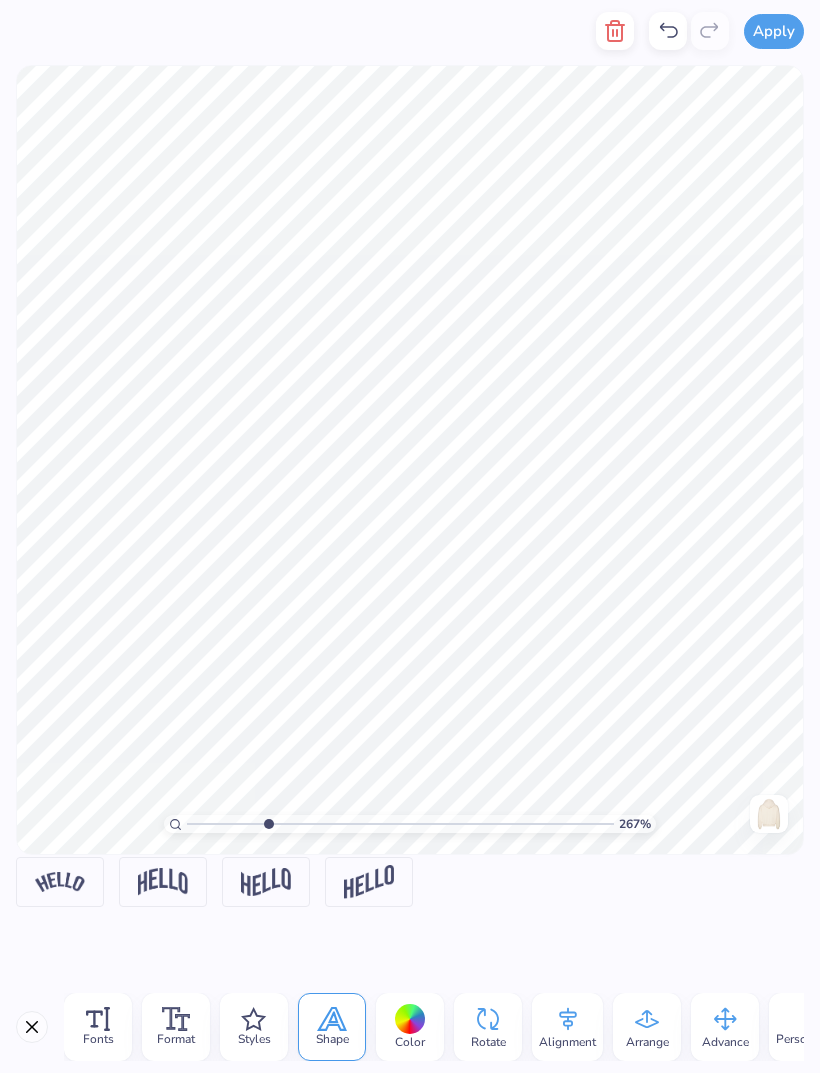 click 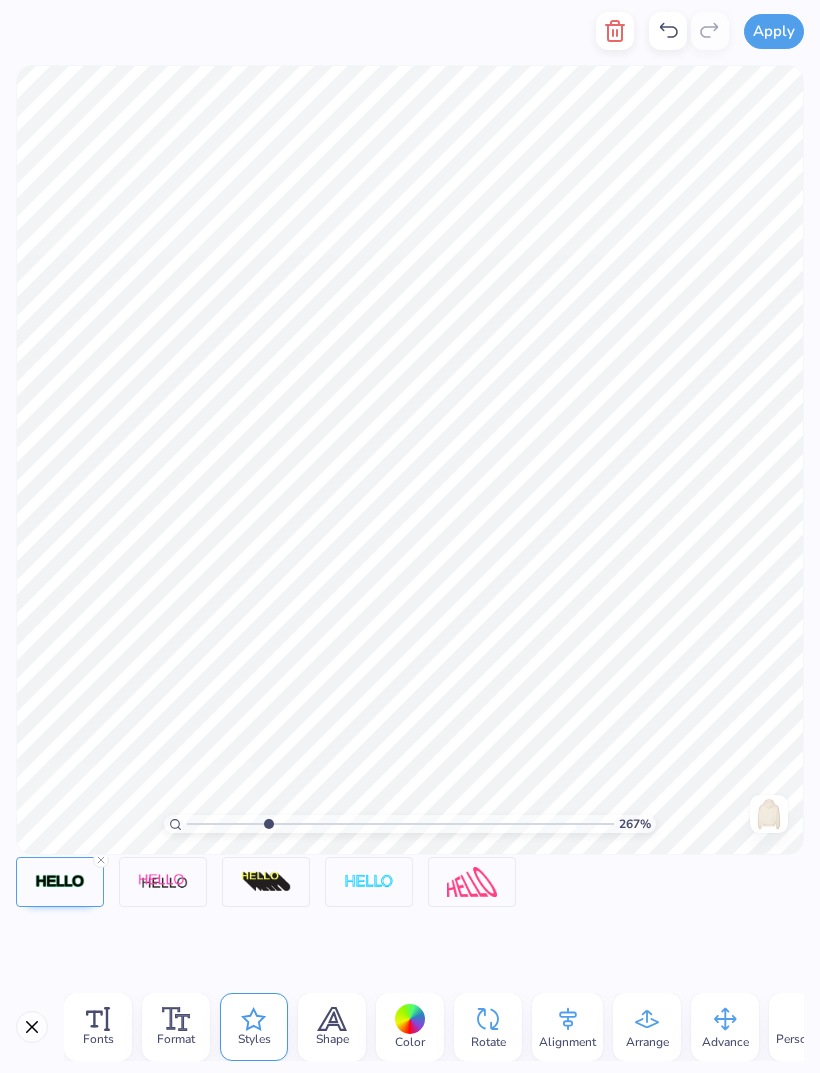 click 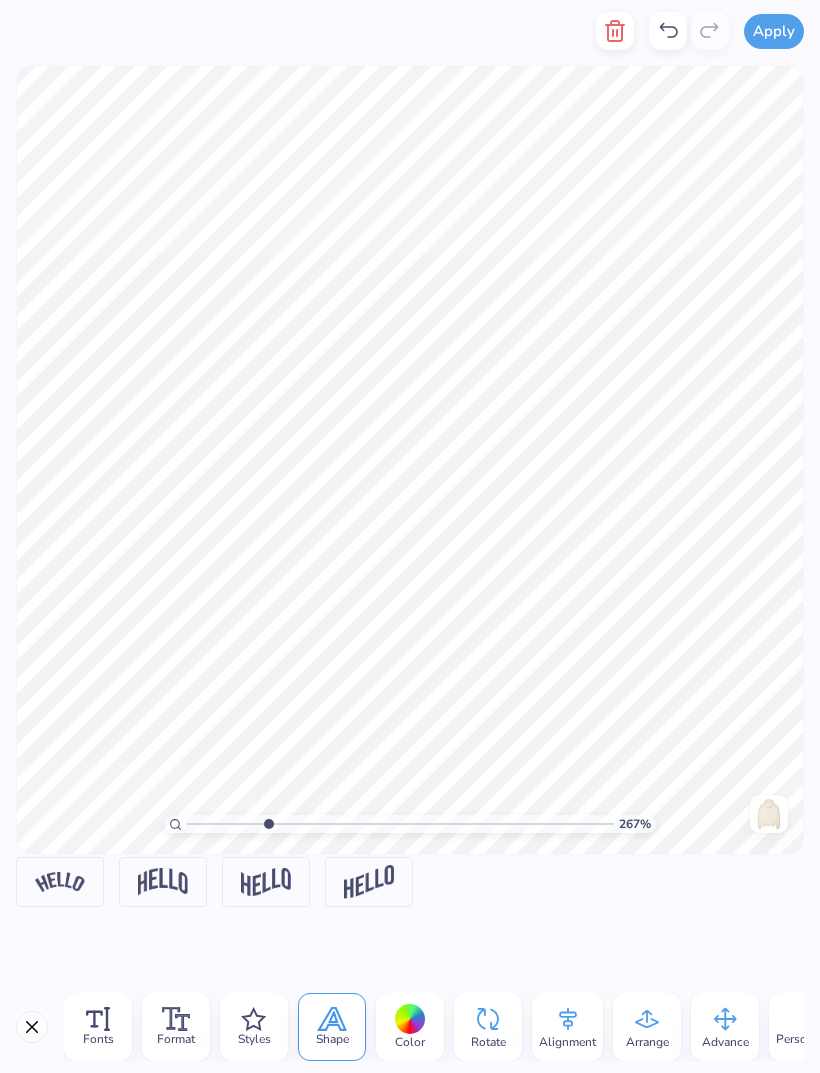 click at bounding box center [369, 882] 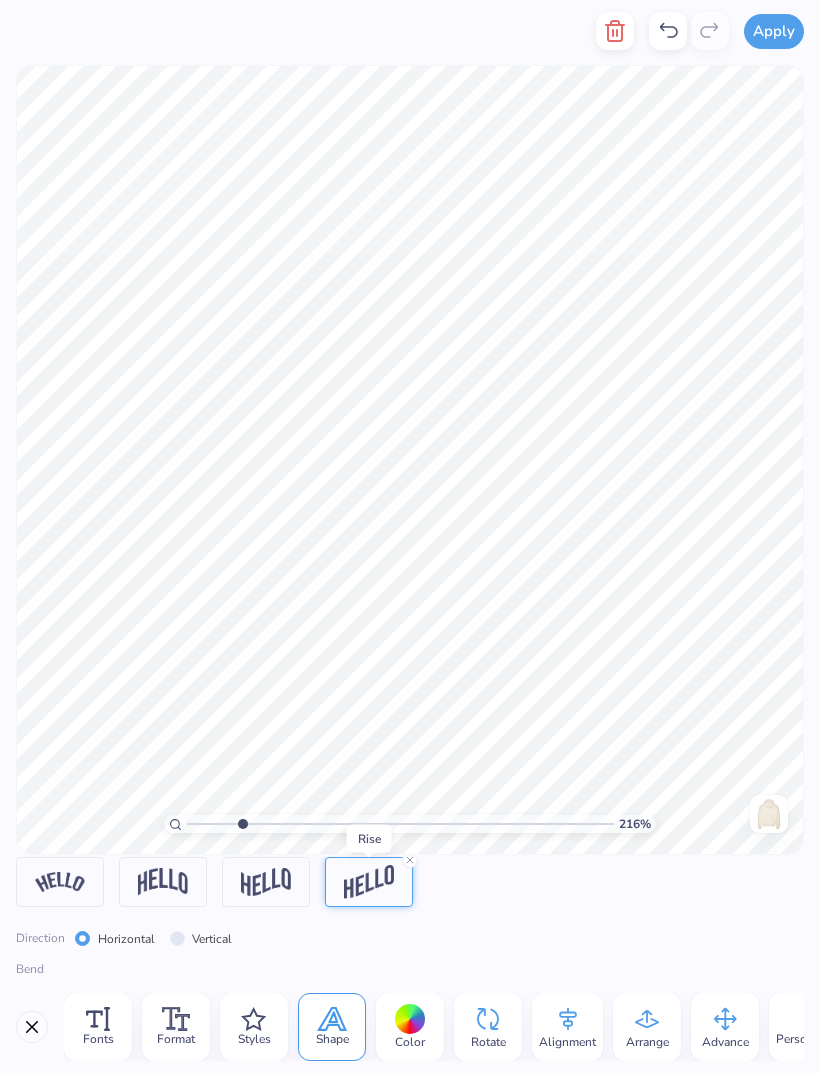 type on "2.07" 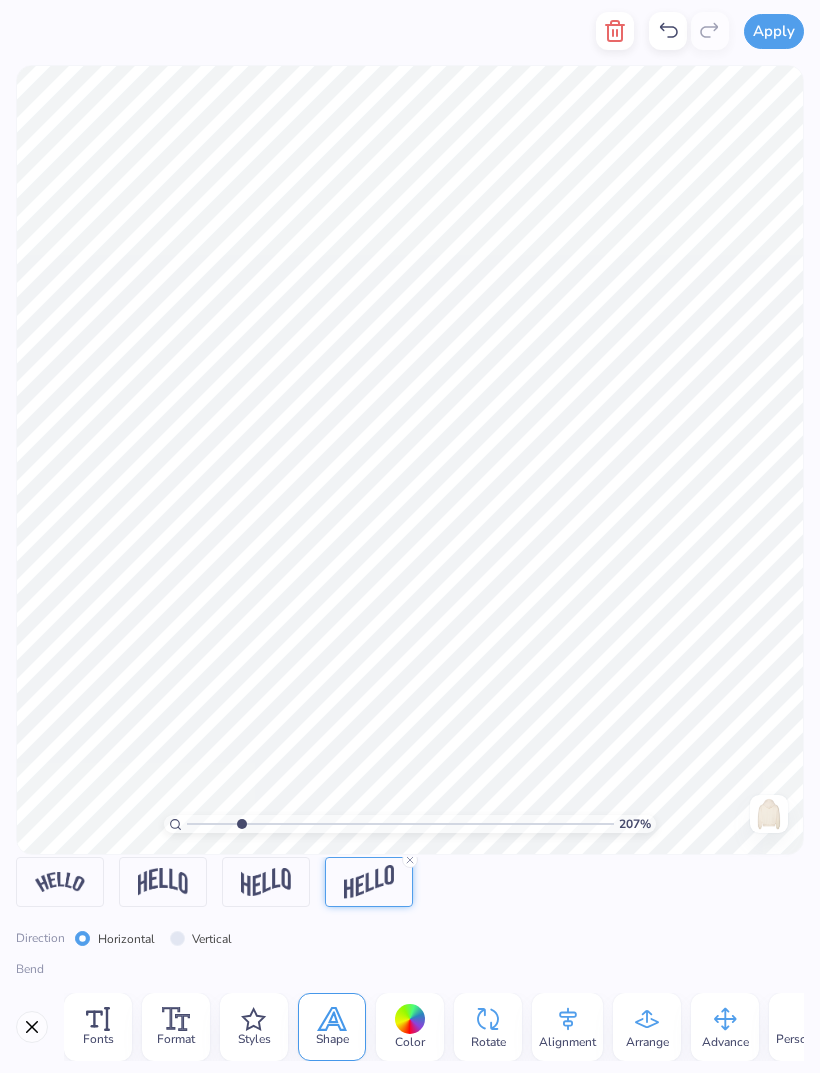 scroll, scrollTop: 6, scrollLeft: 0, axis: vertical 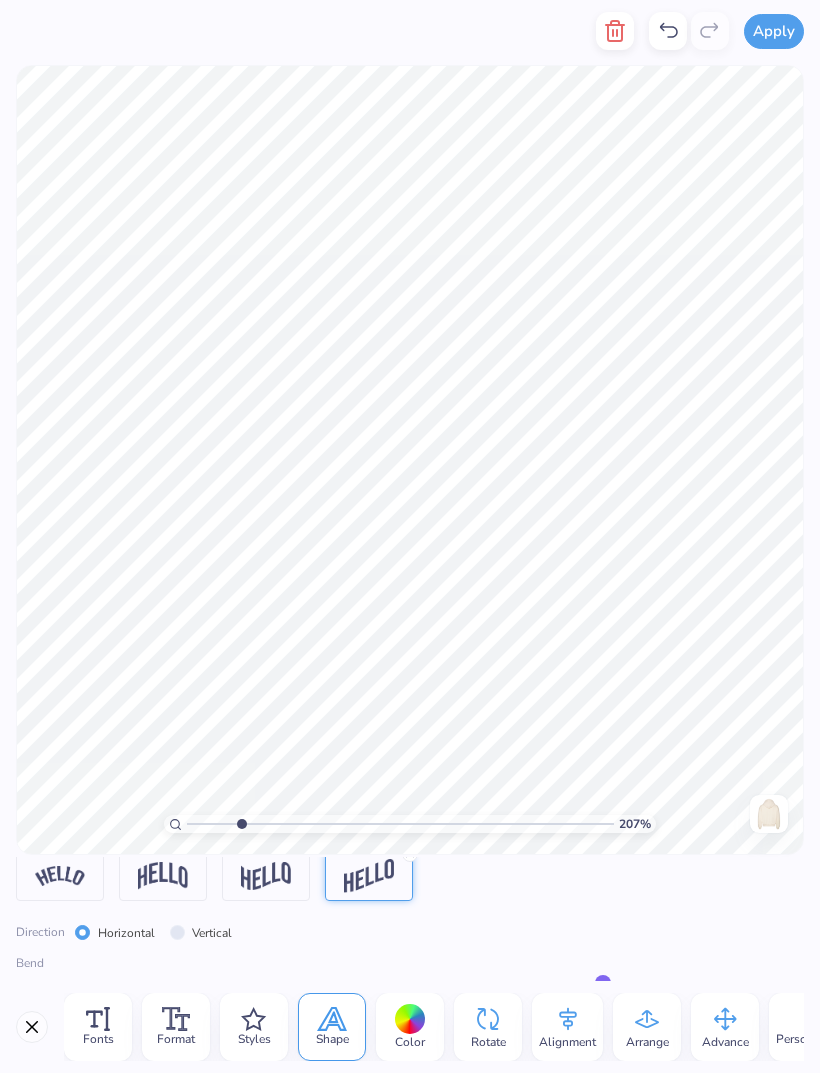 click at bounding box center (369, 876) 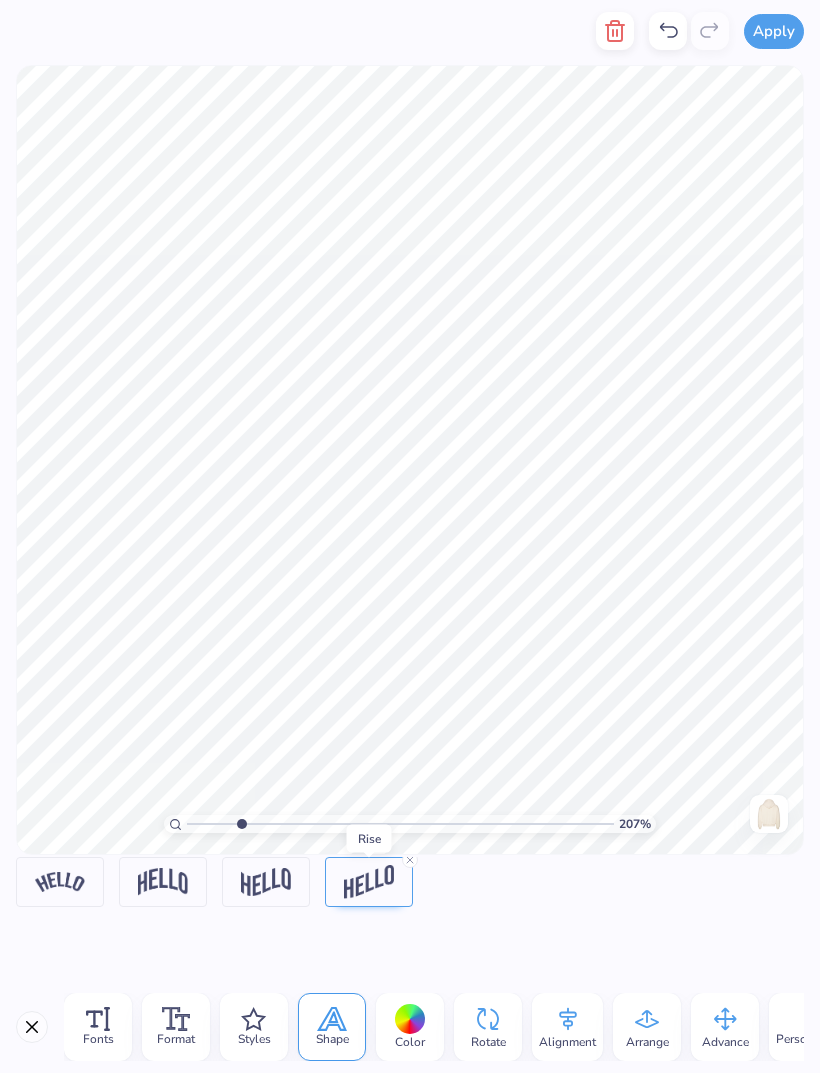 scroll, scrollTop: 0, scrollLeft: 0, axis: both 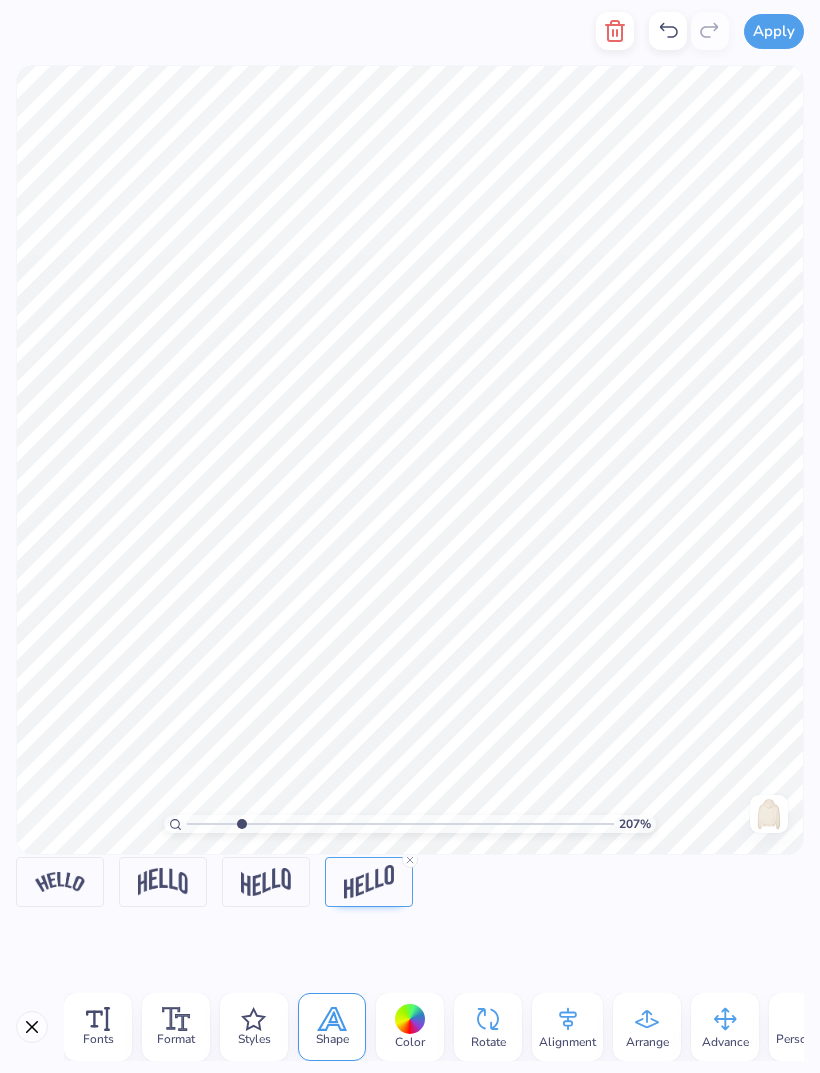 click at bounding box center (266, 882) 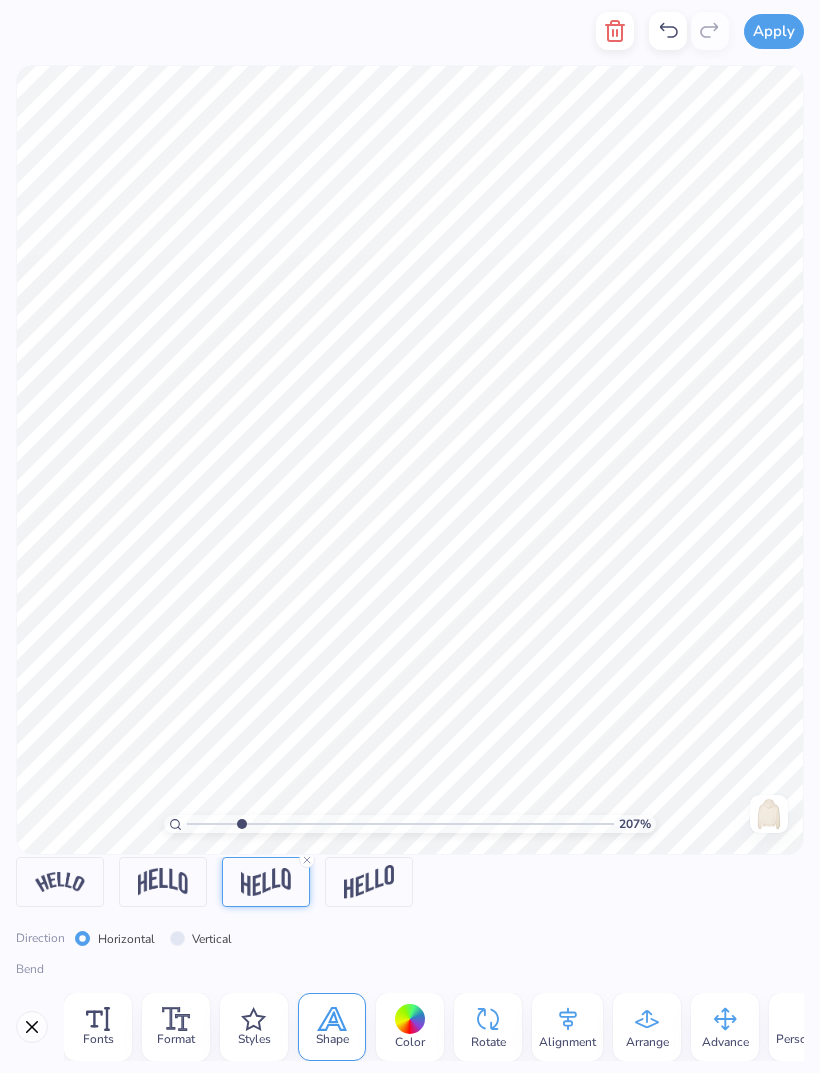 scroll, scrollTop: 1, scrollLeft: 4, axis: both 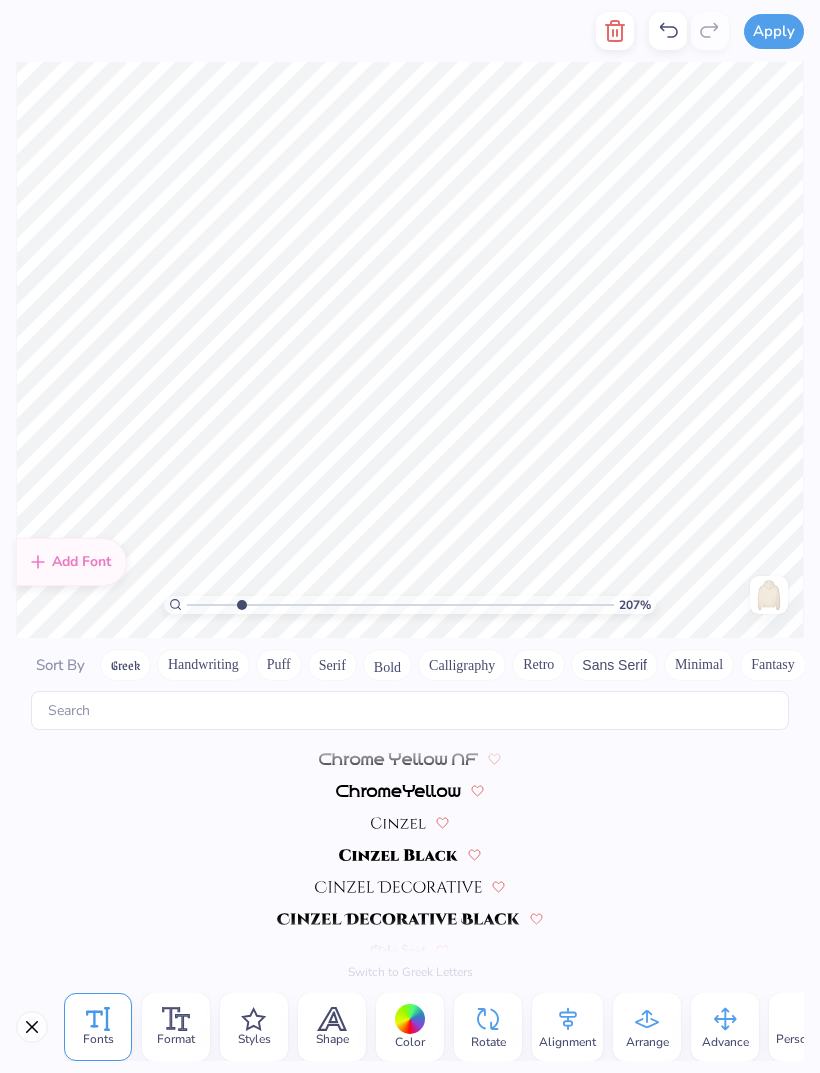 click 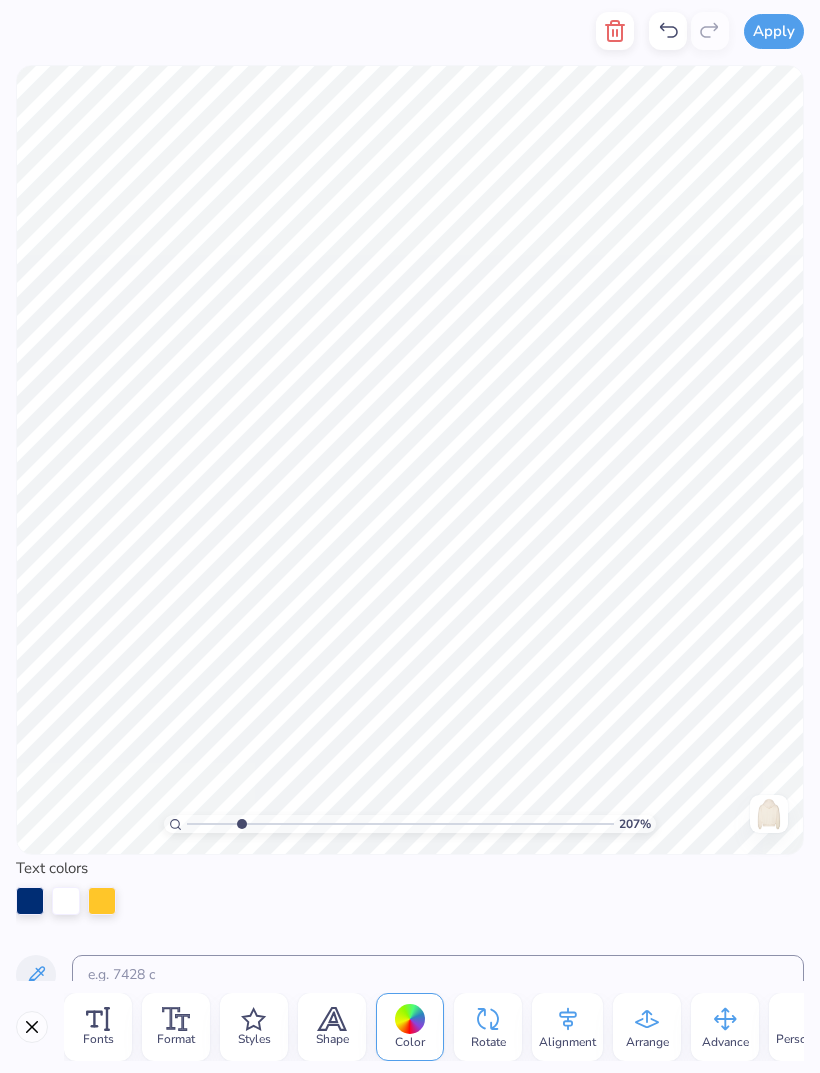 scroll, scrollTop: 1, scrollLeft: 3, axis: both 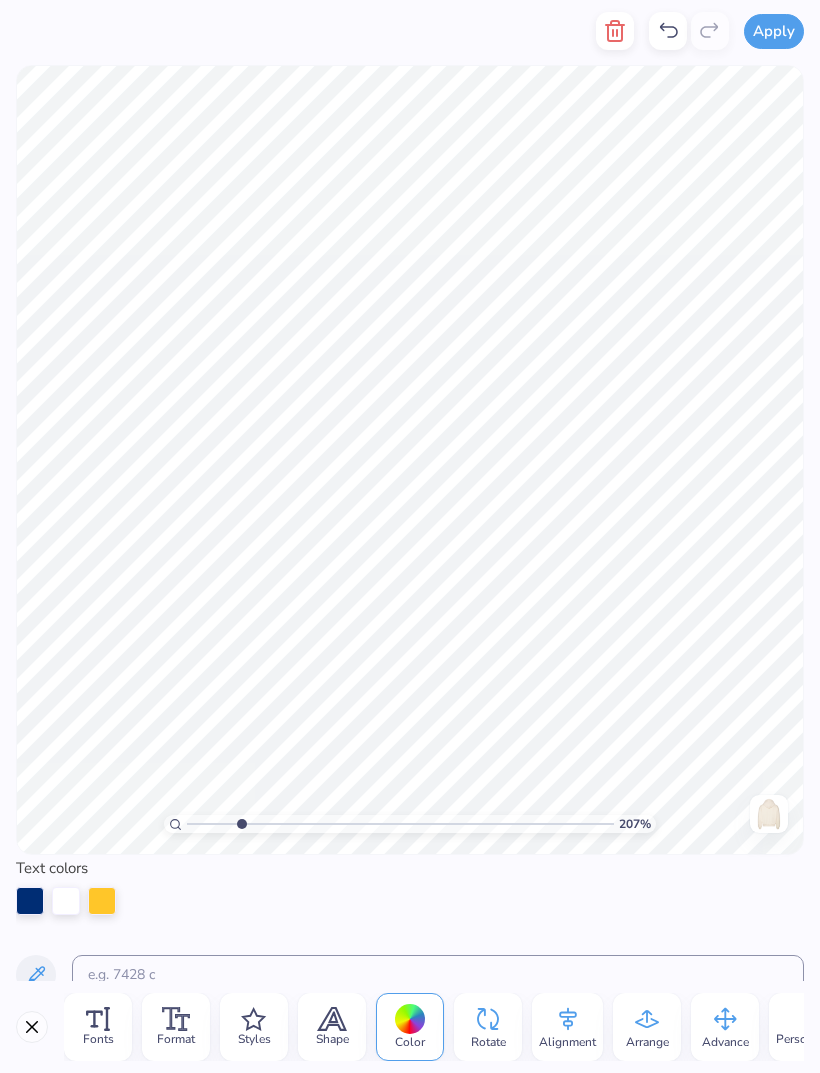 type on "eXquisite Xi" 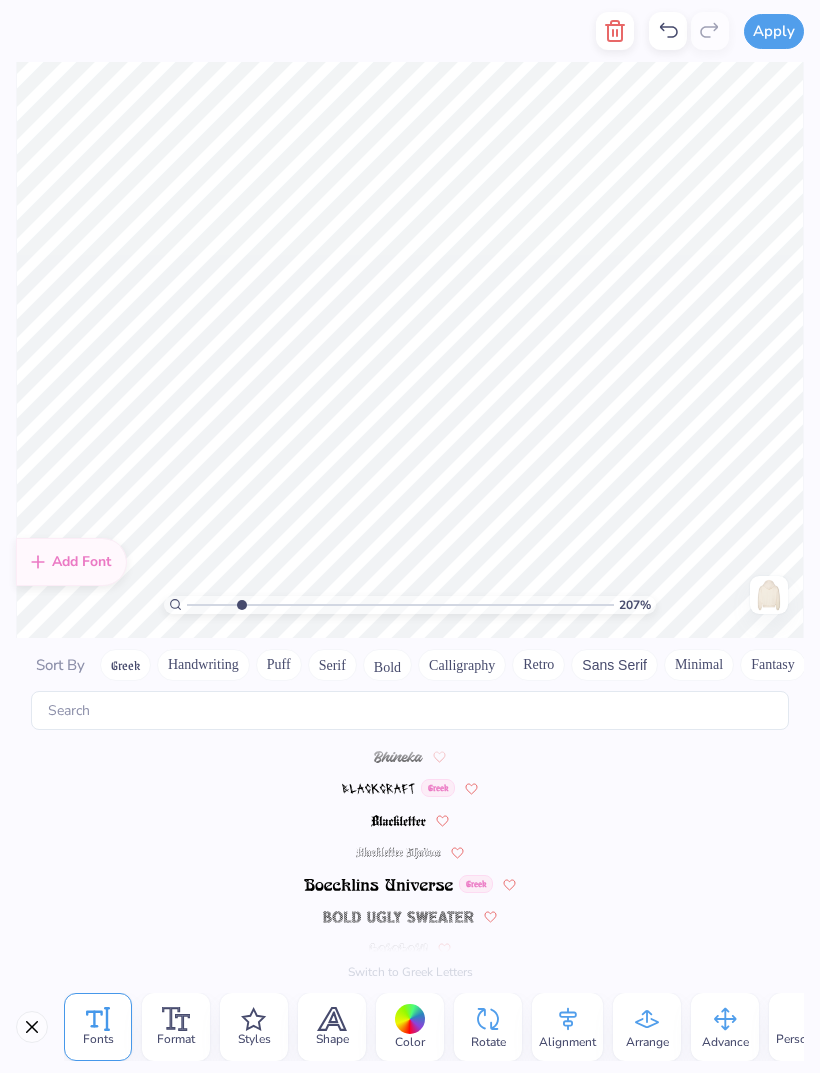 scroll, scrollTop: 0, scrollLeft: 0, axis: both 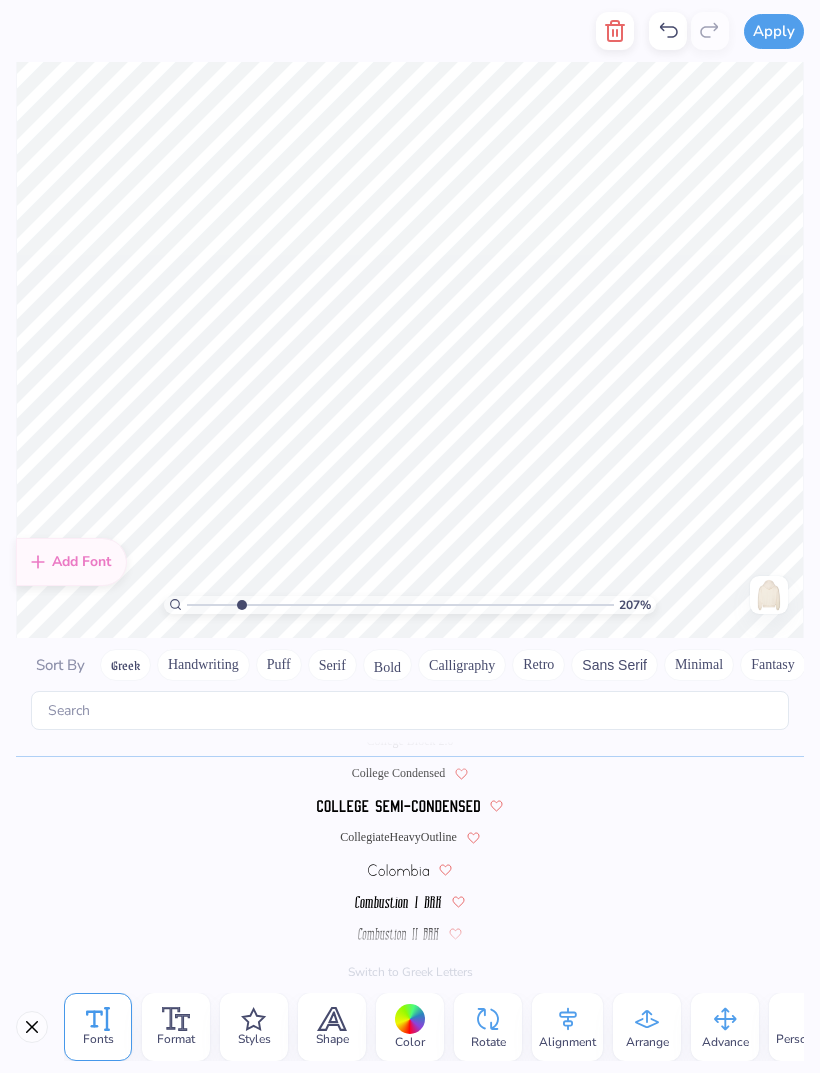 click on "Color" at bounding box center [410, 1027] 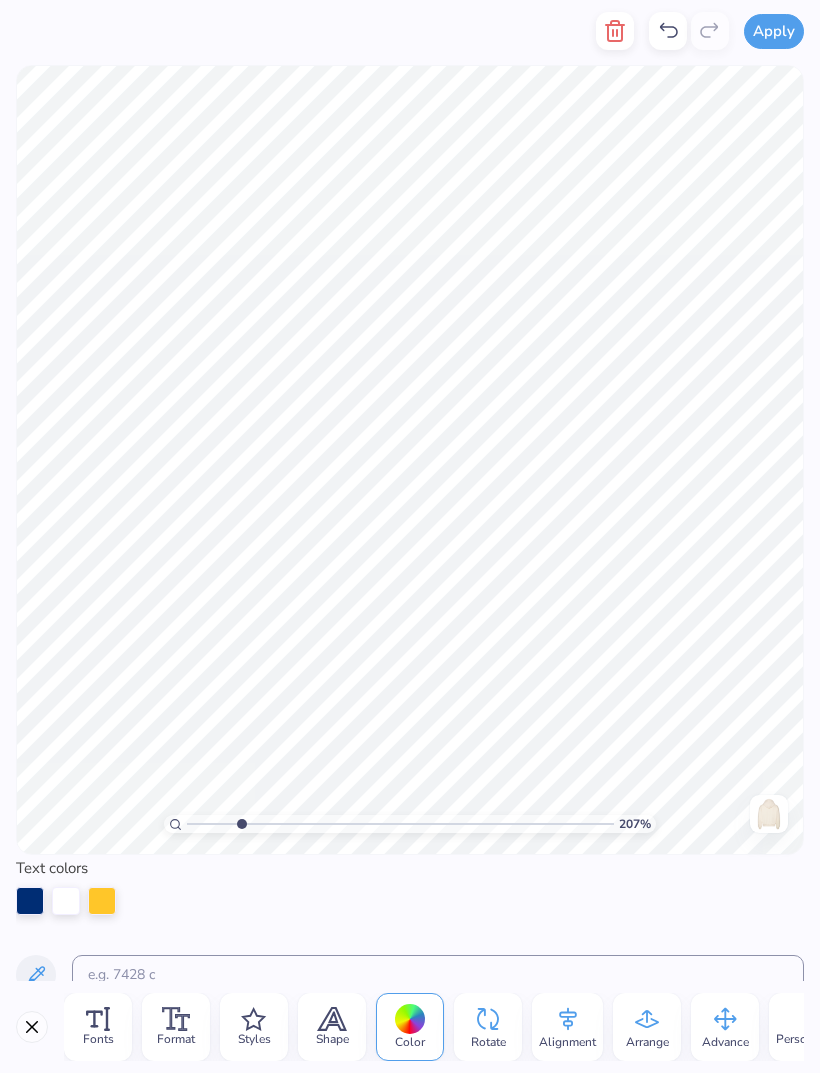 click at bounding box center (102, 901) 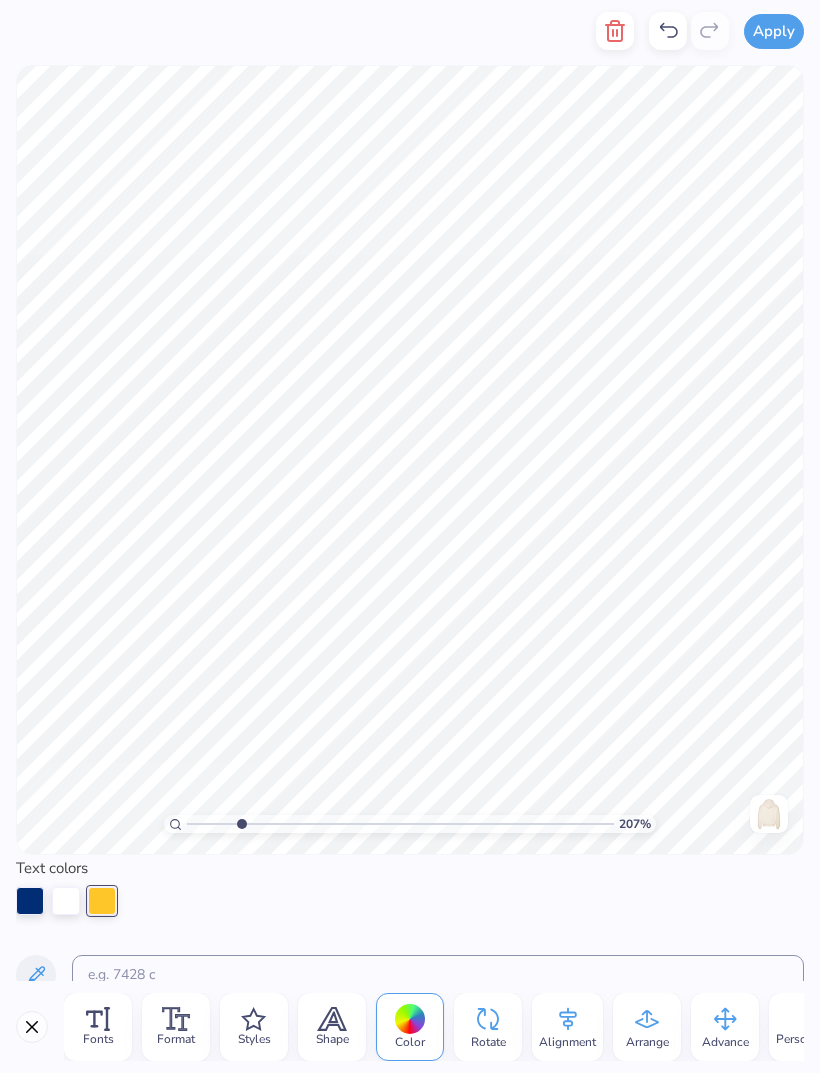 click 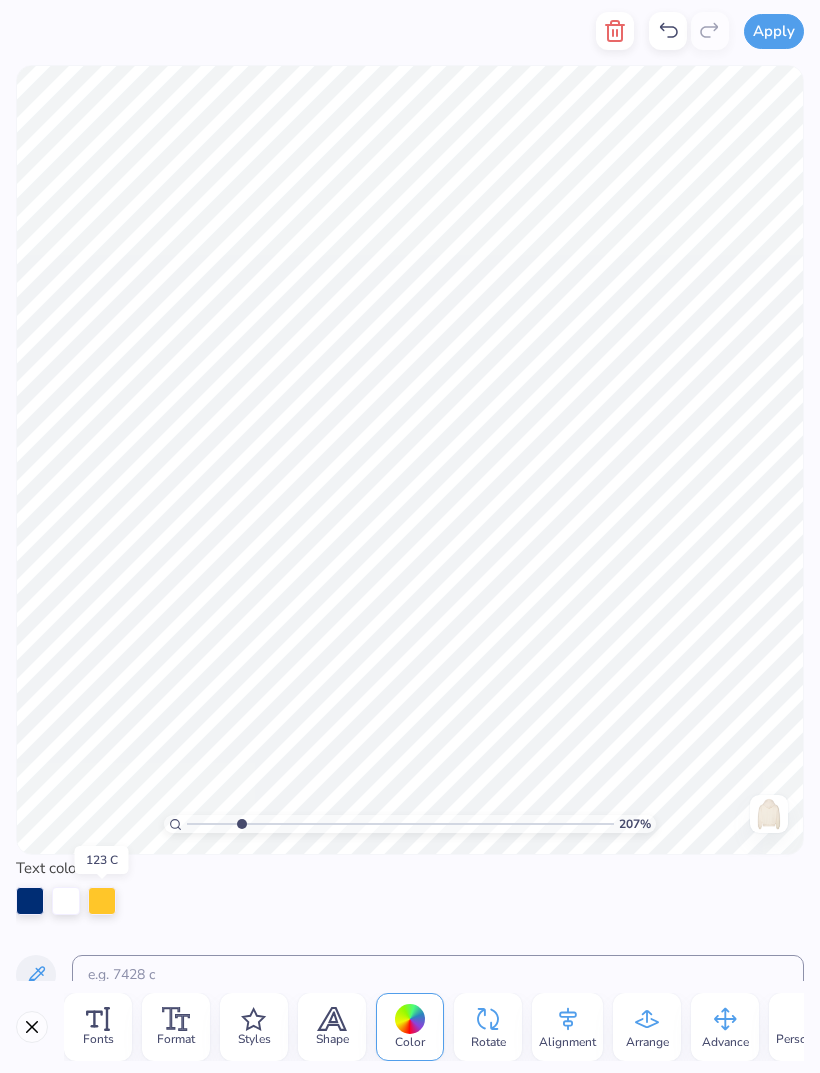 click at bounding box center [102, 901] 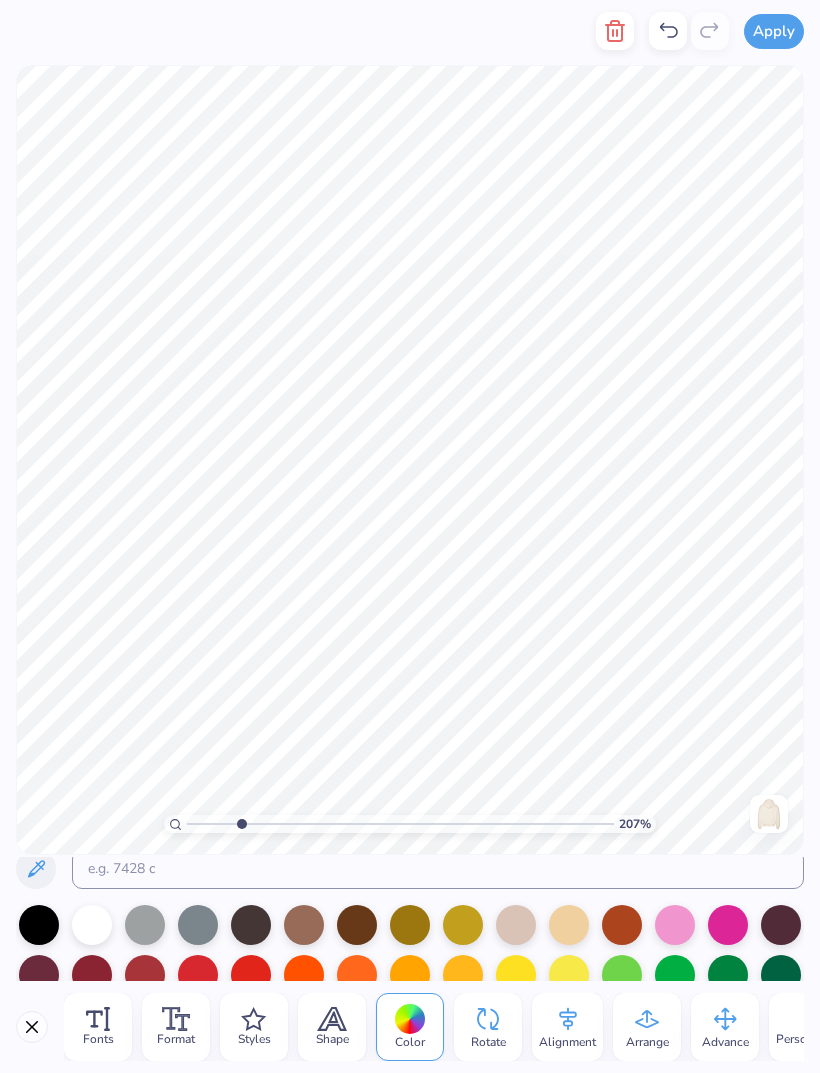 scroll, scrollTop: 123, scrollLeft: 0, axis: vertical 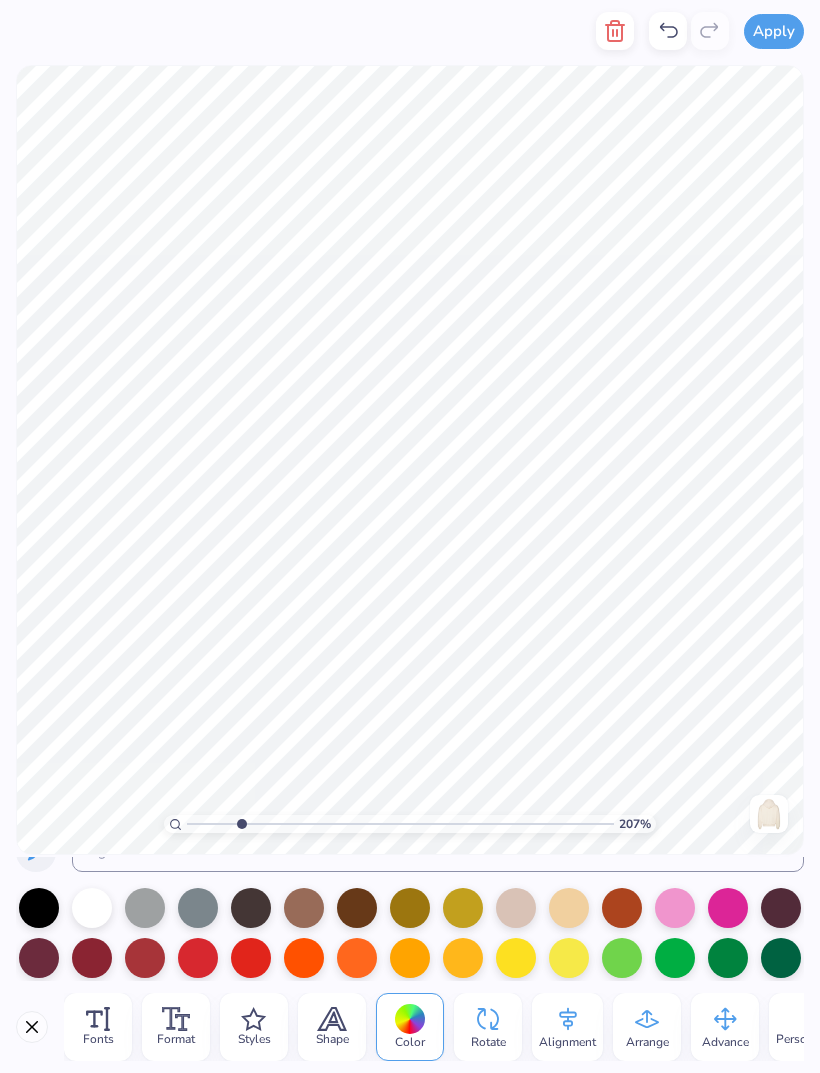 click at bounding box center [675, 908] 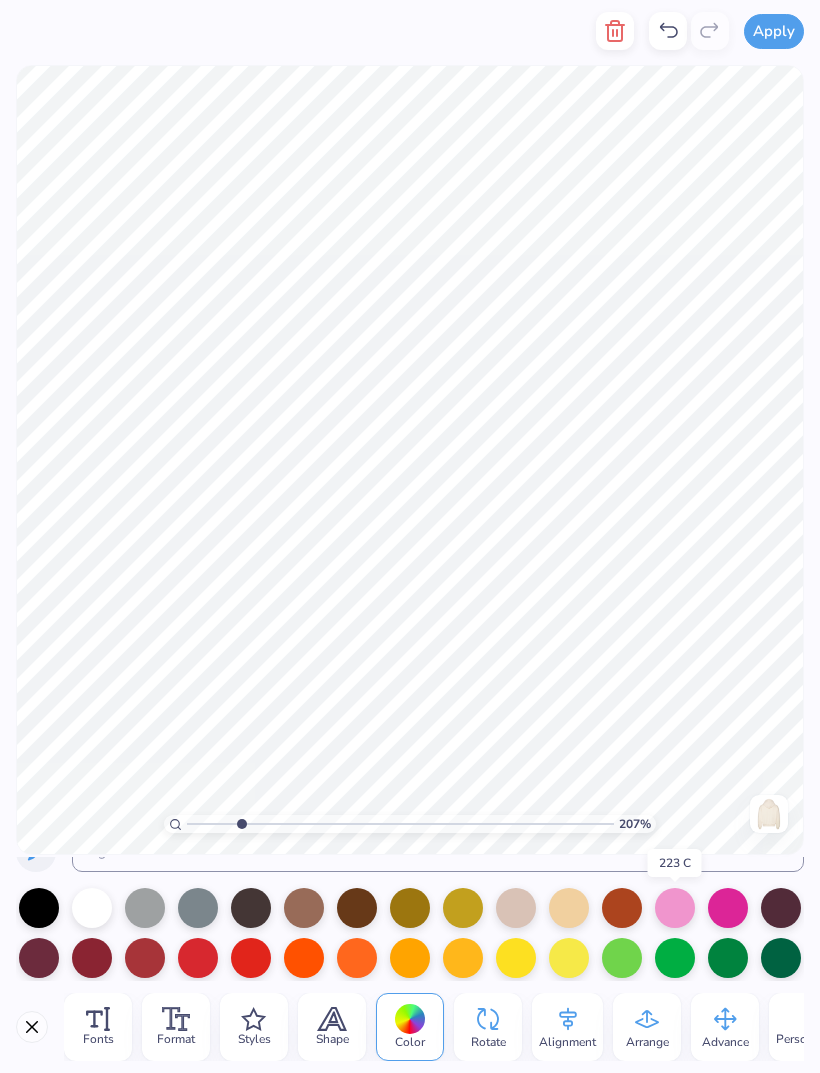 click at bounding box center (675, 908) 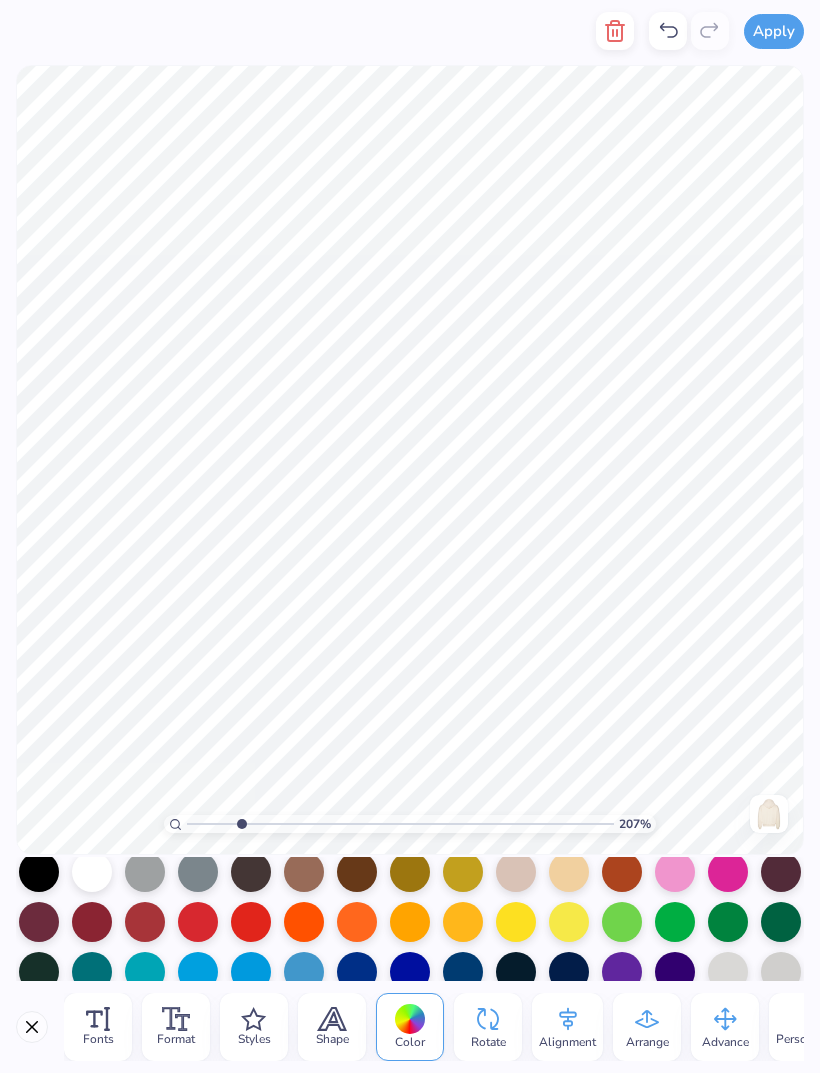 scroll, scrollTop: 170, scrollLeft: 0, axis: vertical 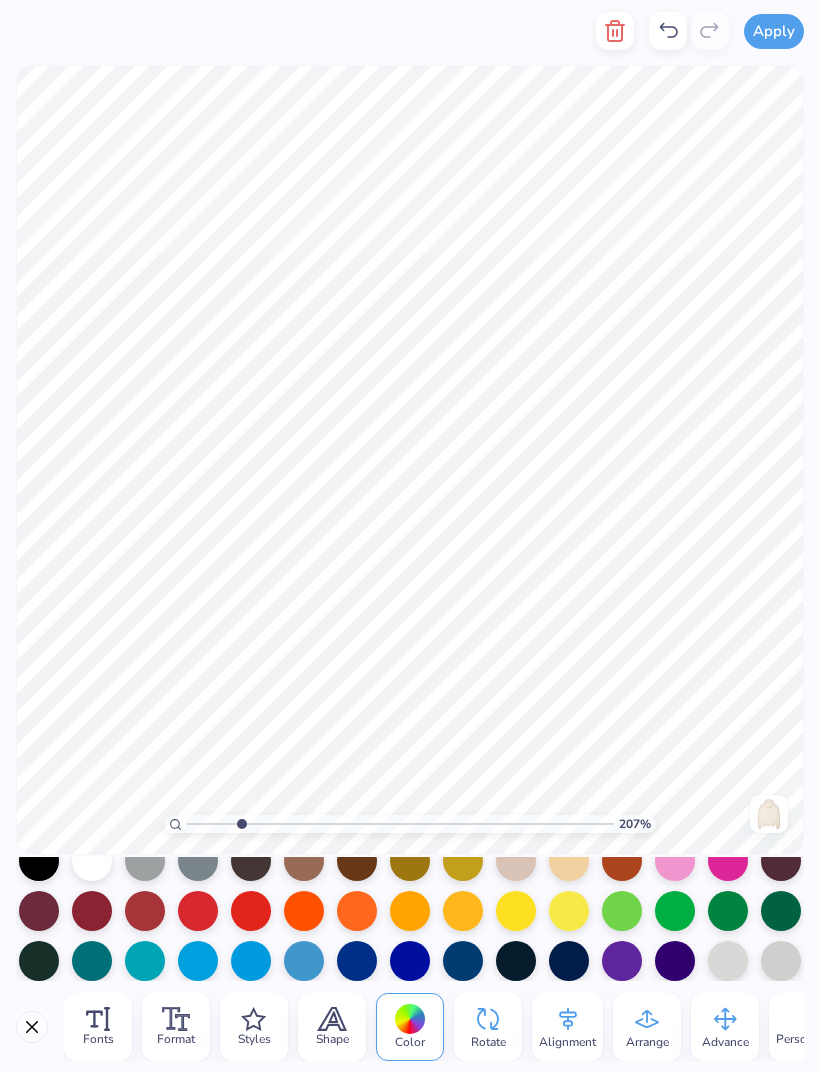 click at bounding box center [410, 961] 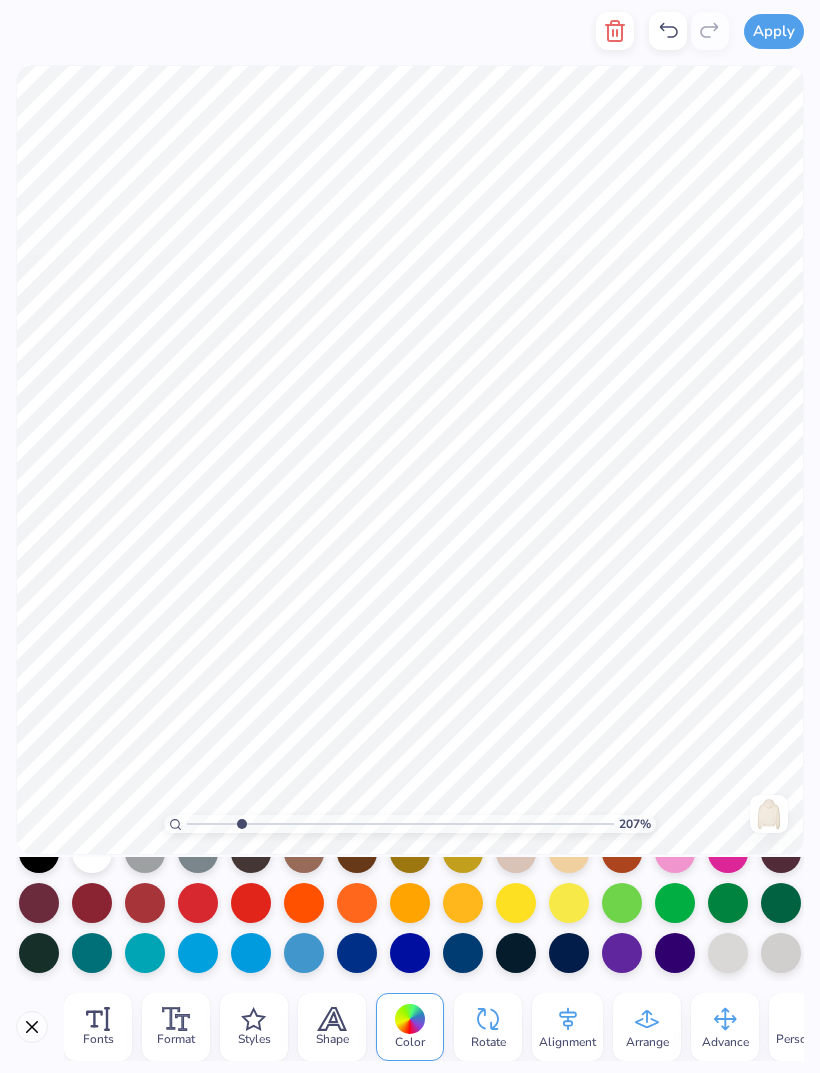 scroll, scrollTop: 179, scrollLeft: 0, axis: vertical 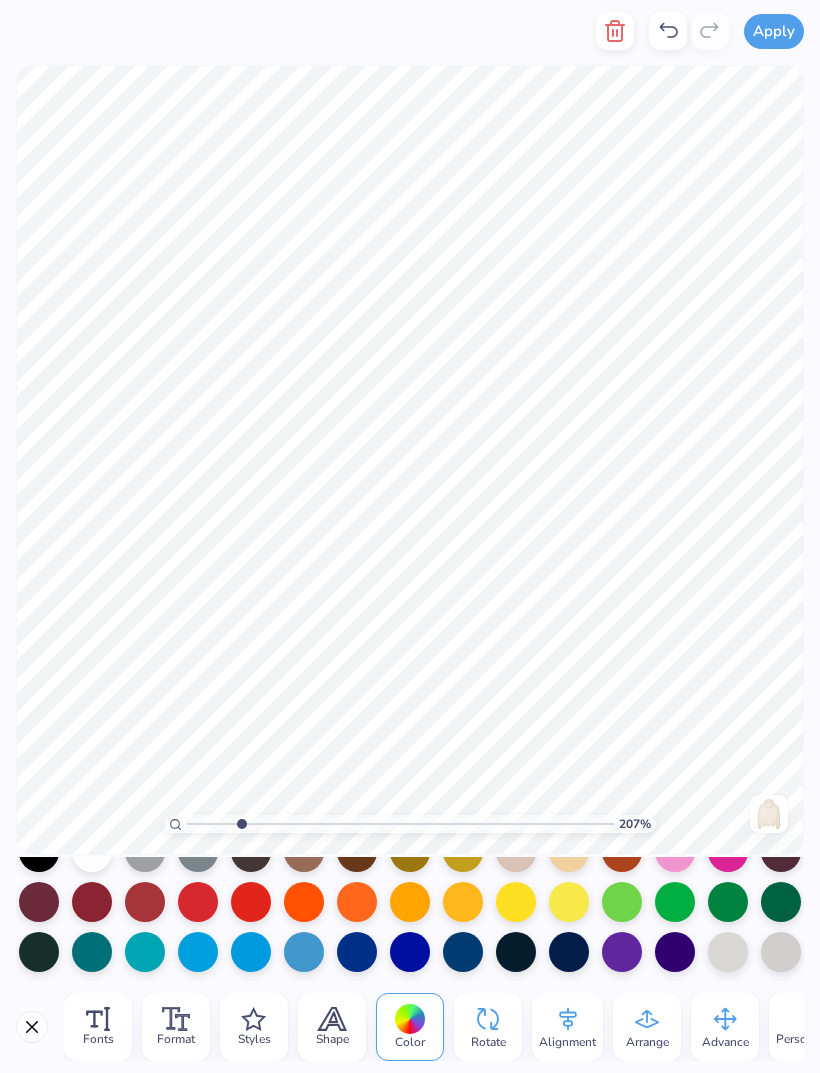 click at bounding box center (92, 902) 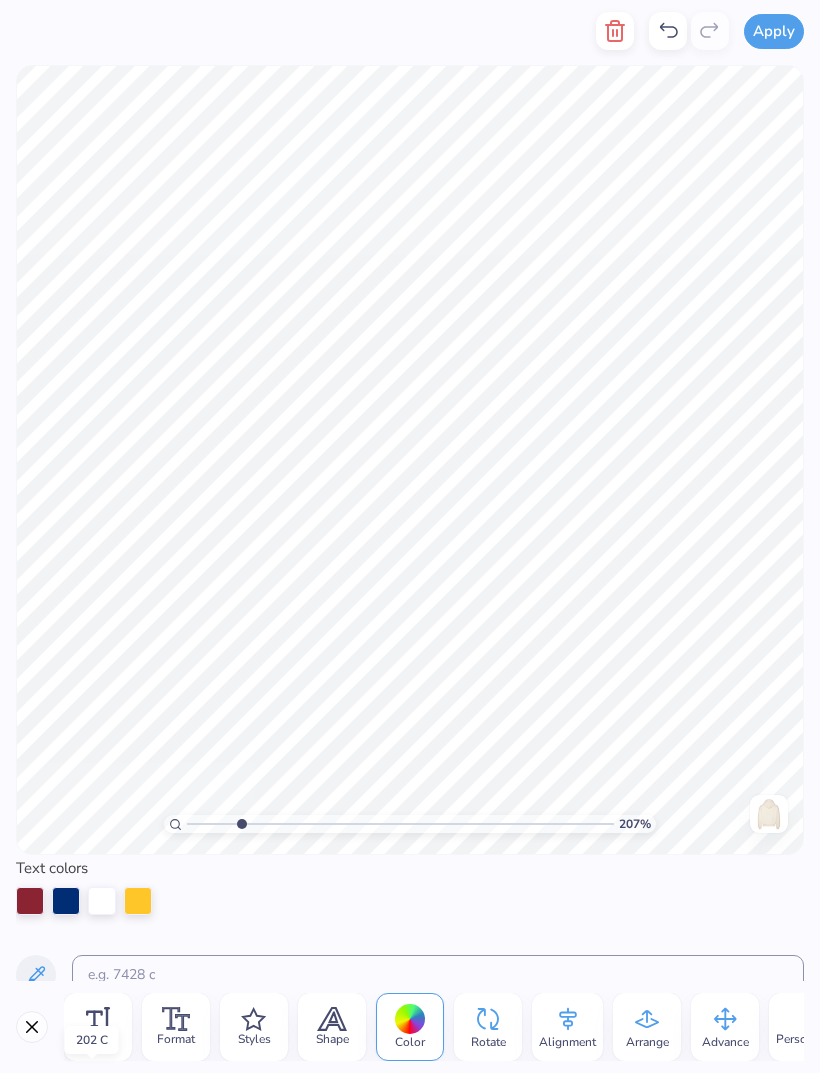 scroll, scrollTop: 0, scrollLeft: 0, axis: both 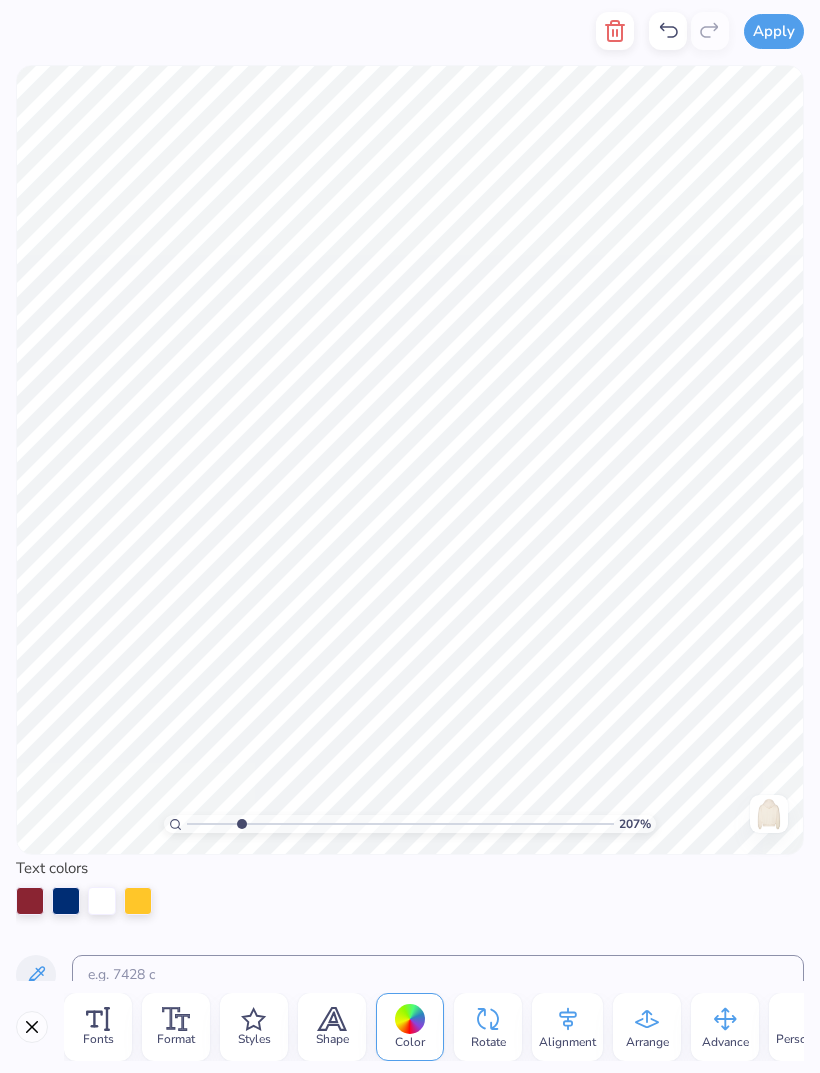 click at bounding box center (66, 901) 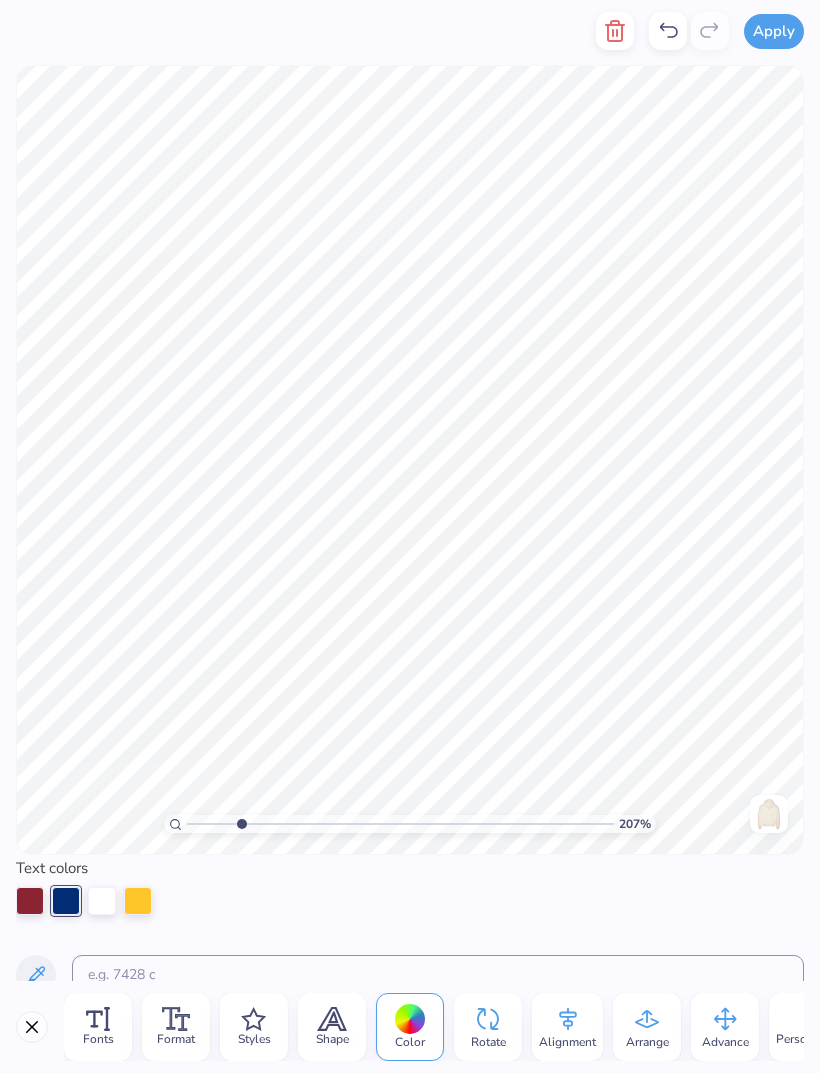 click at bounding box center [66, 901] 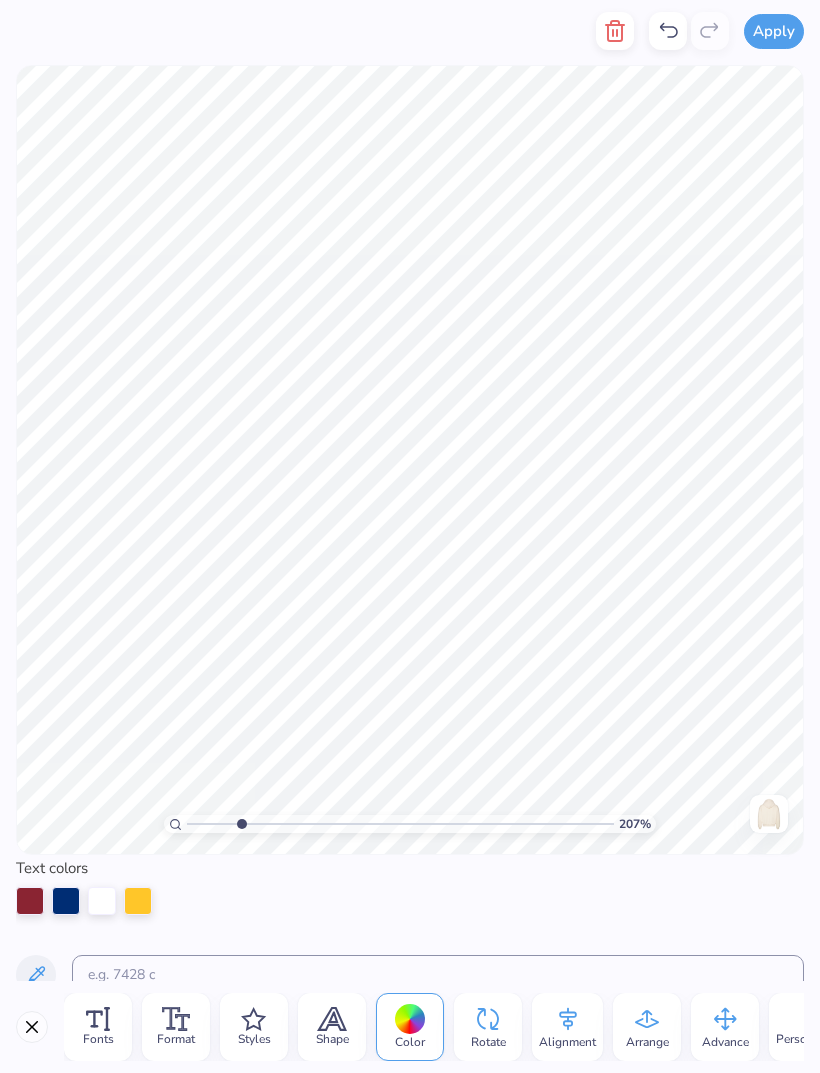 click at bounding box center (66, 901) 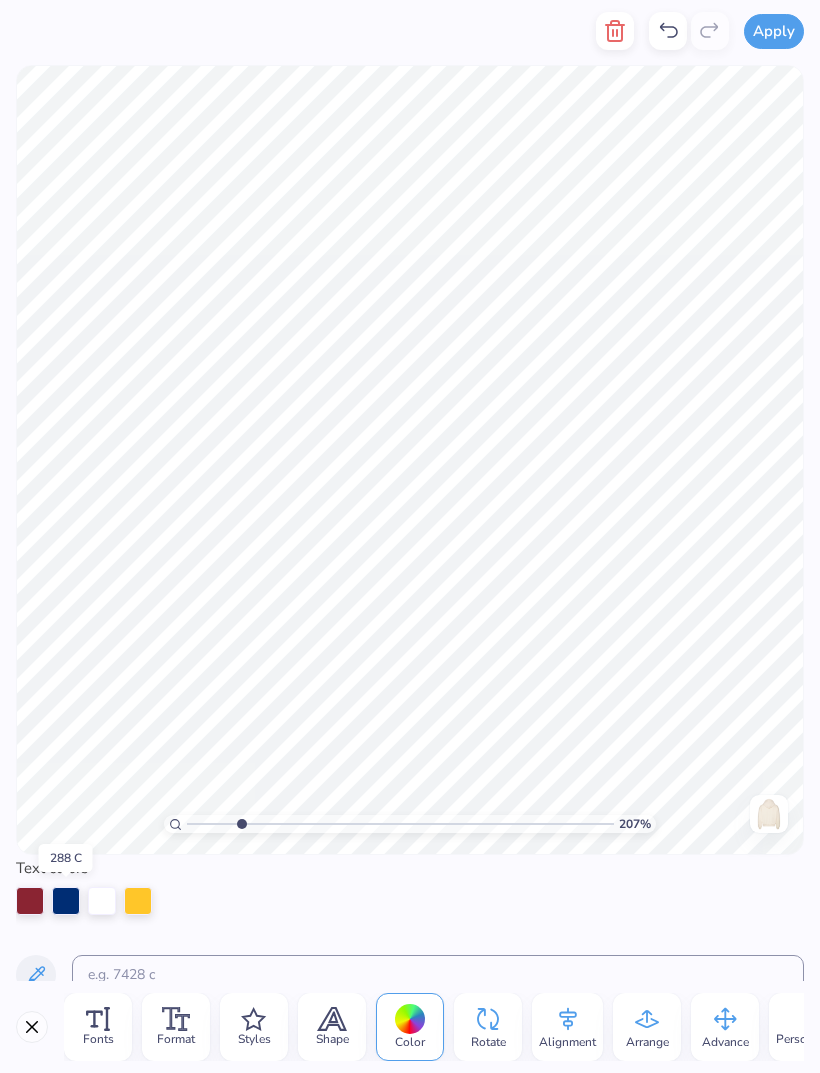 scroll, scrollTop: 0, scrollLeft: 4, axis: horizontal 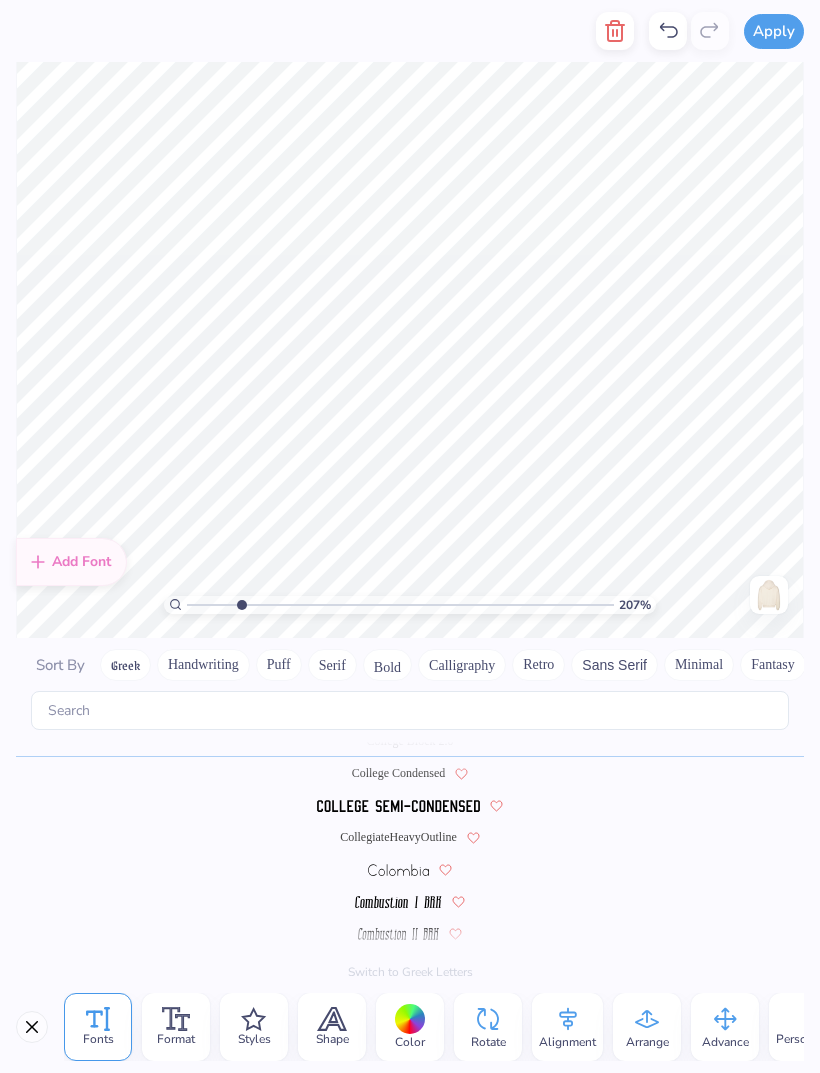 click 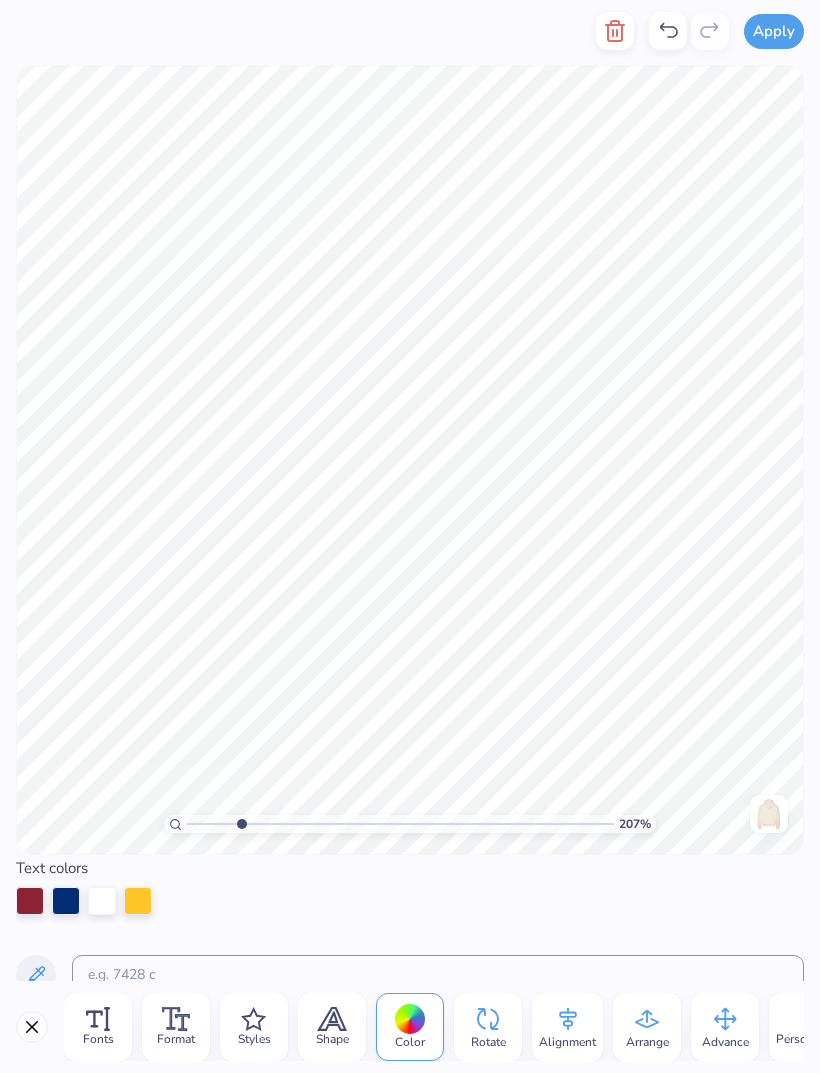 click at bounding box center [66, 901] 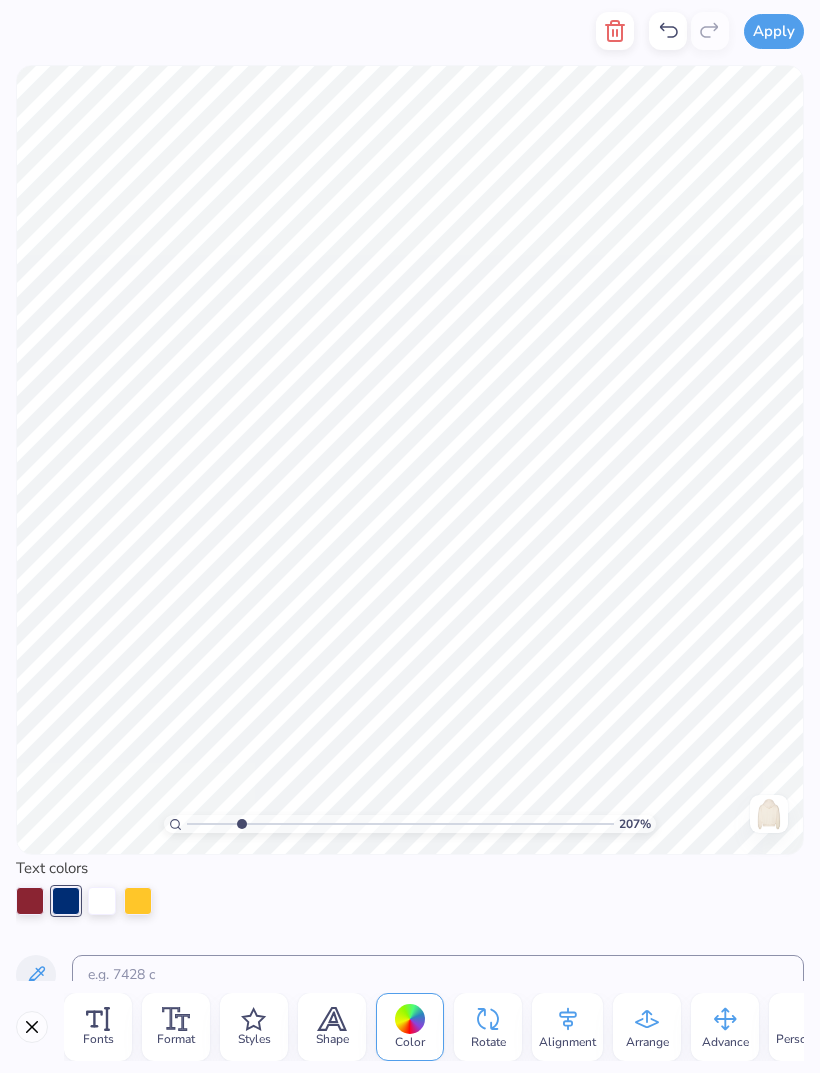 click at bounding box center (66, 901) 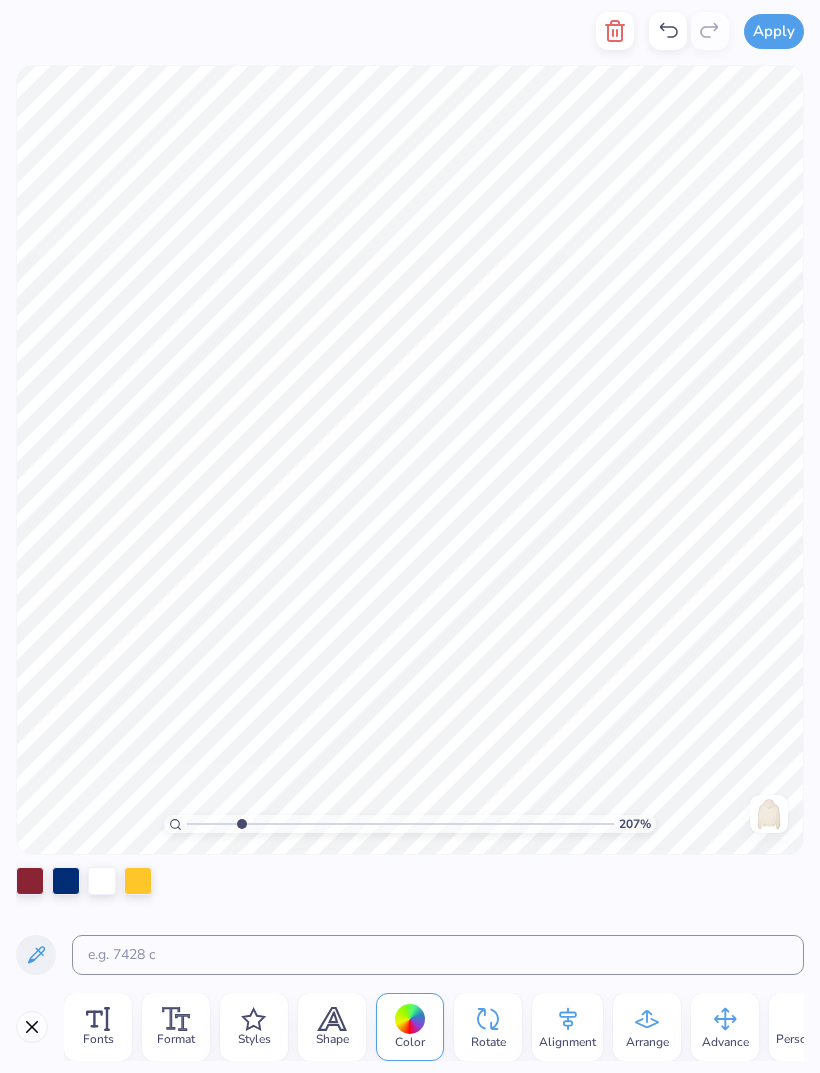 scroll, scrollTop: 0, scrollLeft: 0, axis: both 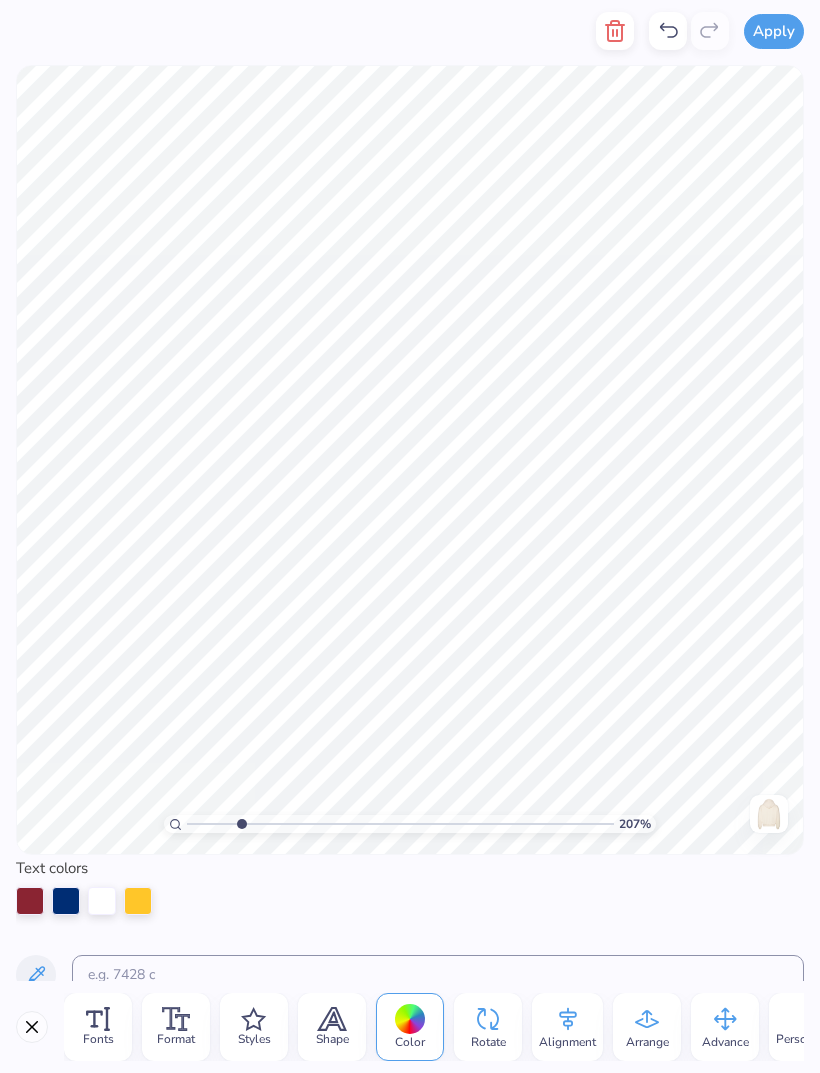 click at bounding box center (66, 901) 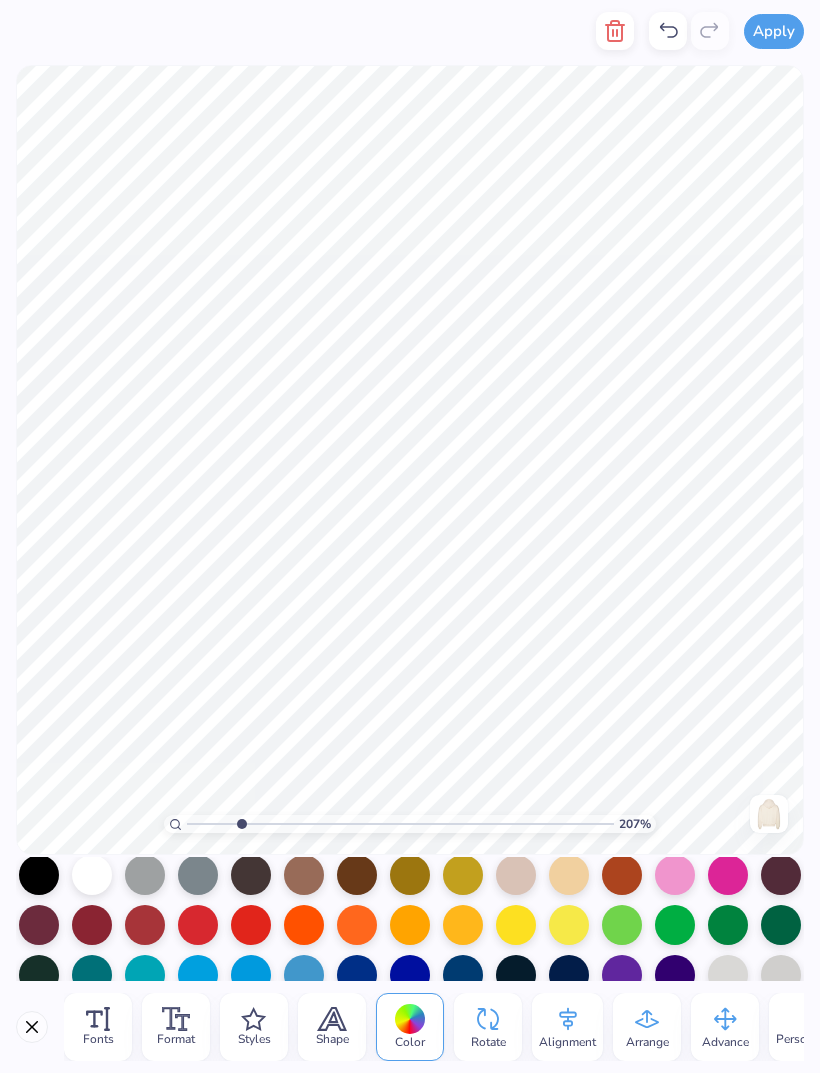 scroll, scrollTop: 198, scrollLeft: 0, axis: vertical 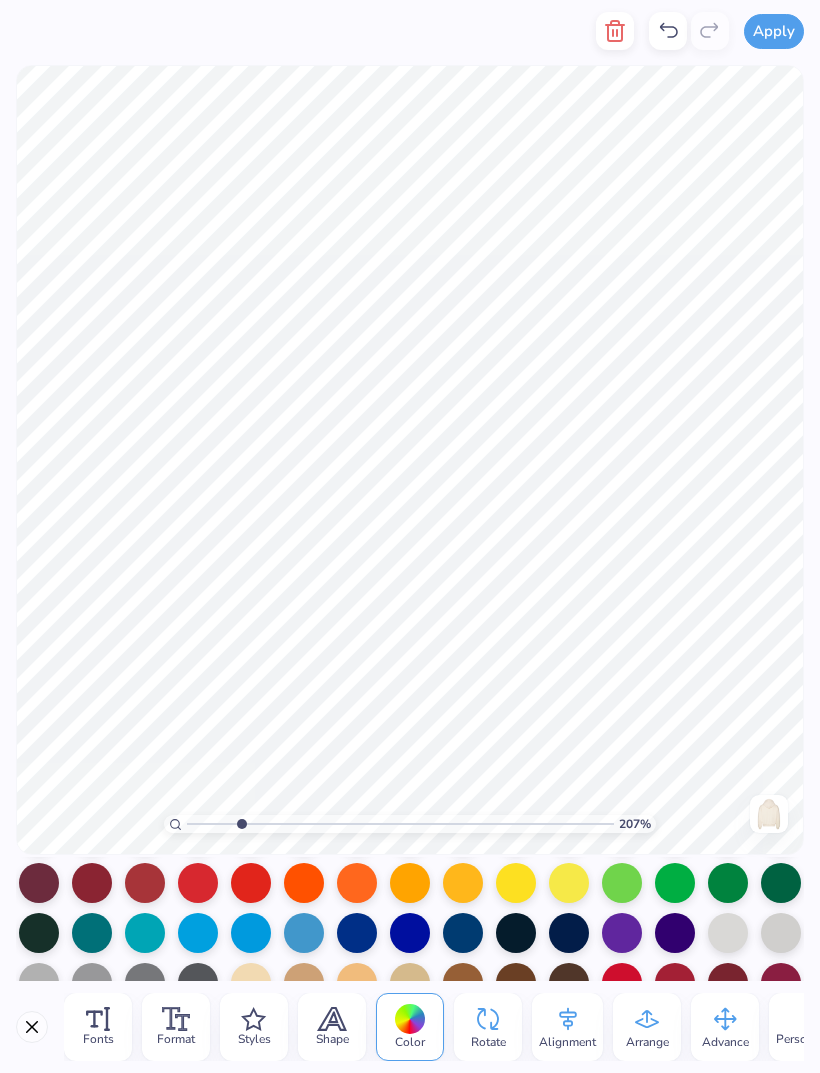 click at bounding box center [357, 933] 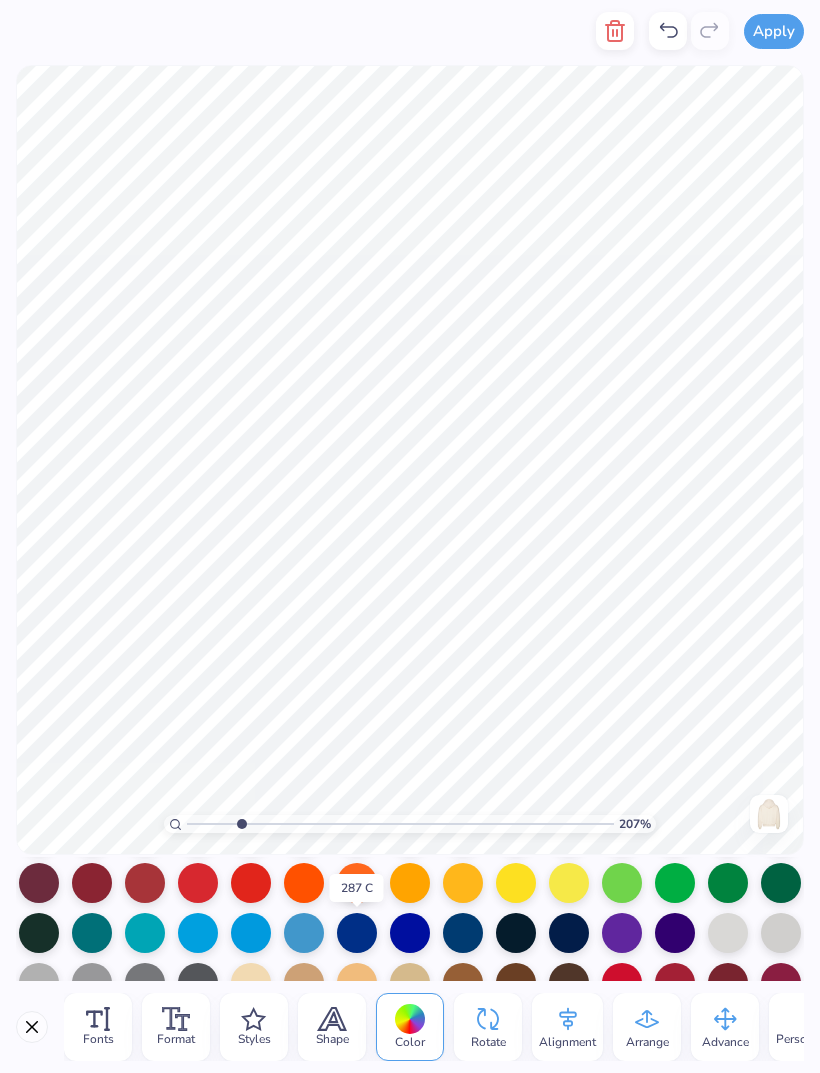click at bounding box center [357, 933] 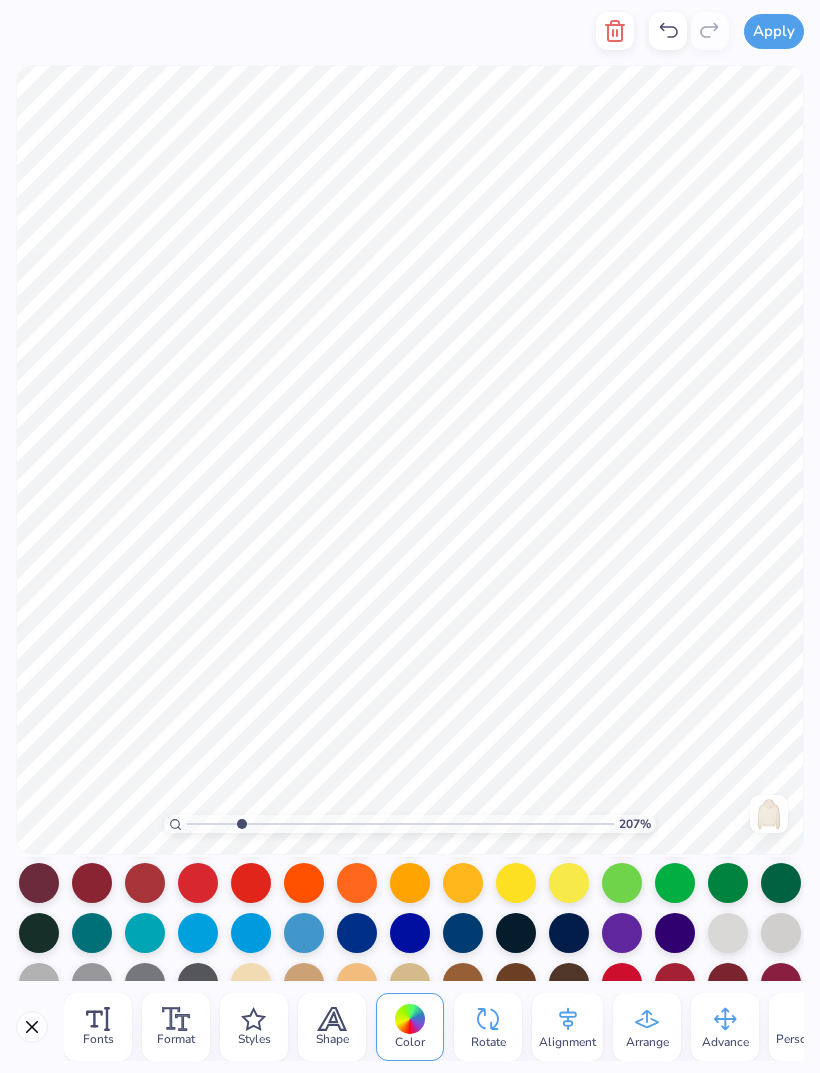 click at bounding box center [410, 933] 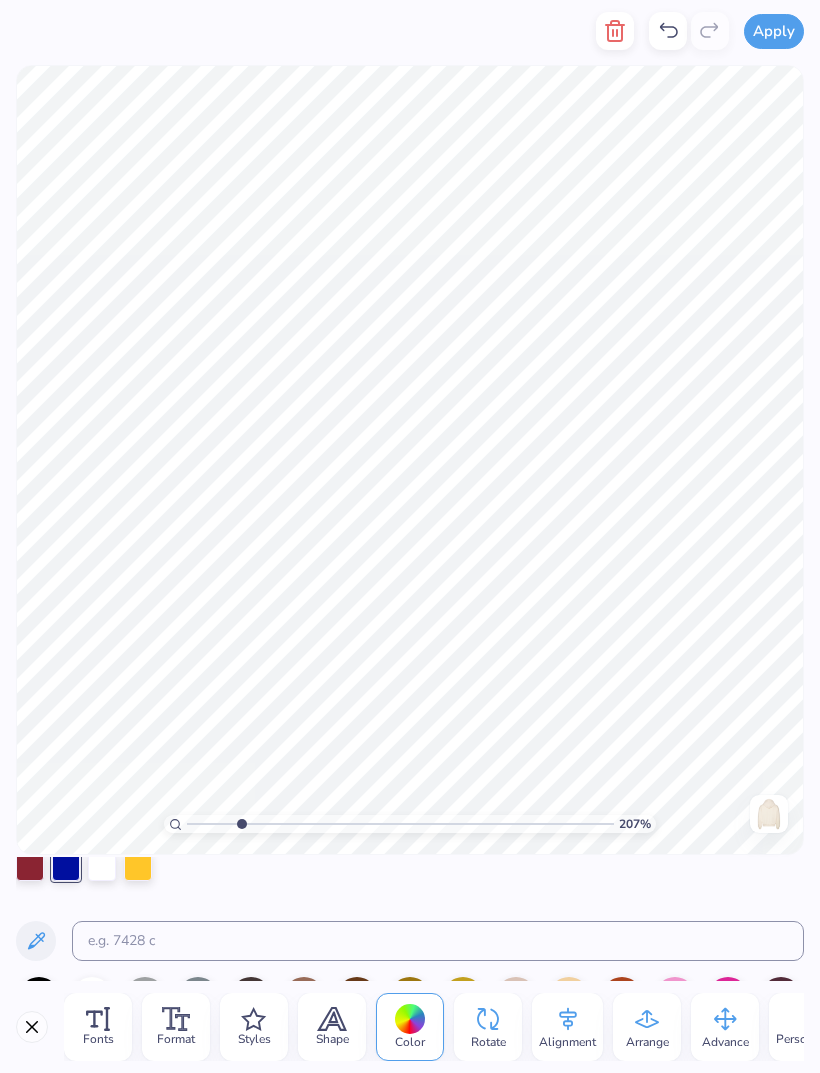 scroll, scrollTop: 33, scrollLeft: 0, axis: vertical 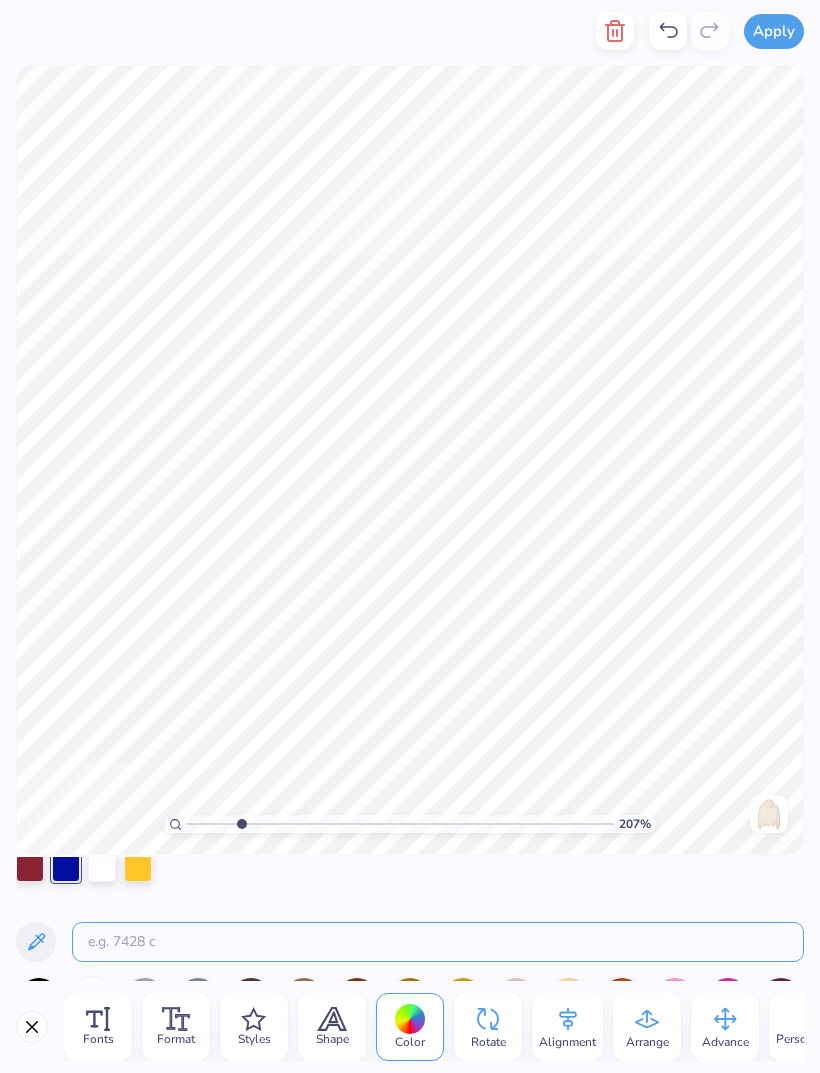 click at bounding box center [438, 942] 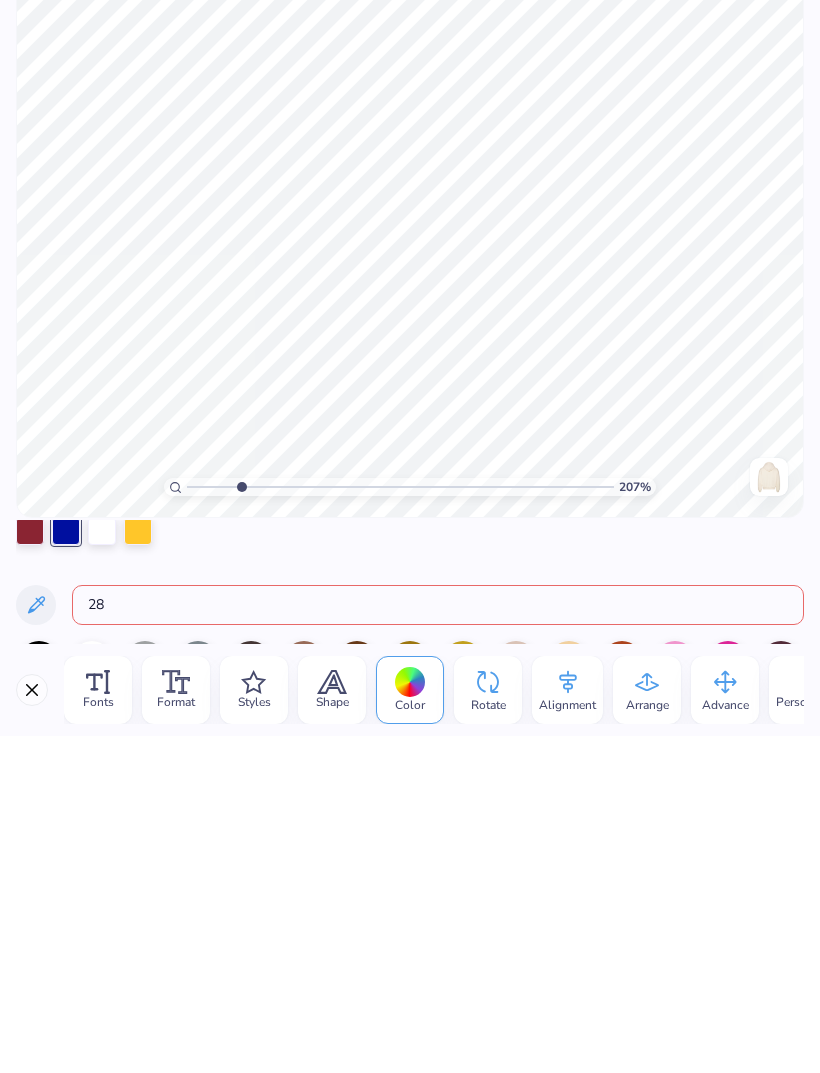 type on "288" 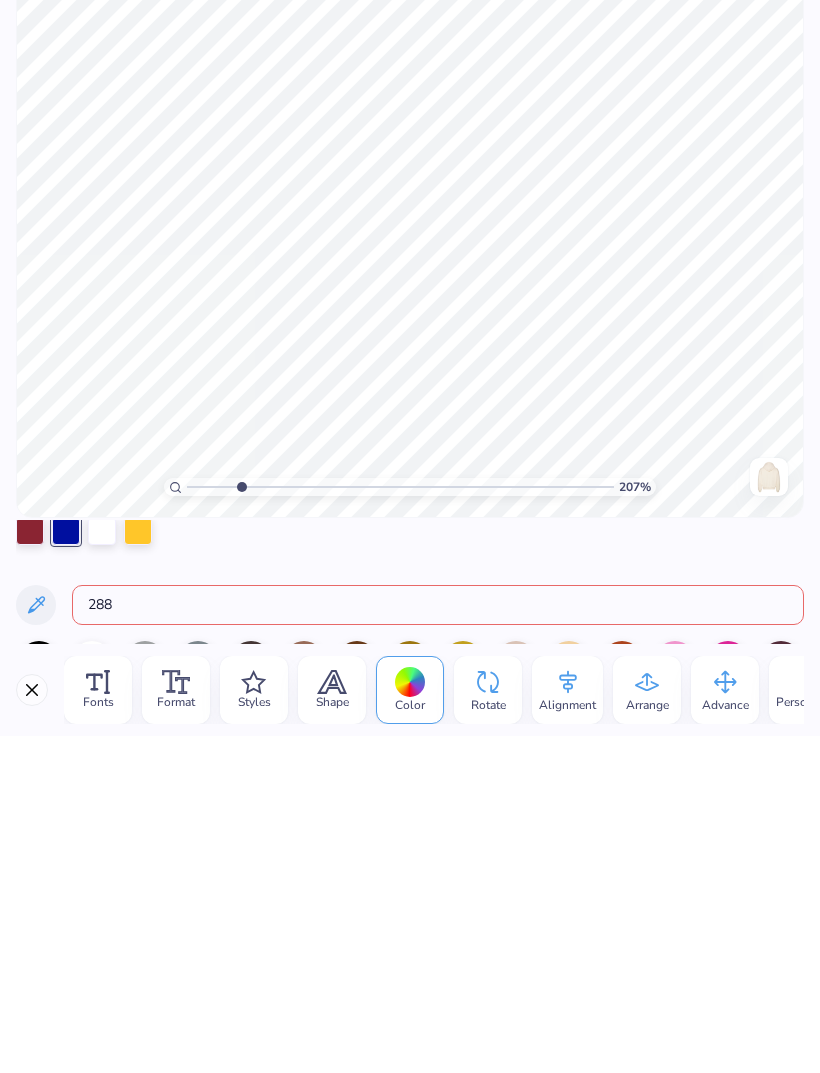 type 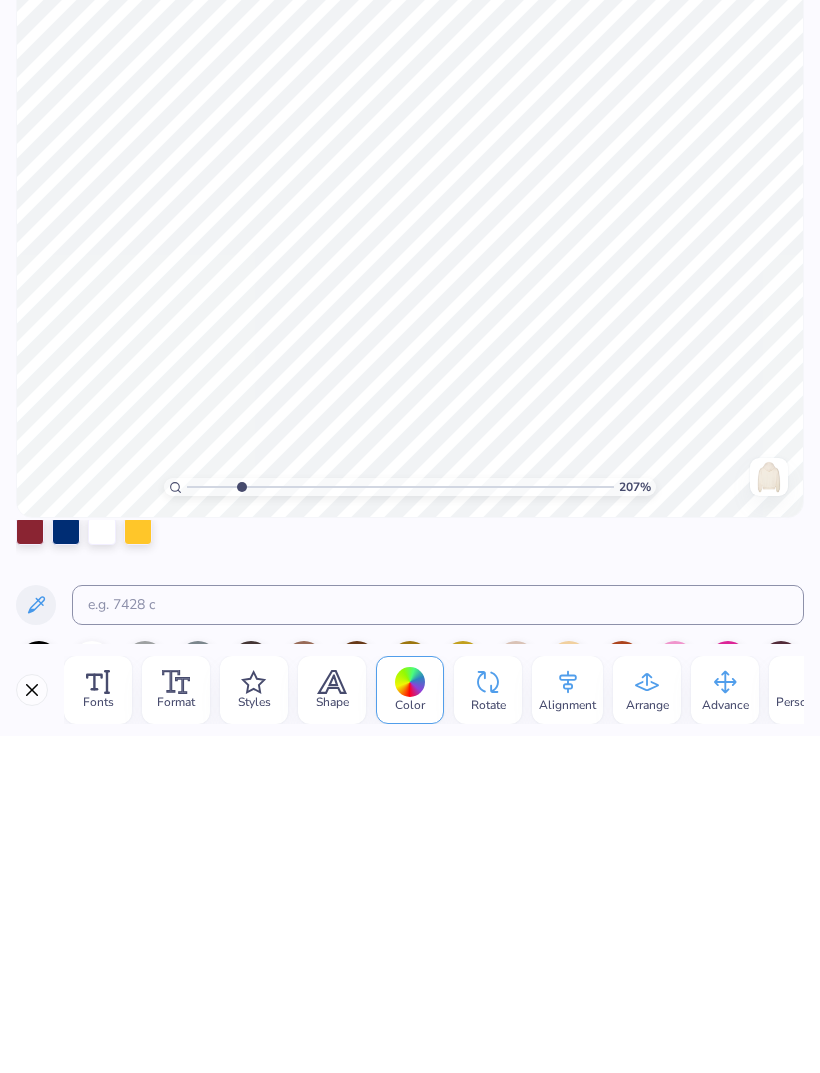 scroll, scrollTop: 0, scrollLeft: 4, axis: horizontal 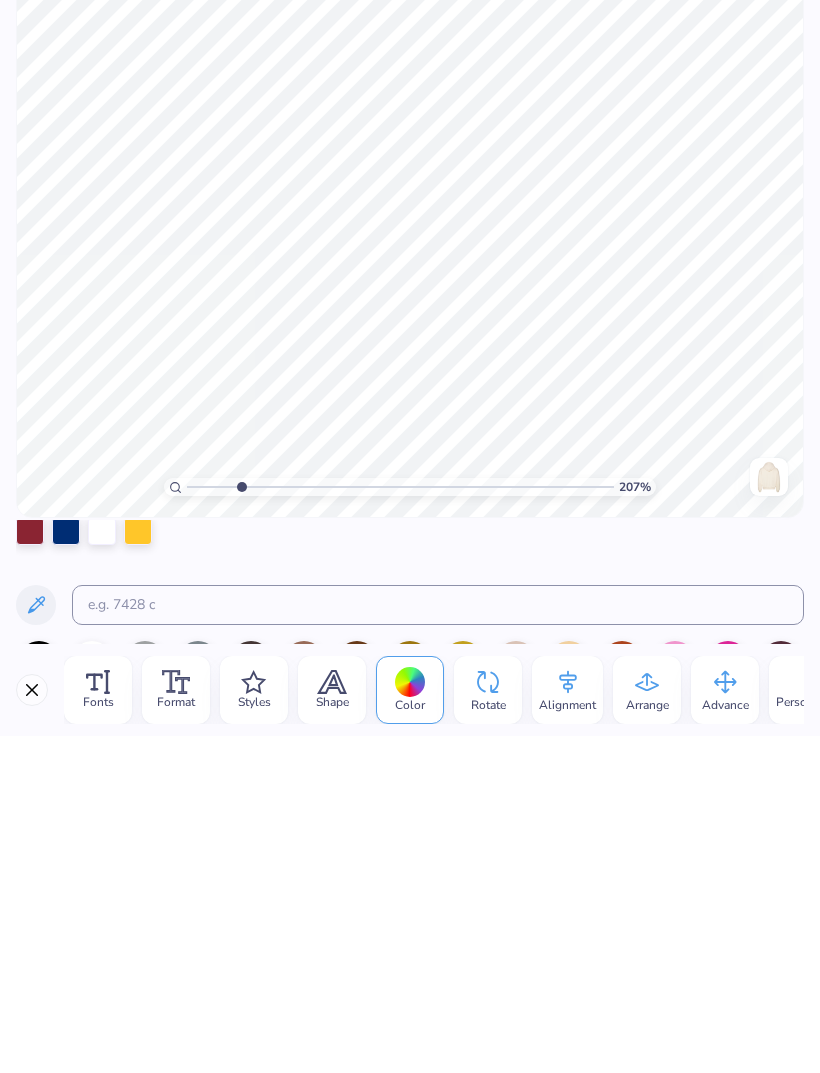 click at bounding box center [66, 868] 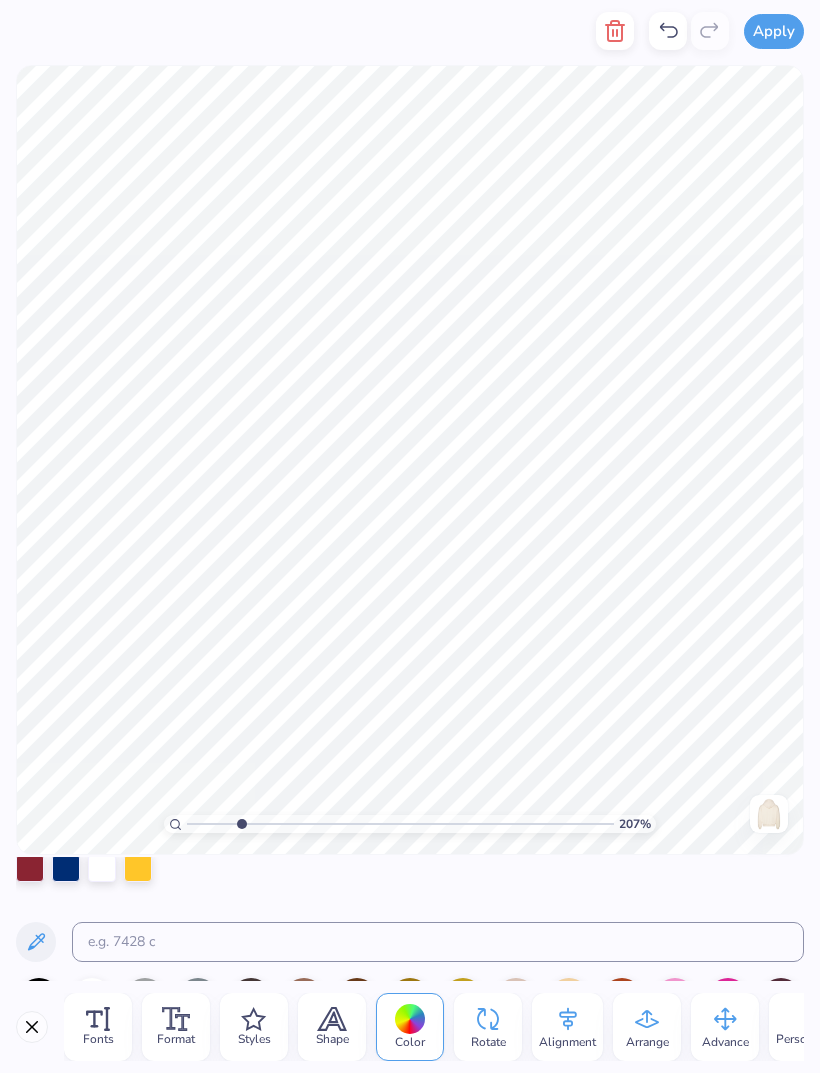 click at bounding box center (66, 868) 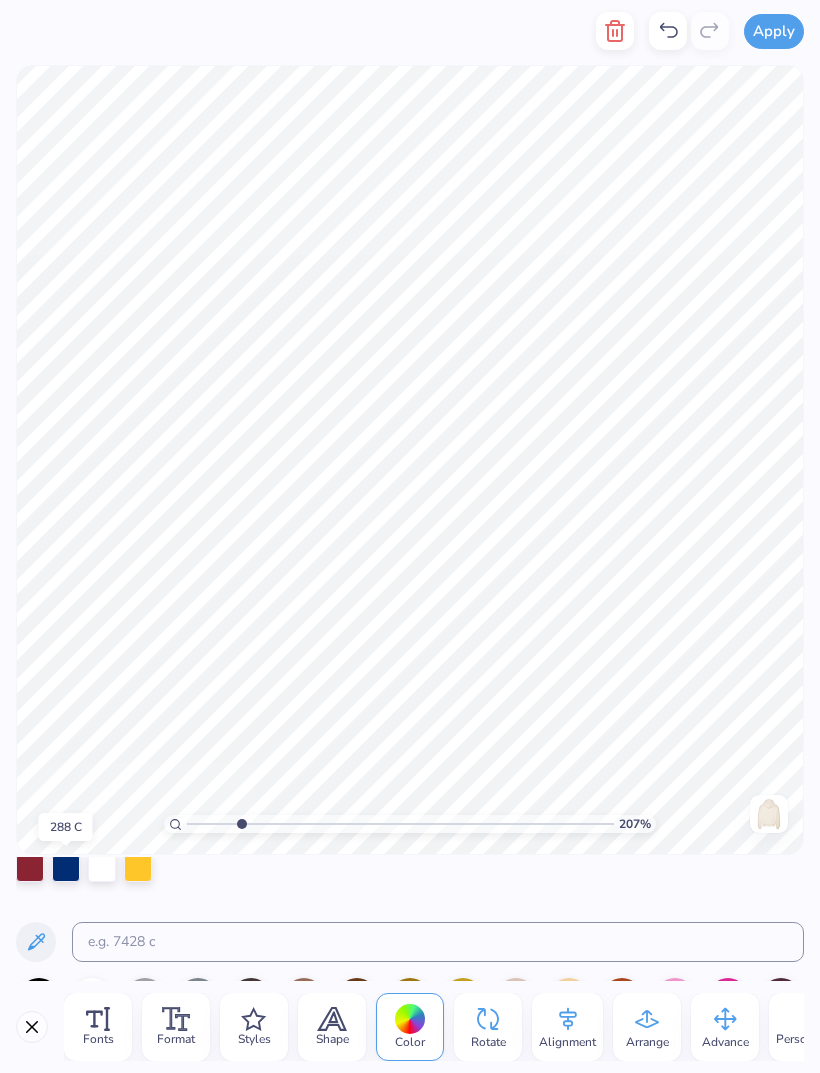 click at bounding box center [66, 868] 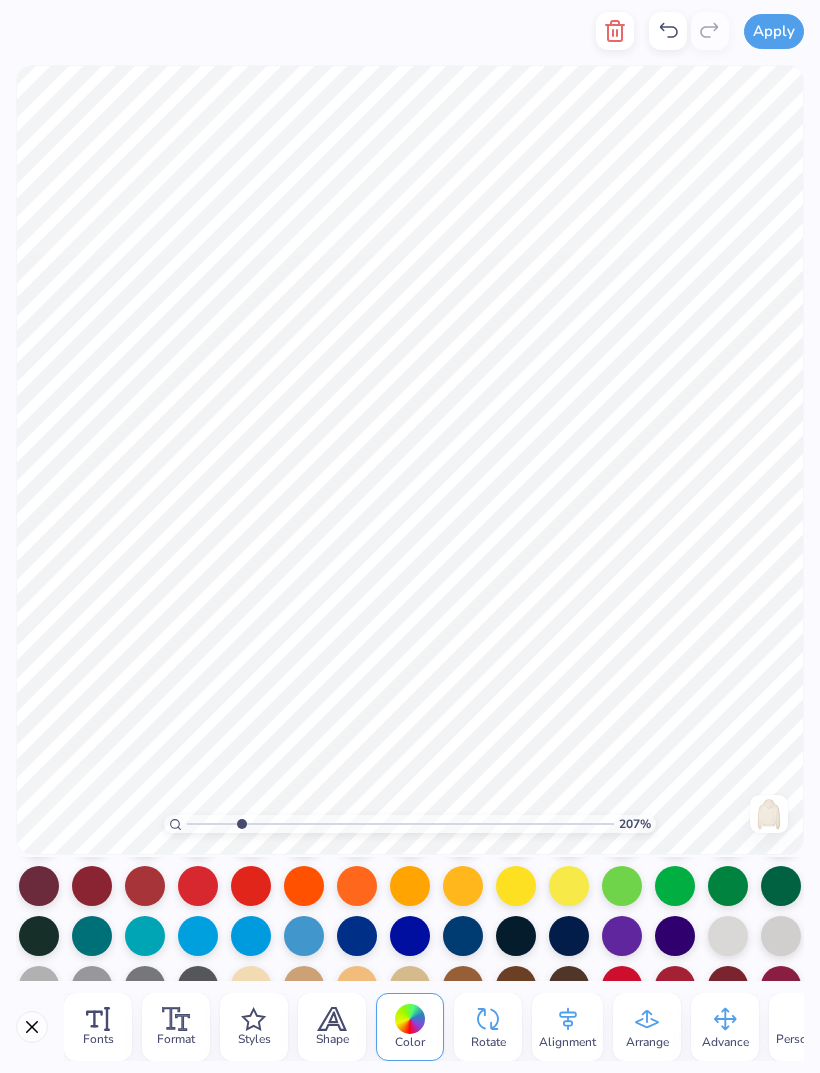 scroll, scrollTop: 196, scrollLeft: 0, axis: vertical 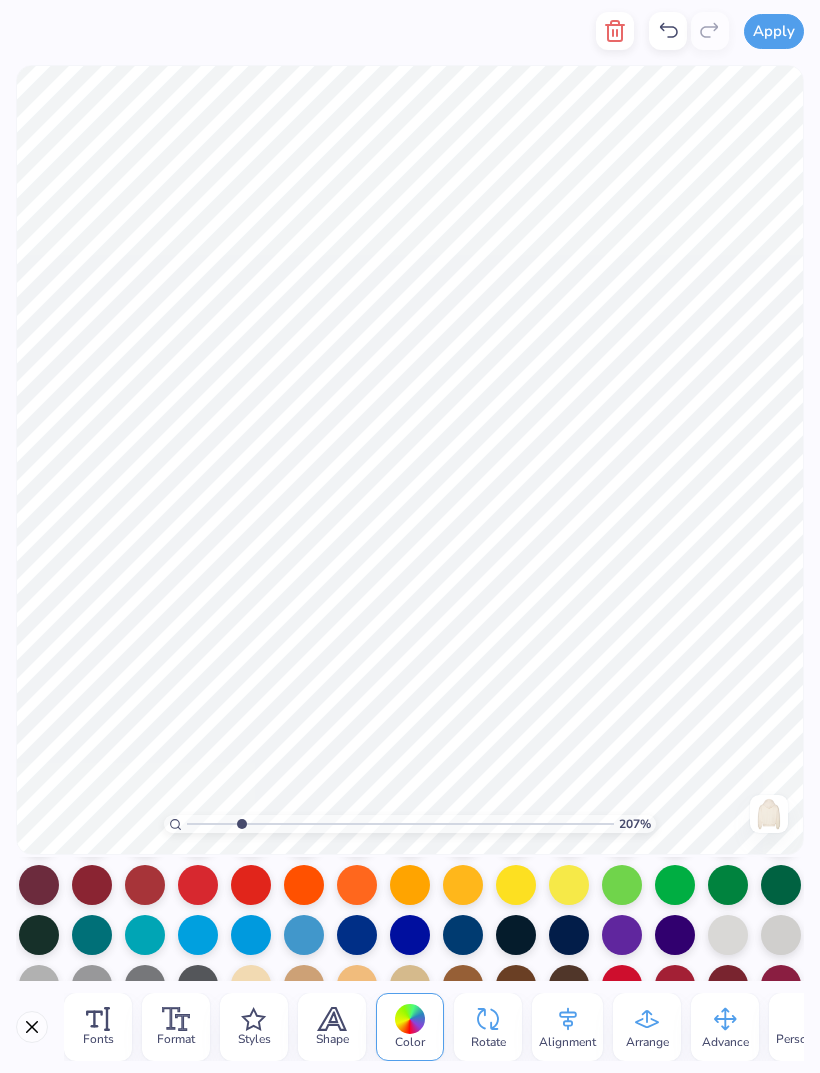 click at bounding box center (357, 935) 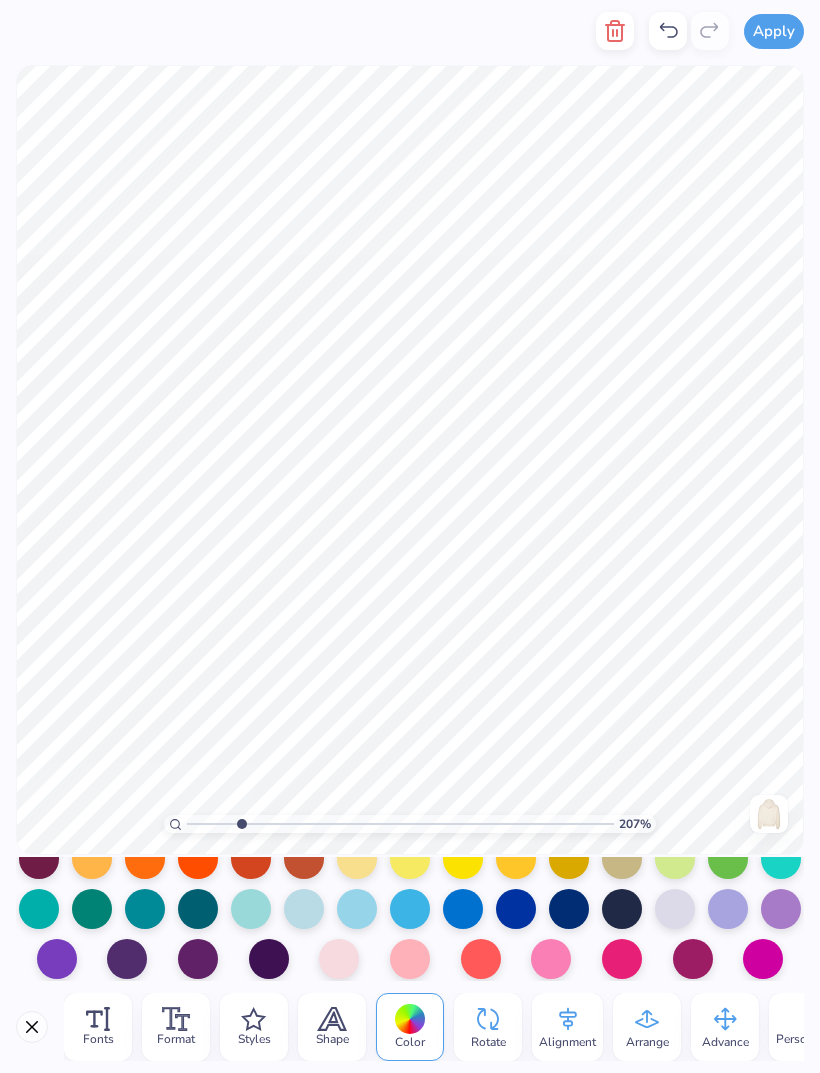 scroll, scrollTop: 375, scrollLeft: 0, axis: vertical 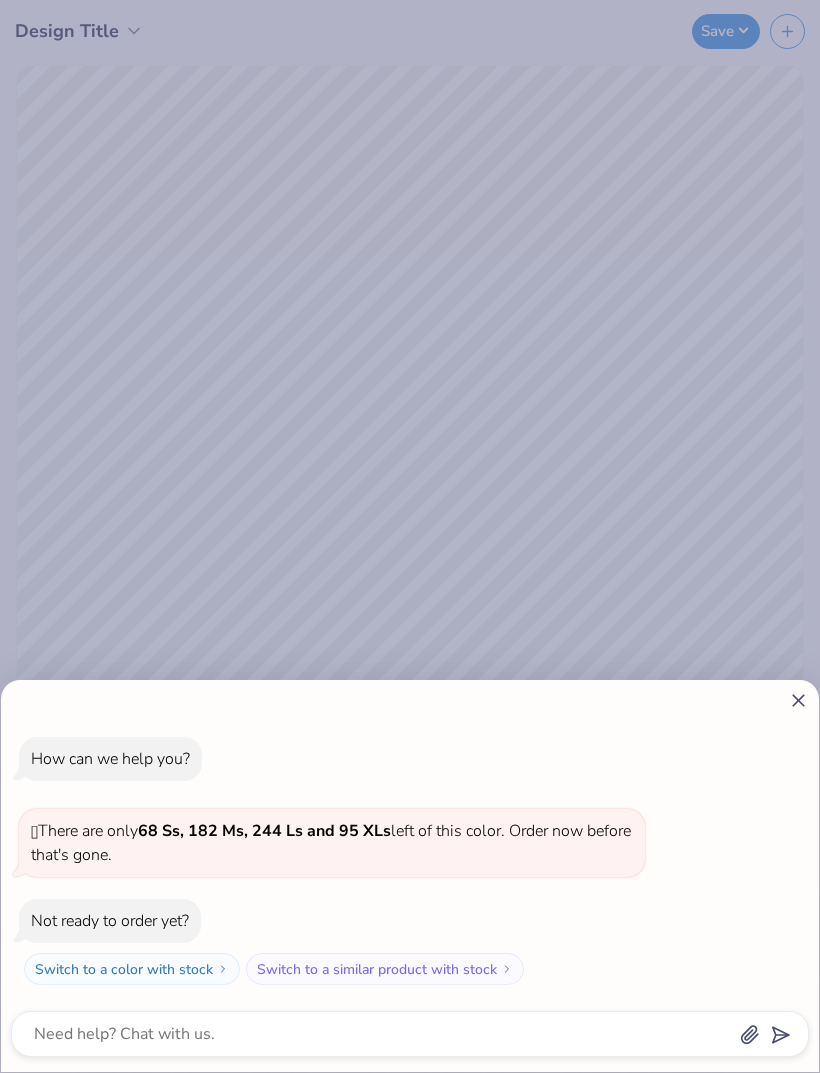 click 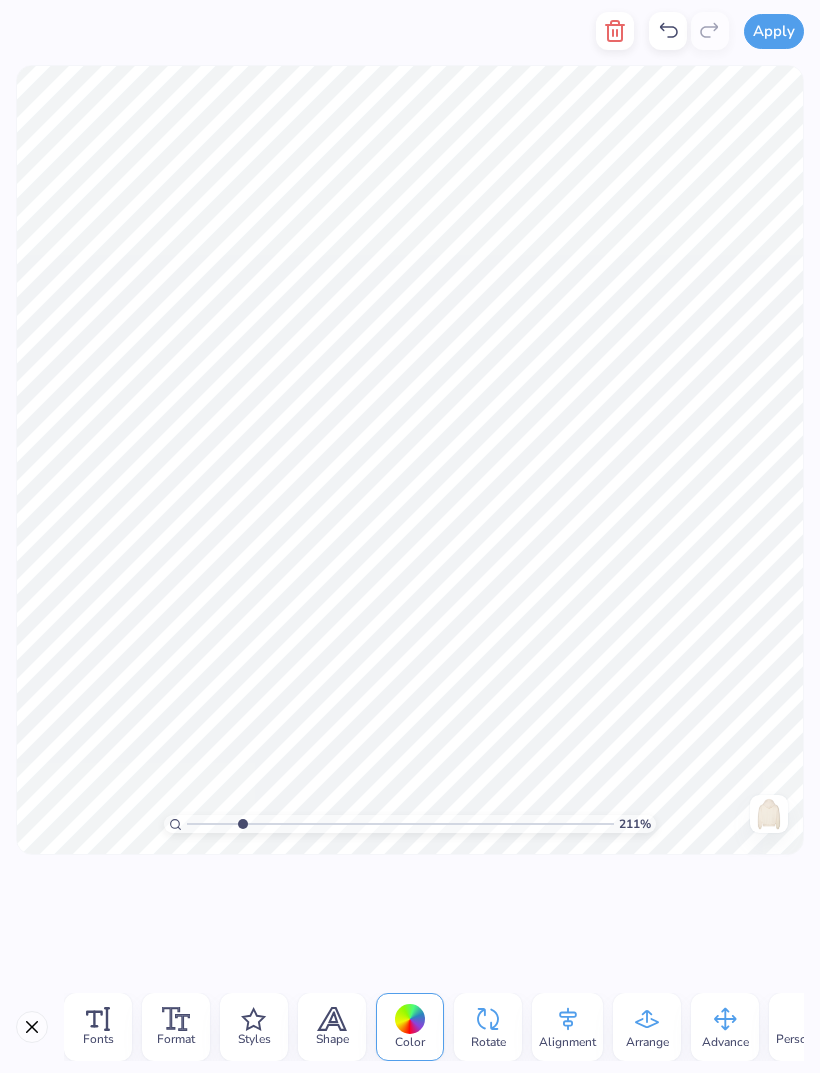 type on "2.10893715312173" 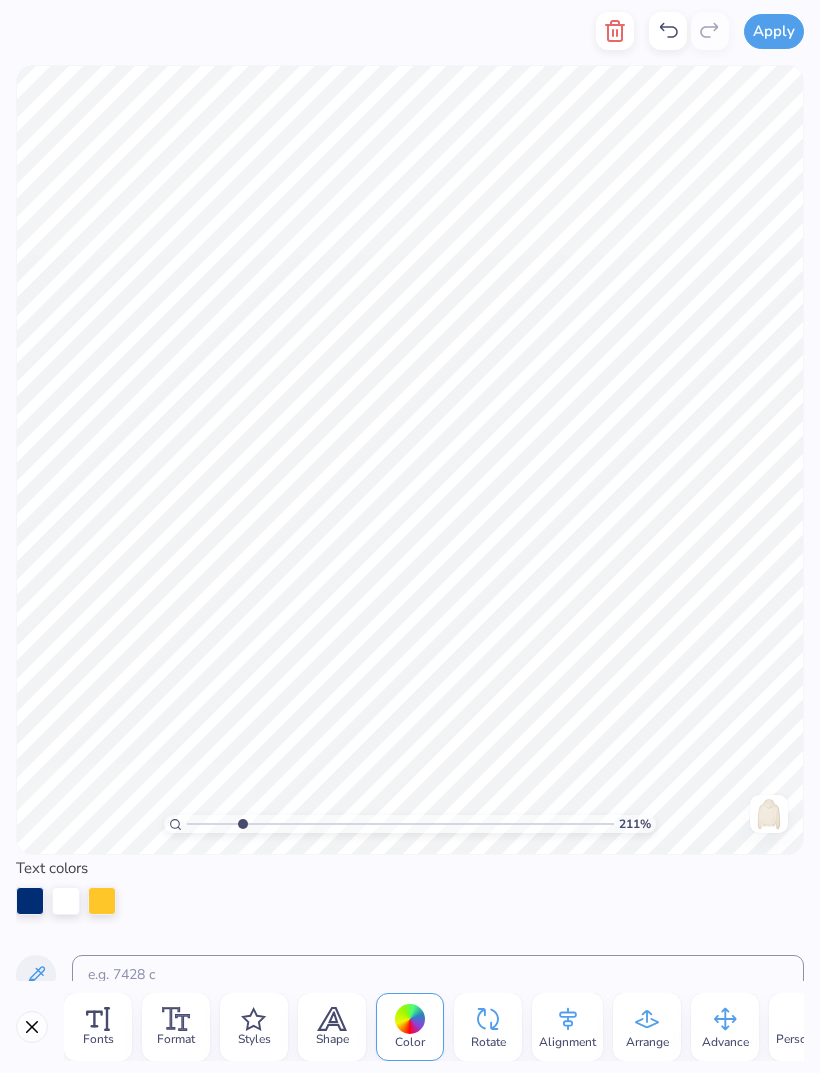 scroll, scrollTop: 1, scrollLeft: 3, axis: both 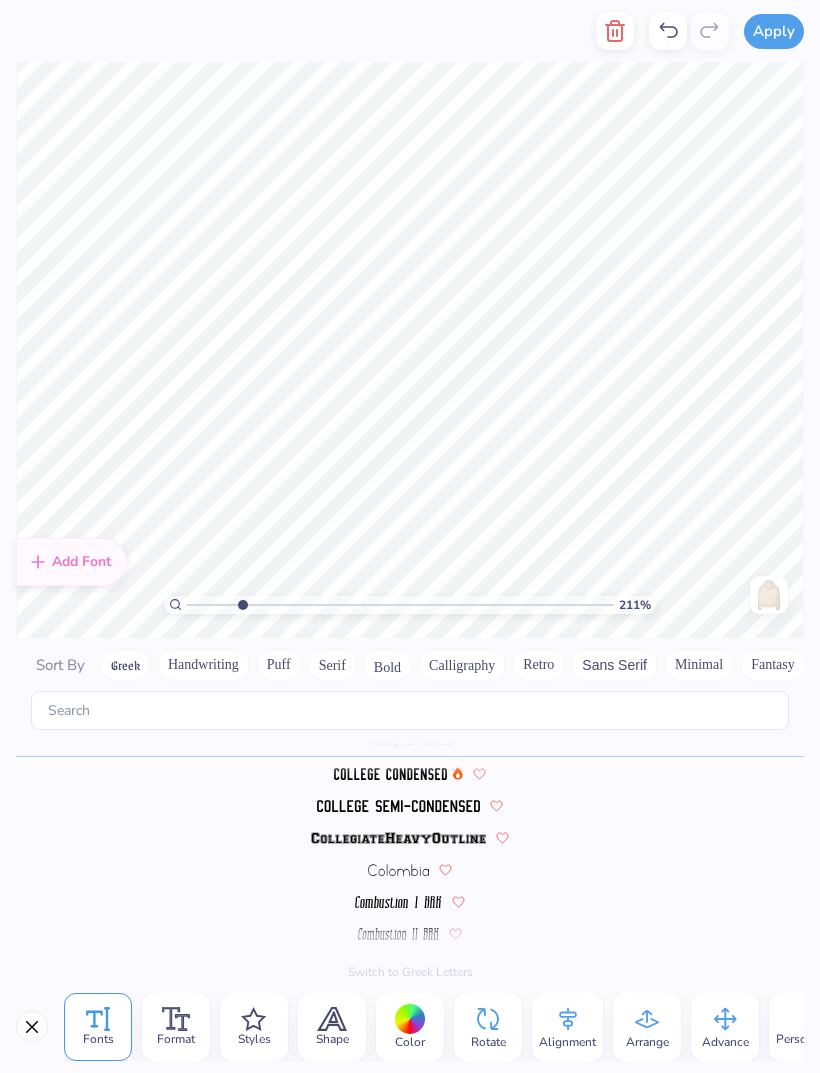 click 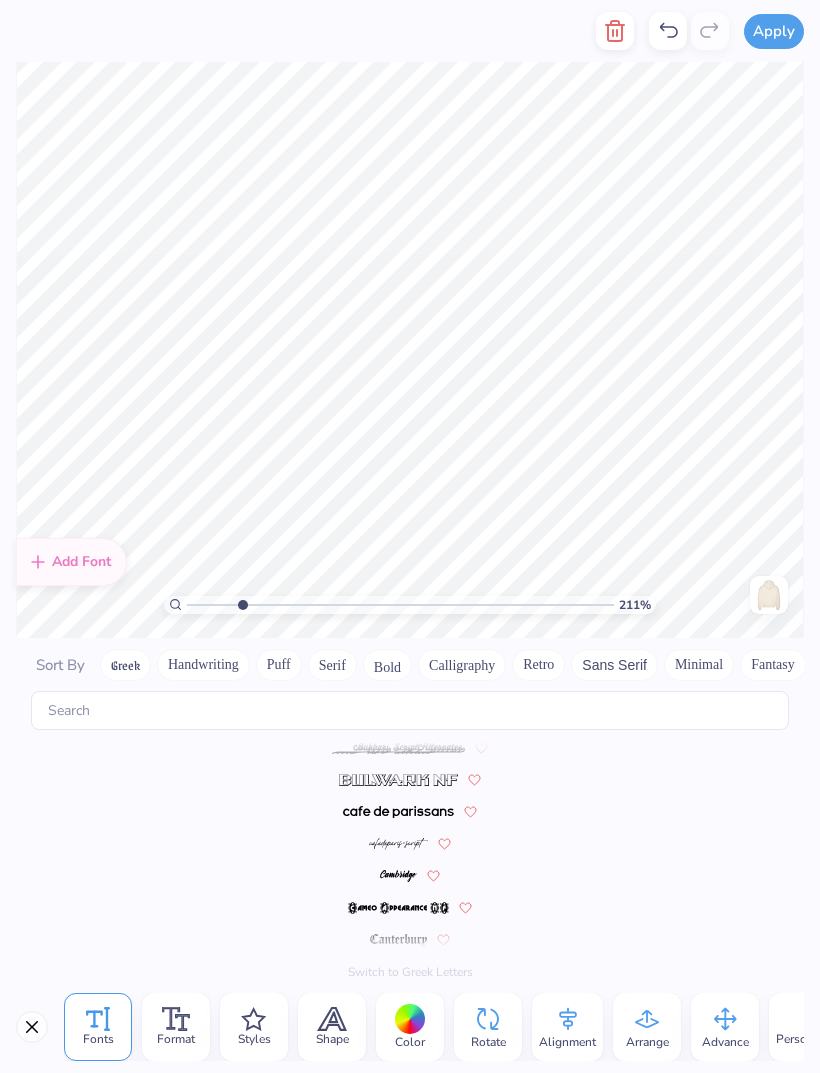 scroll, scrollTop: 2352, scrollLeft: 0, axis: vertical 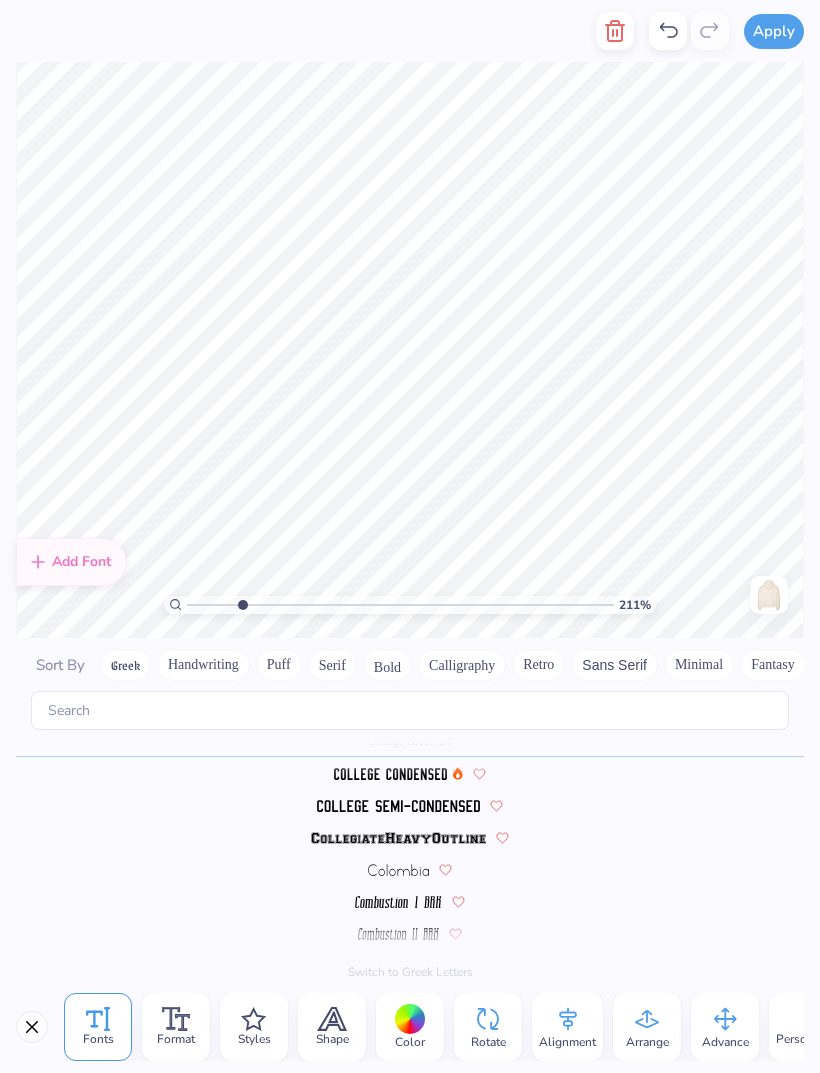 click at bounding box center (615, 31) 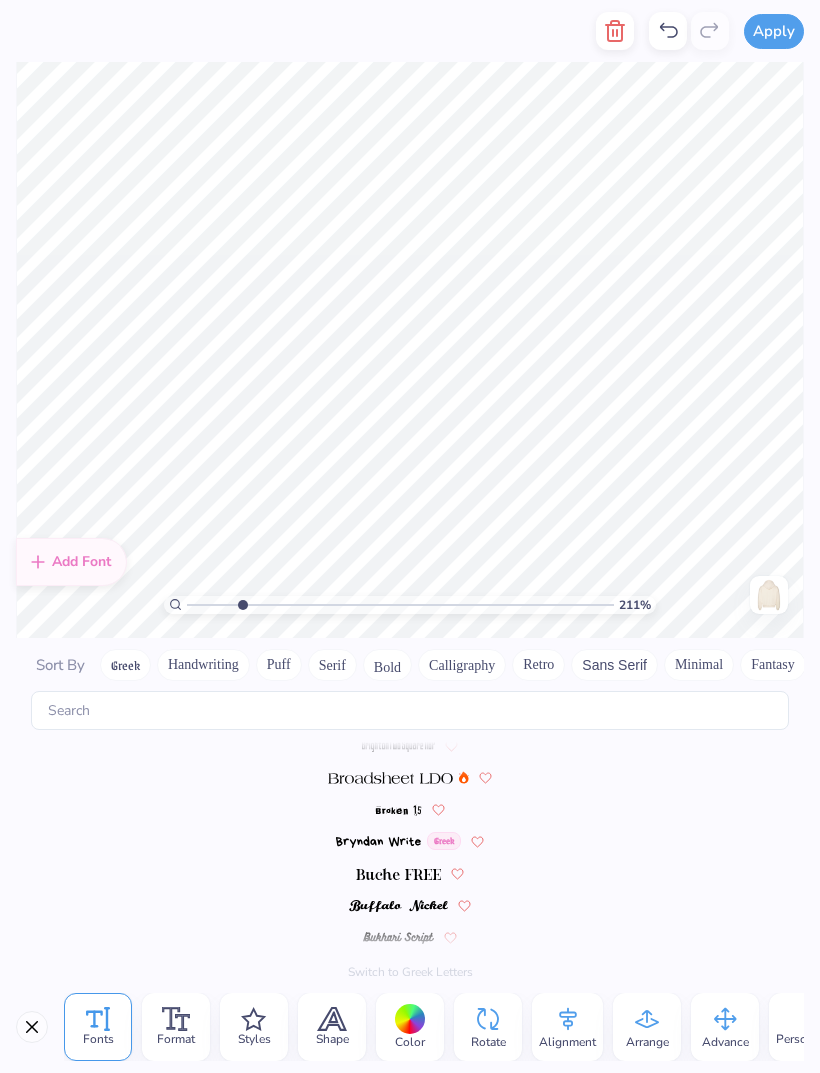 scroll, scrollTop: 2352, scrollLeft: 0, axis: vertical 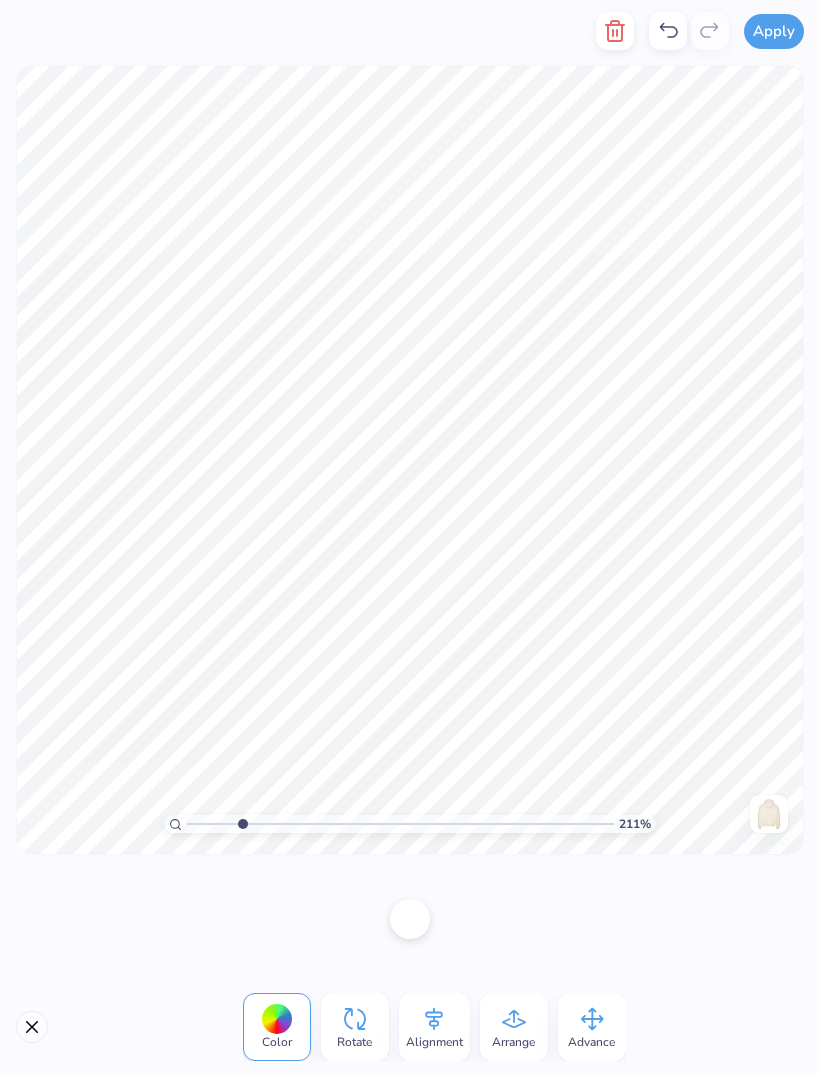 click at bounding box center (410, 919) 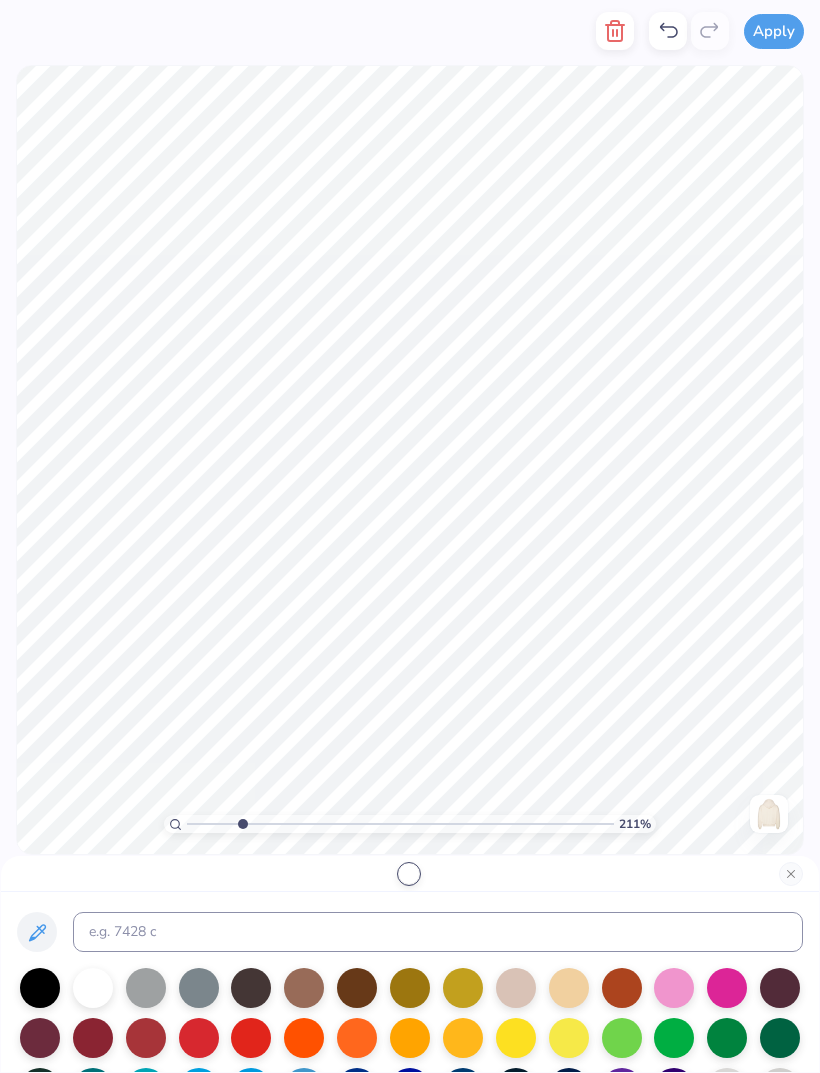 click at bounding box center [516, 988] 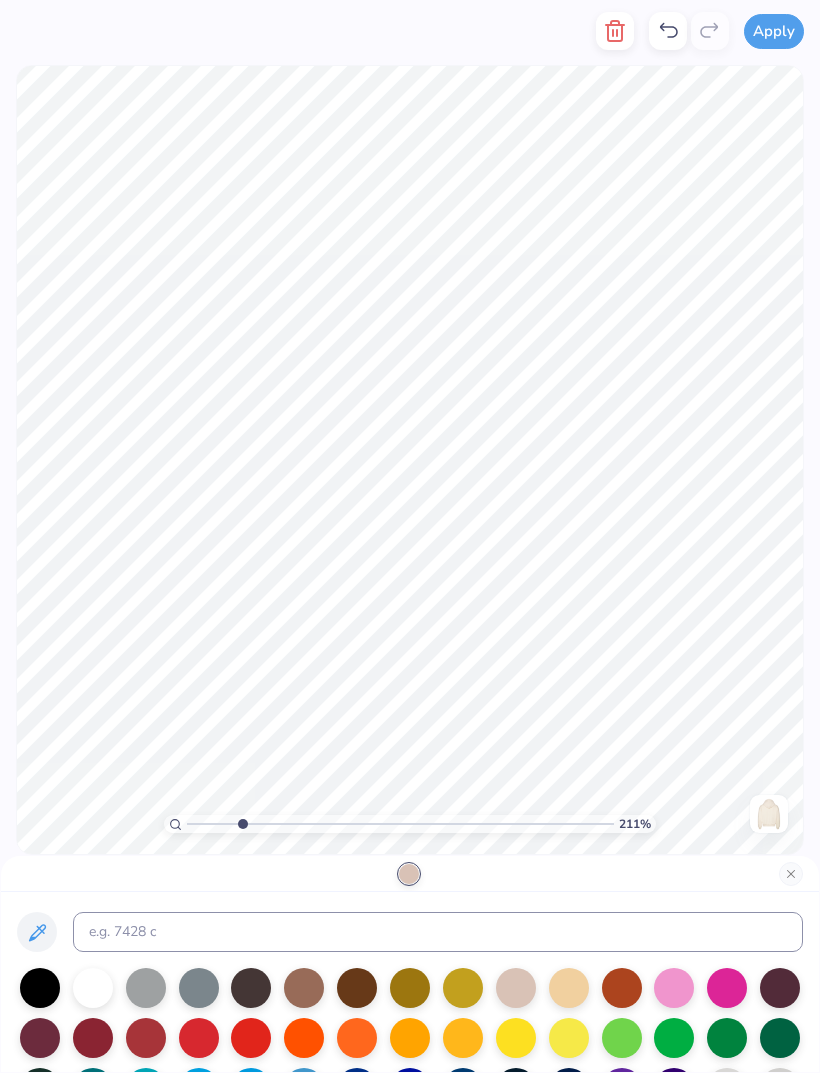 click at bounding box center [93, 988] 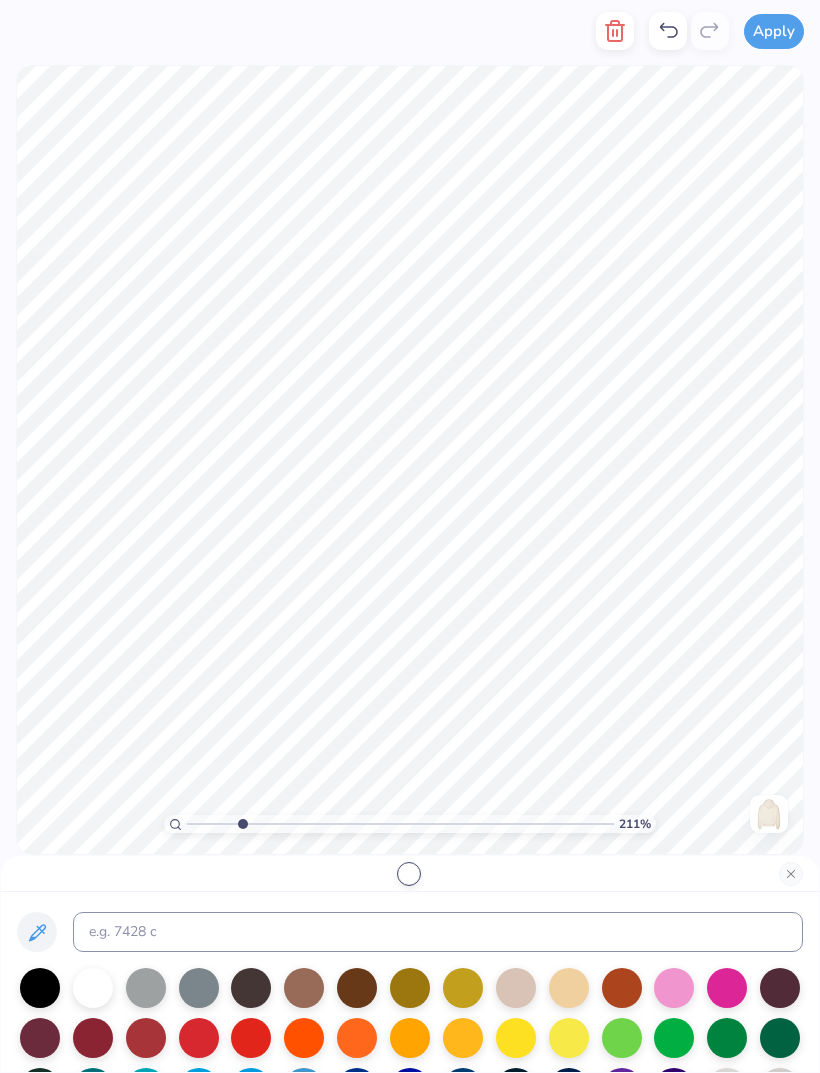 click at bounding box center [93, 988] 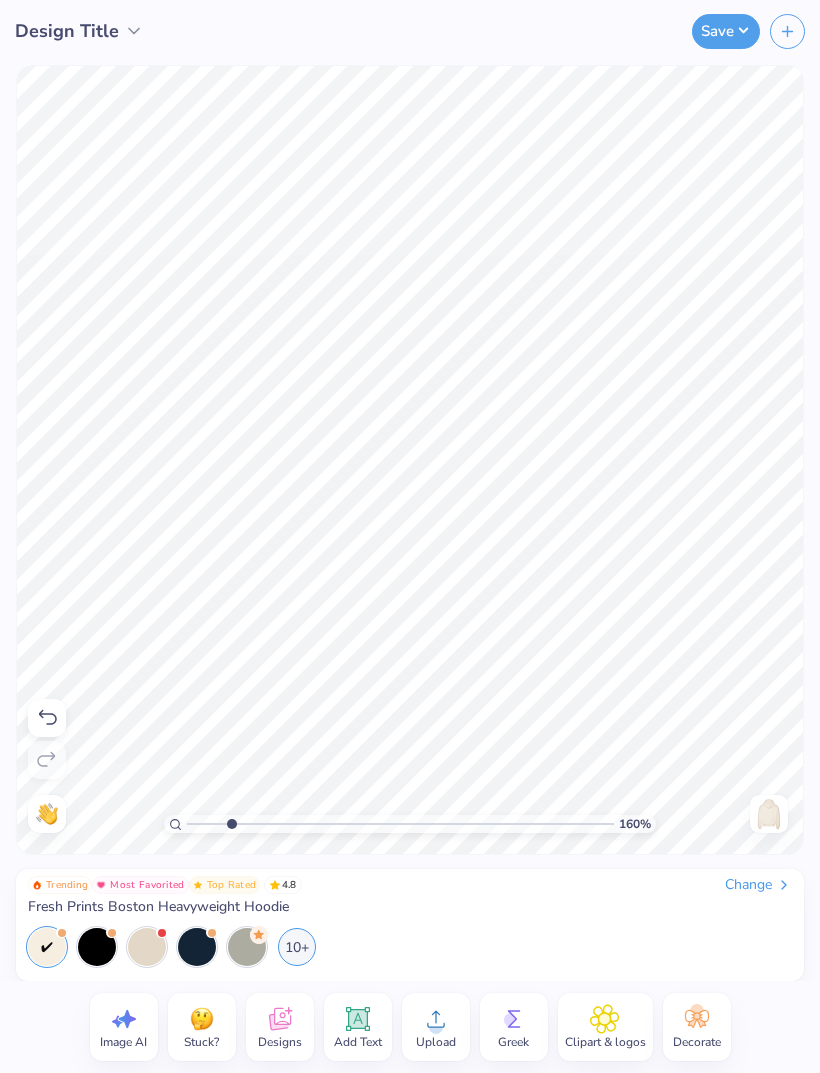 type on "1.88876845877832" 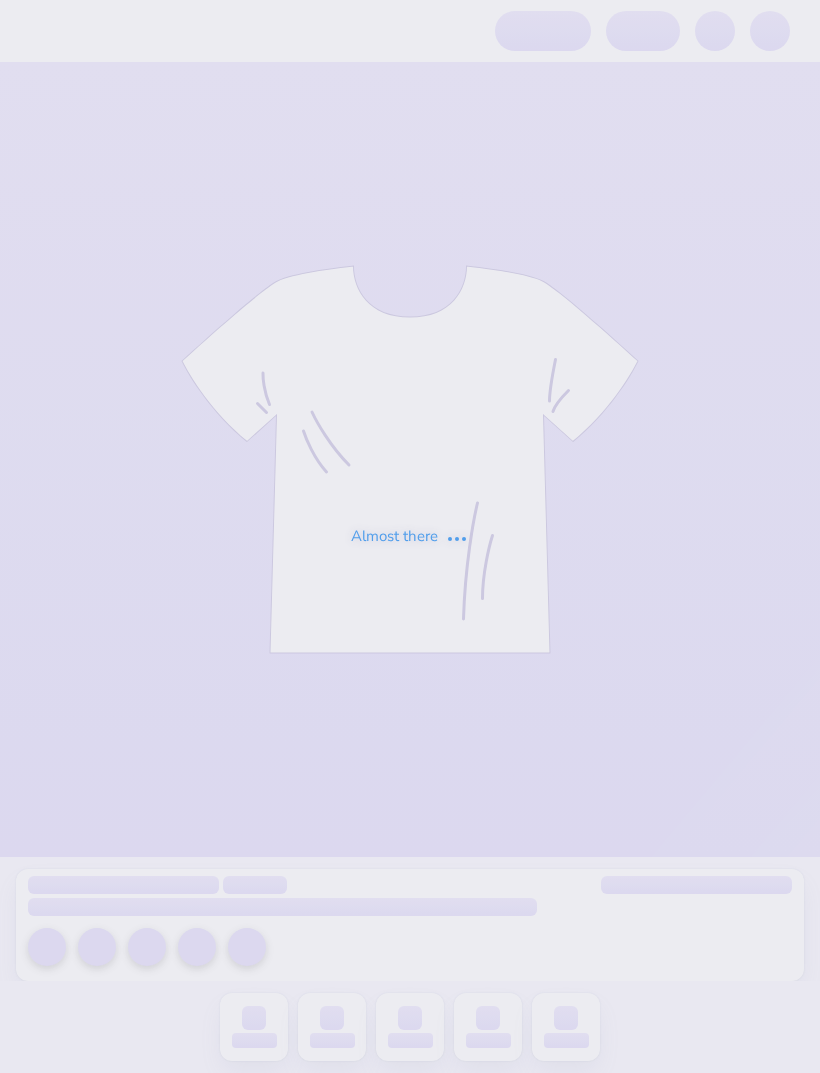 scroll, scrollTop: 0, scrollLeft: 0, axis: both 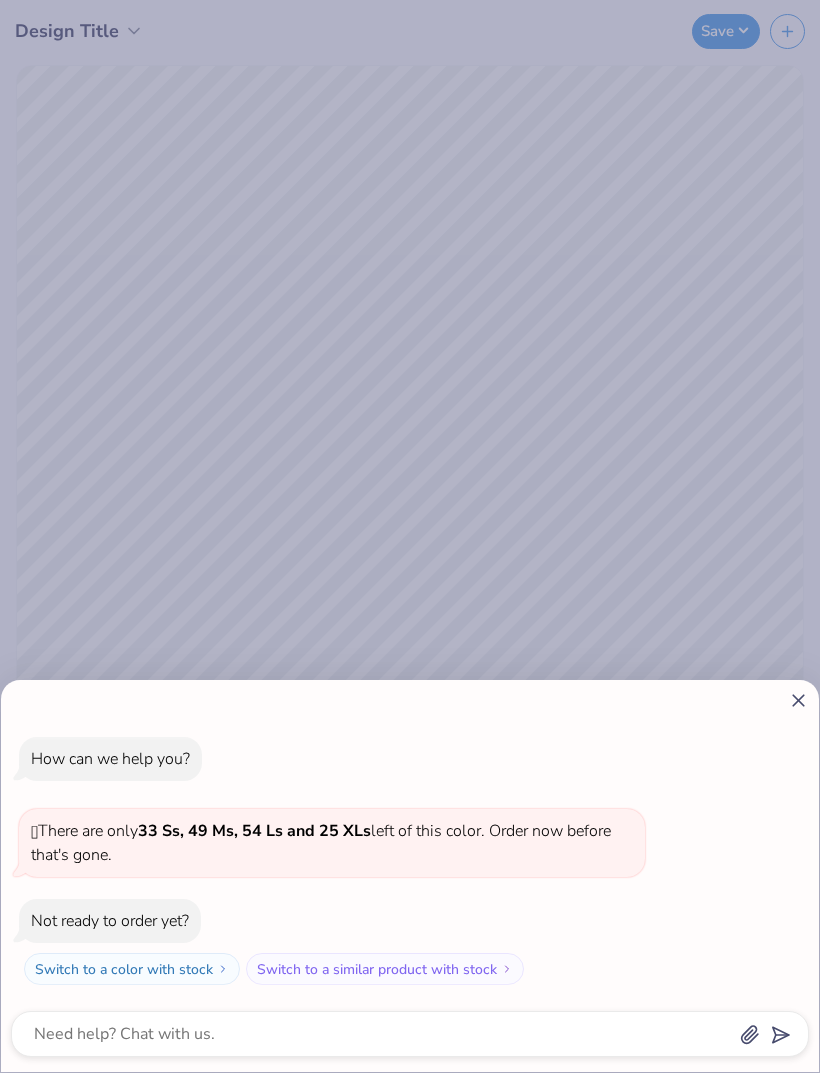 click 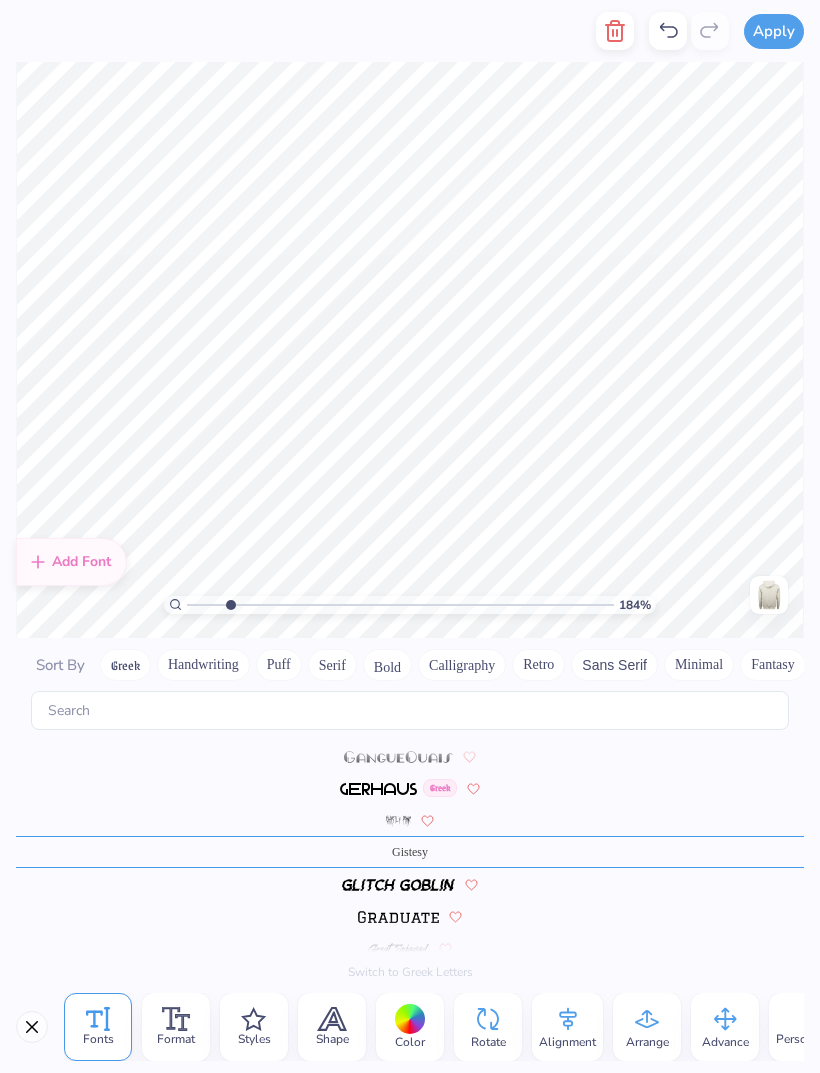 scroll, scrollTop: 4176, scrollLeft: 0, axis: vertical 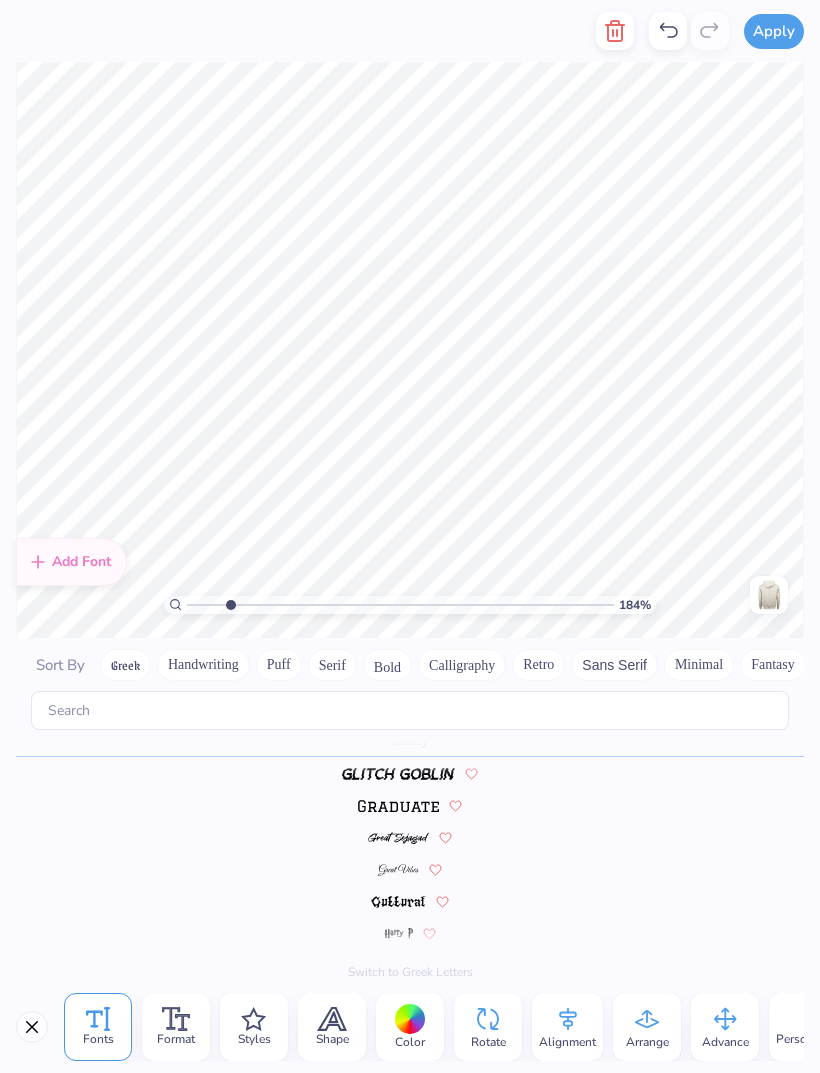 type on "1.84452388391252" 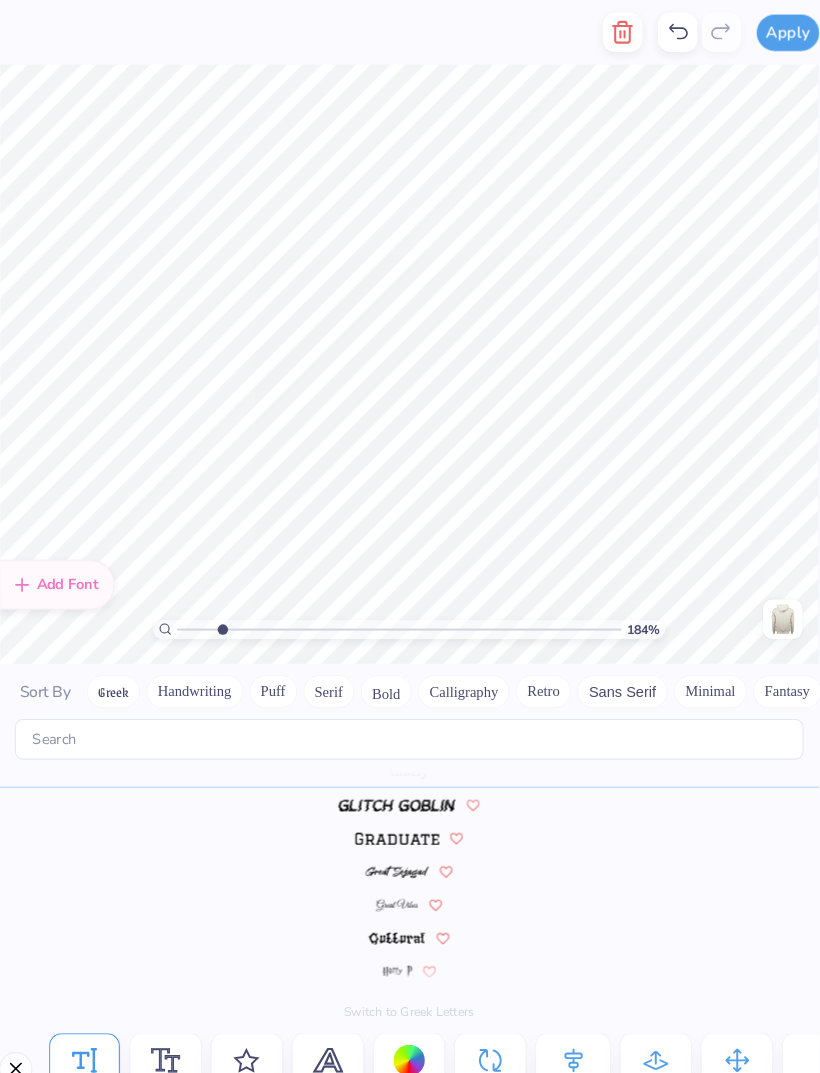 scroll, scrollTop: 1, scrollLeft: 0, axis: vertical 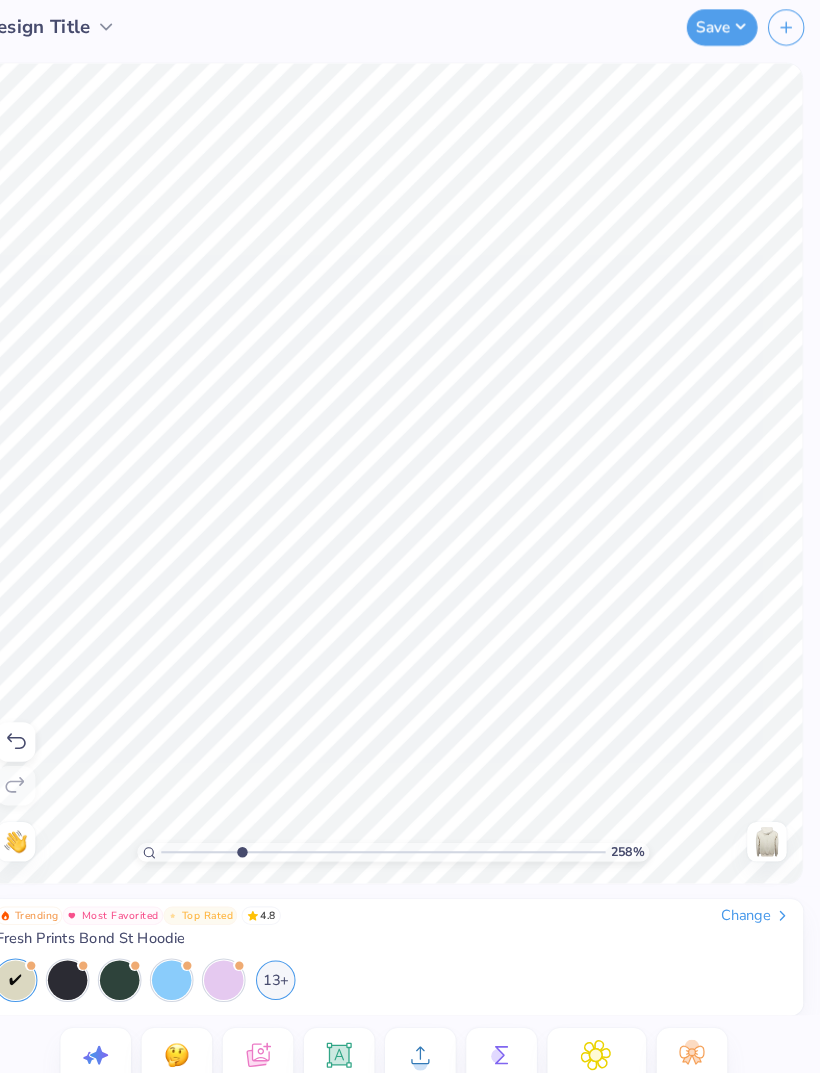 click on "Add Text" at bounding box center [358, 1027] 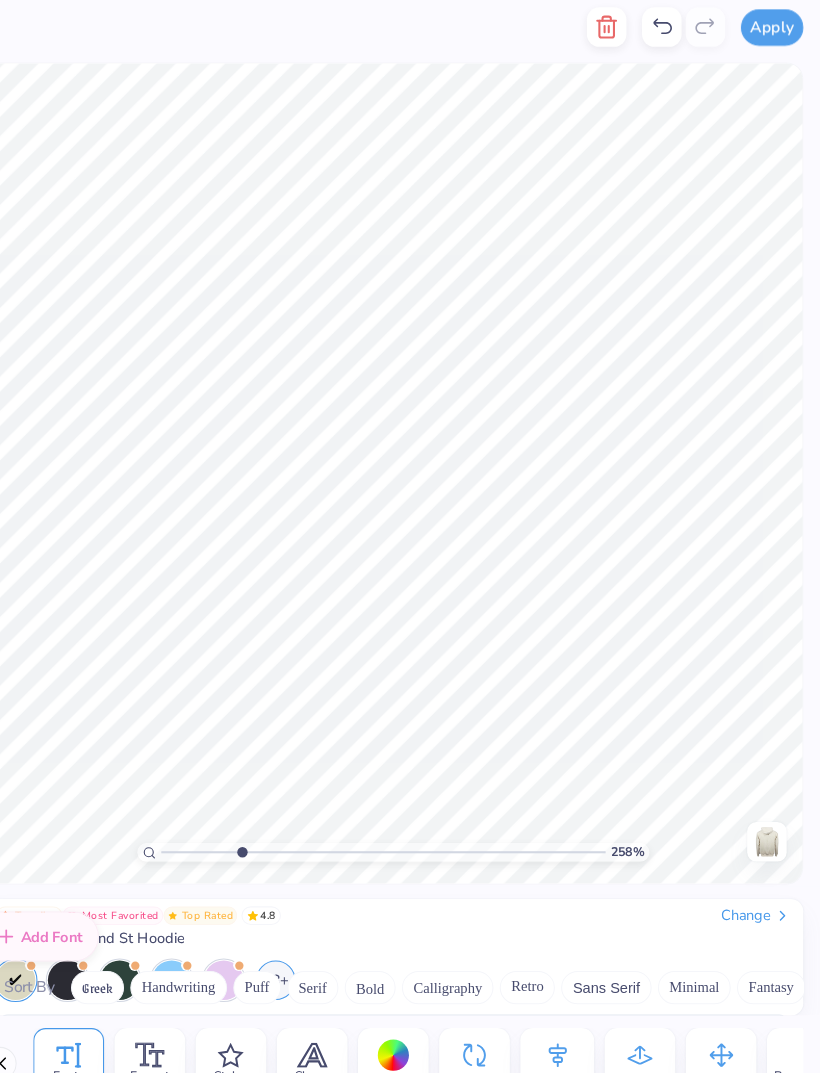 scroll, scrollTop: 8816, scrollLeft: 0, axis: vertical 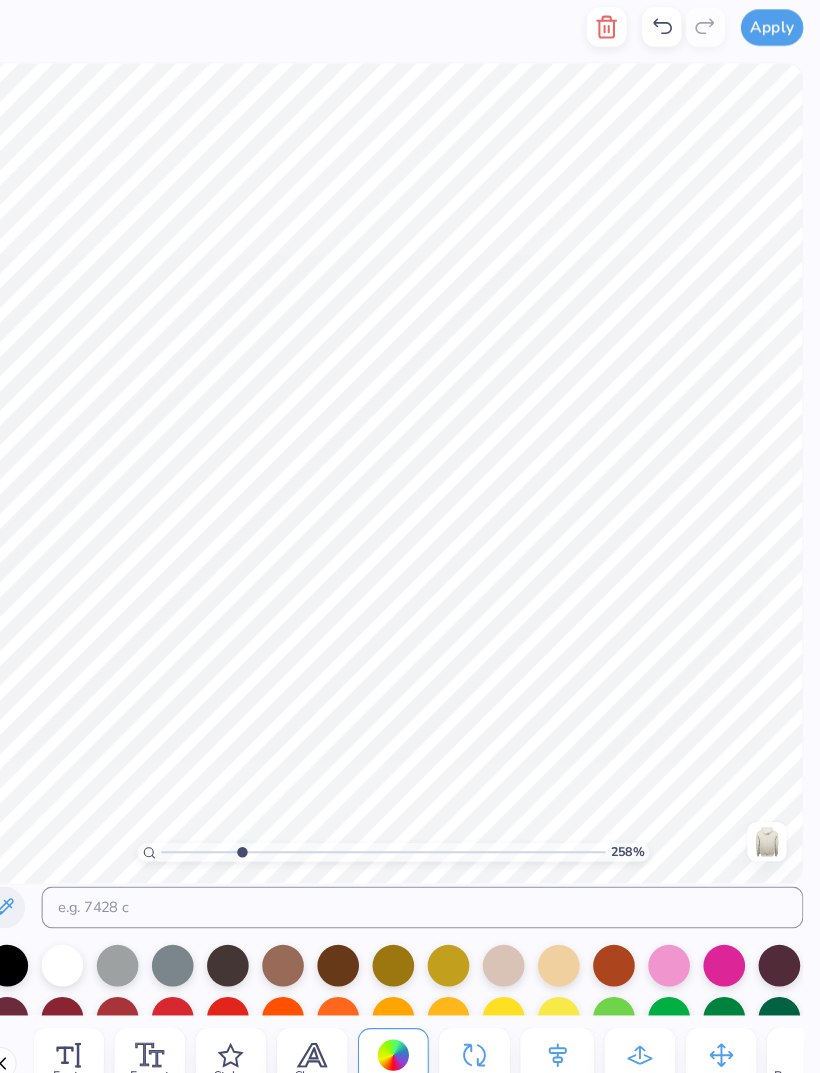 click on "Format" at bounding box center [176, 1027] 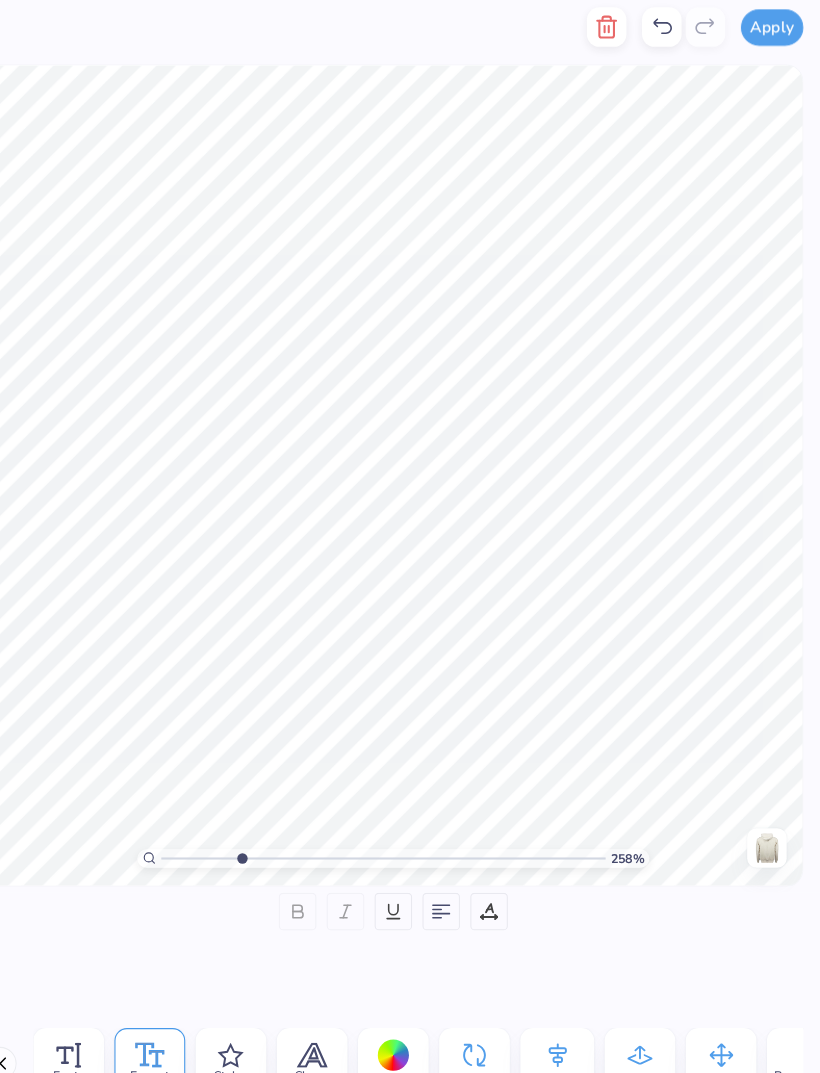 click on "Fonts" at bounding box center [98, 1027] 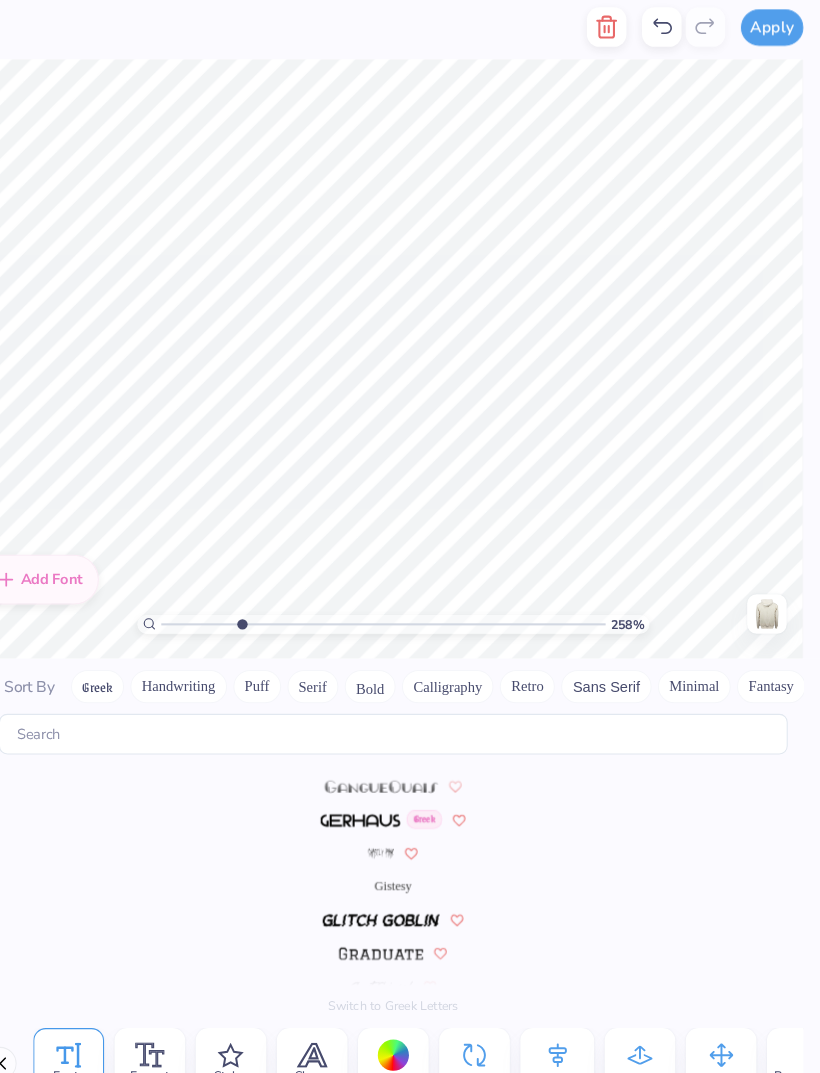 scroll, scrollTop: 4060, scrollLeft: 0, axis: vertical 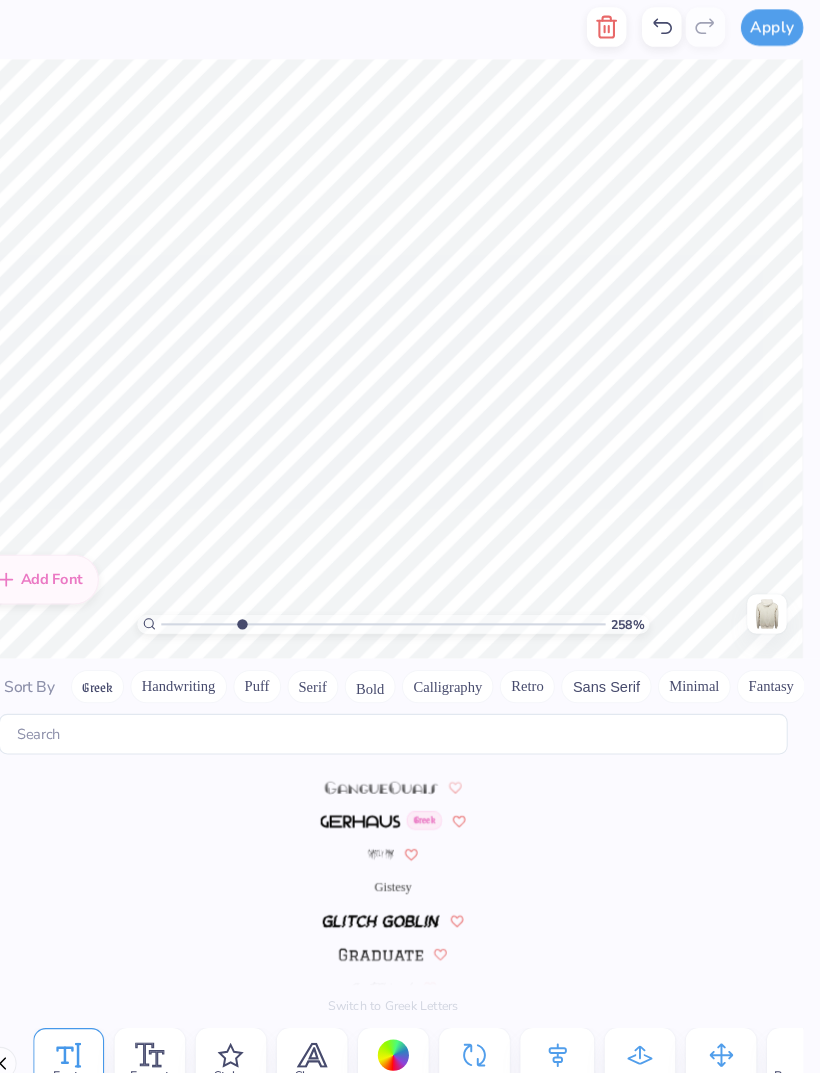 click on "Gistesy" at bounding box center [410, 857] 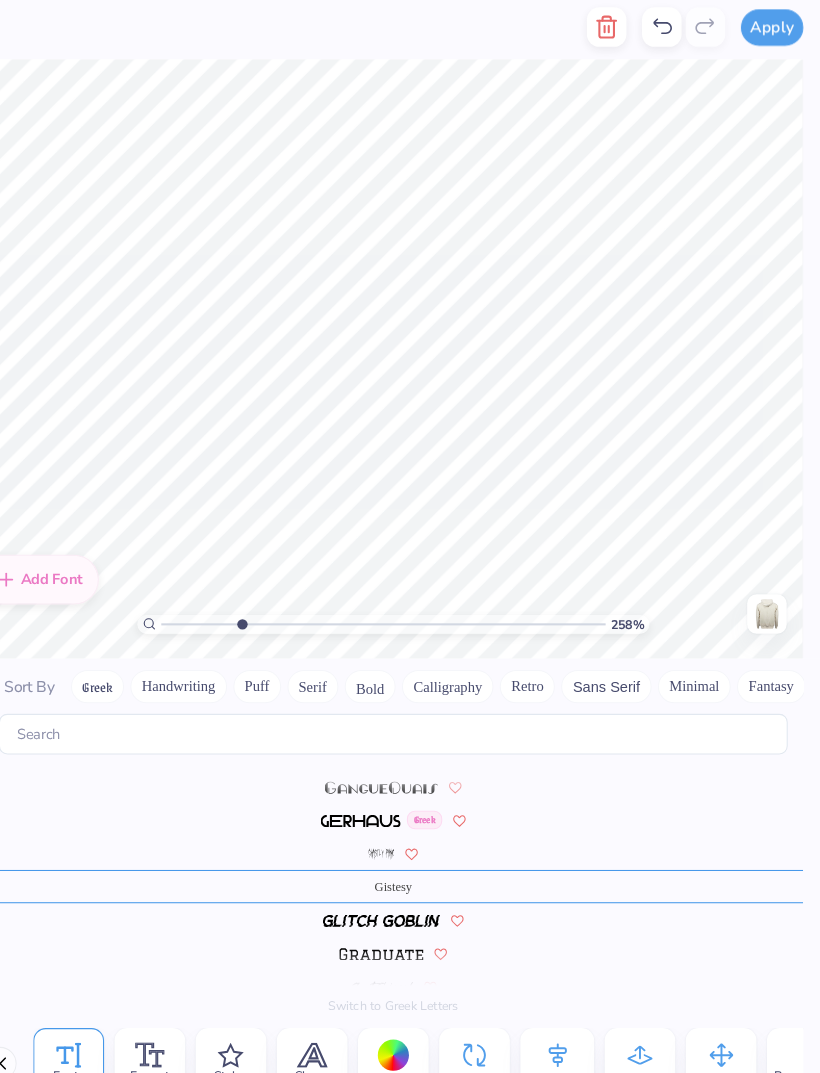 click on "Gistesy" at bounding box center (410, 857) 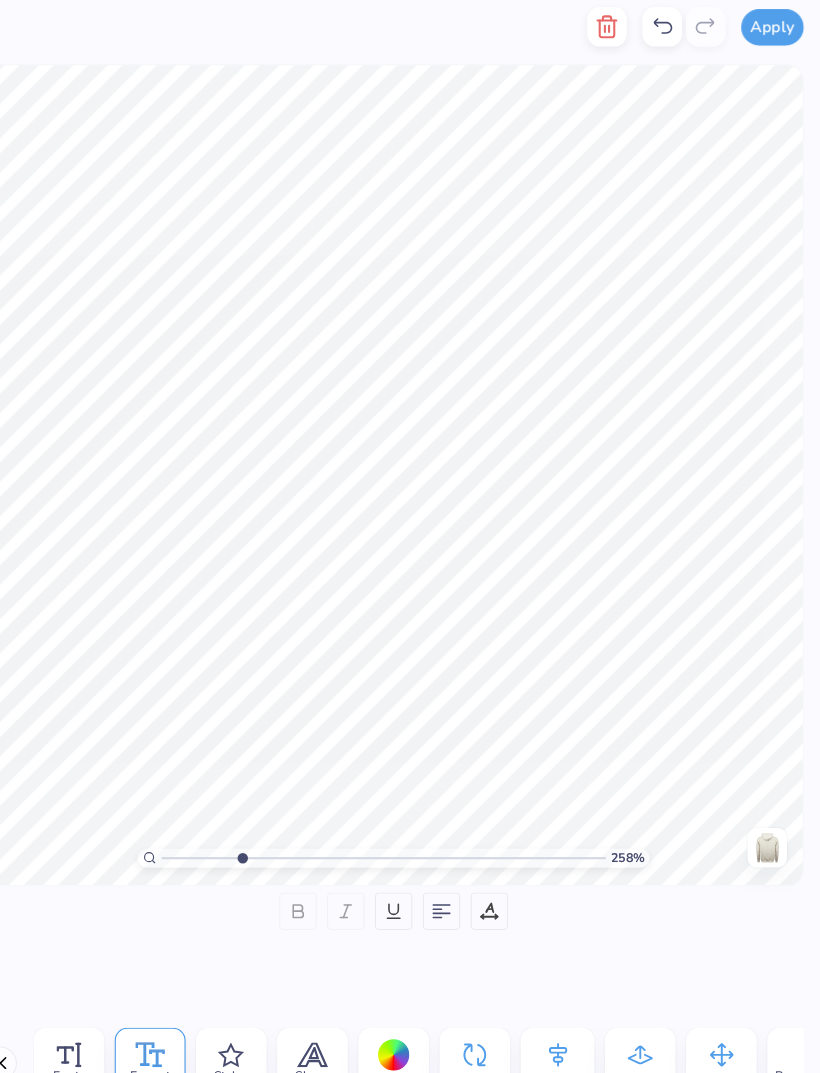 scroll, scrollTop: 0, scrollLeft: 1, axis: horizontal 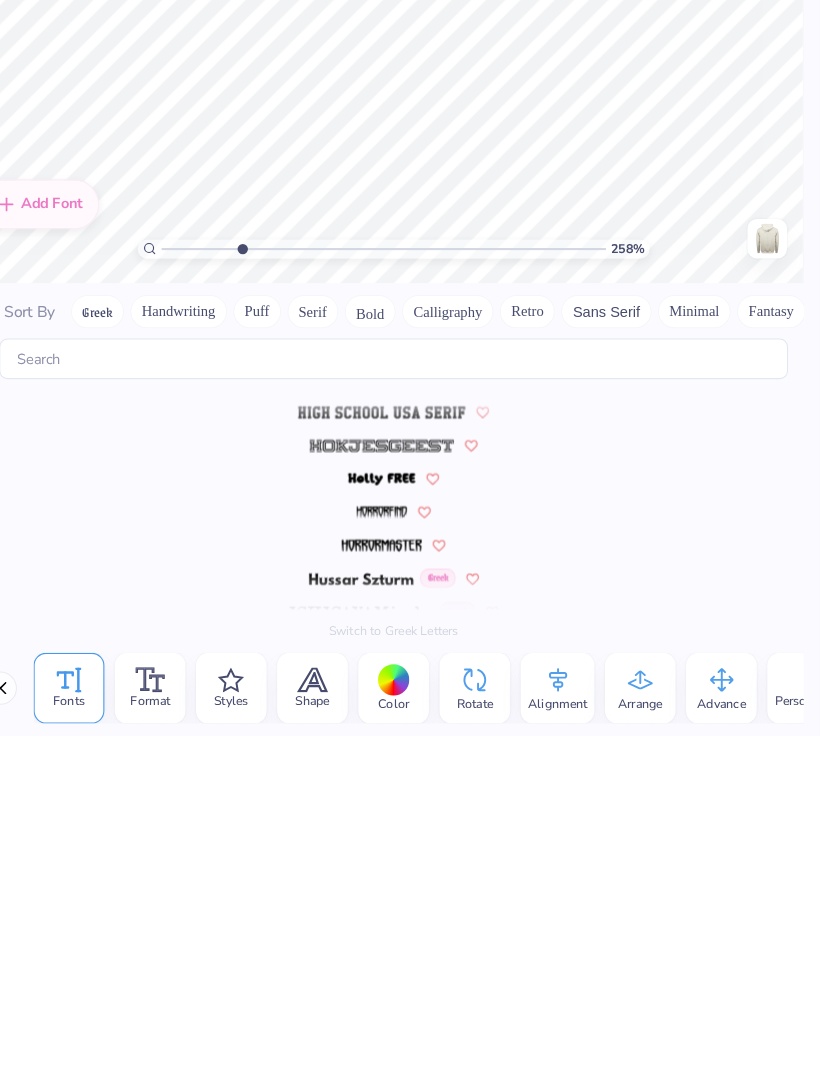 click 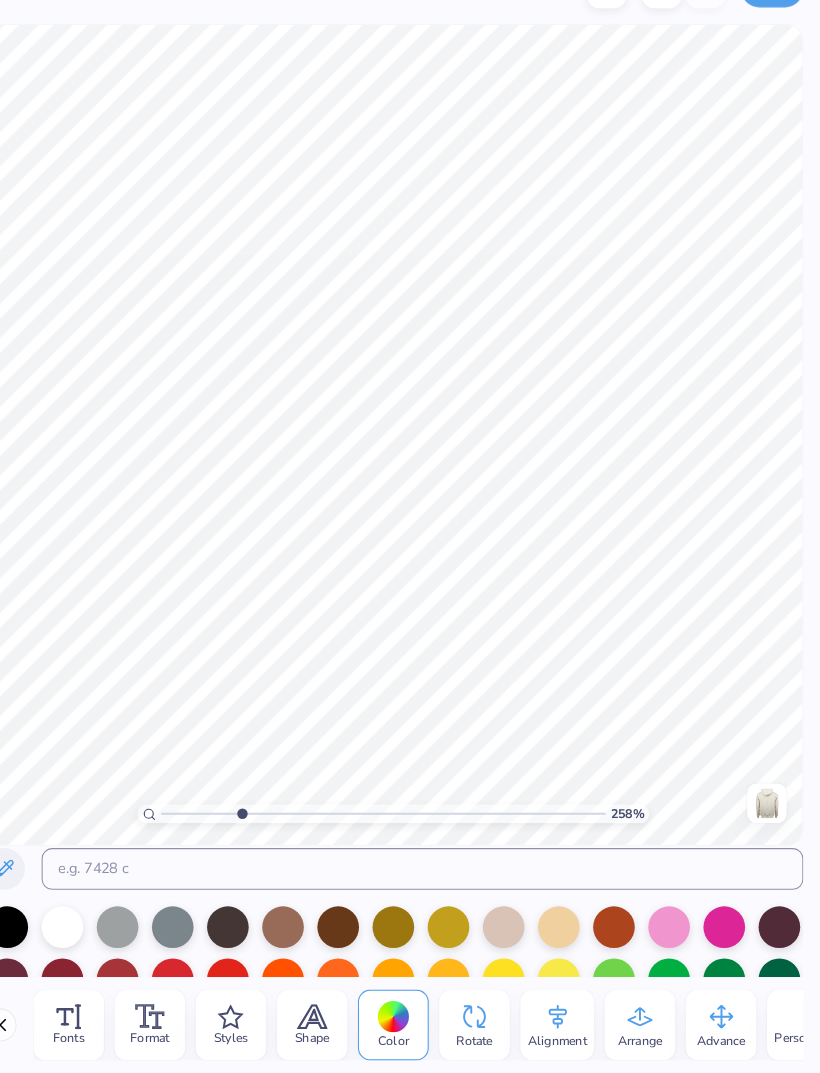 click on "Color" at bounding box center [410, 1027] 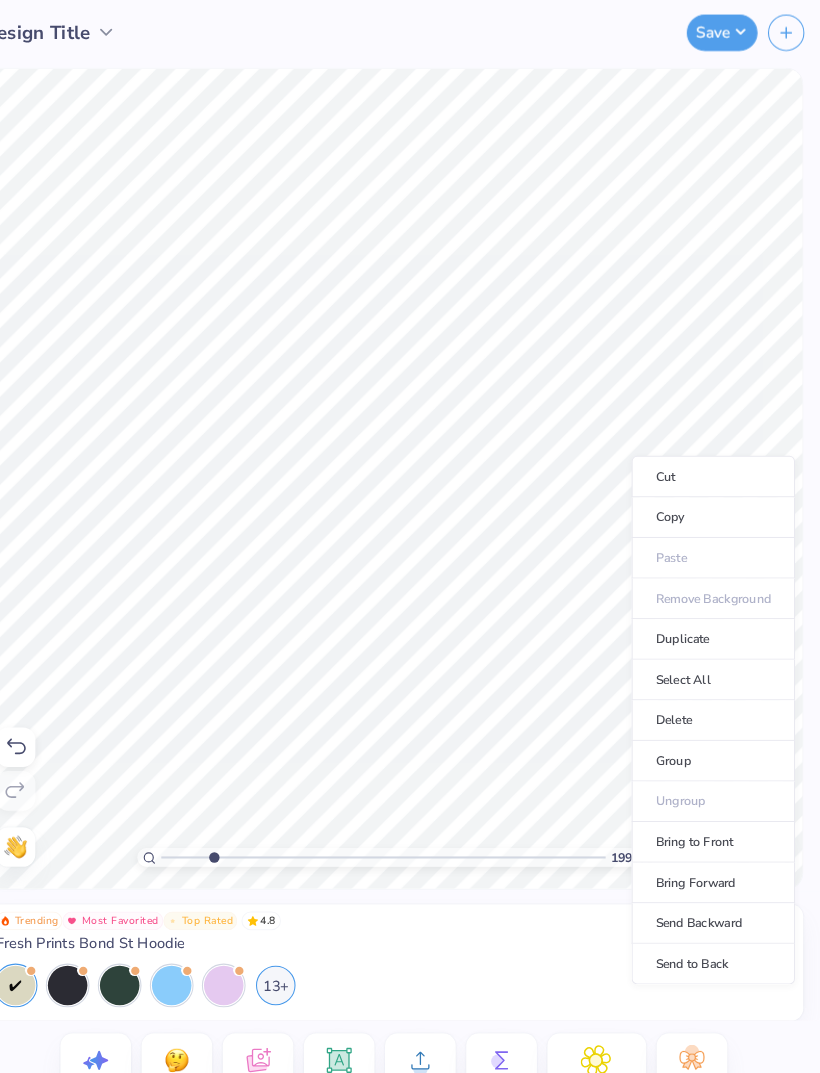 click on "199  % Need help?  Chat with us. Back" at bounding box center (410, 459) 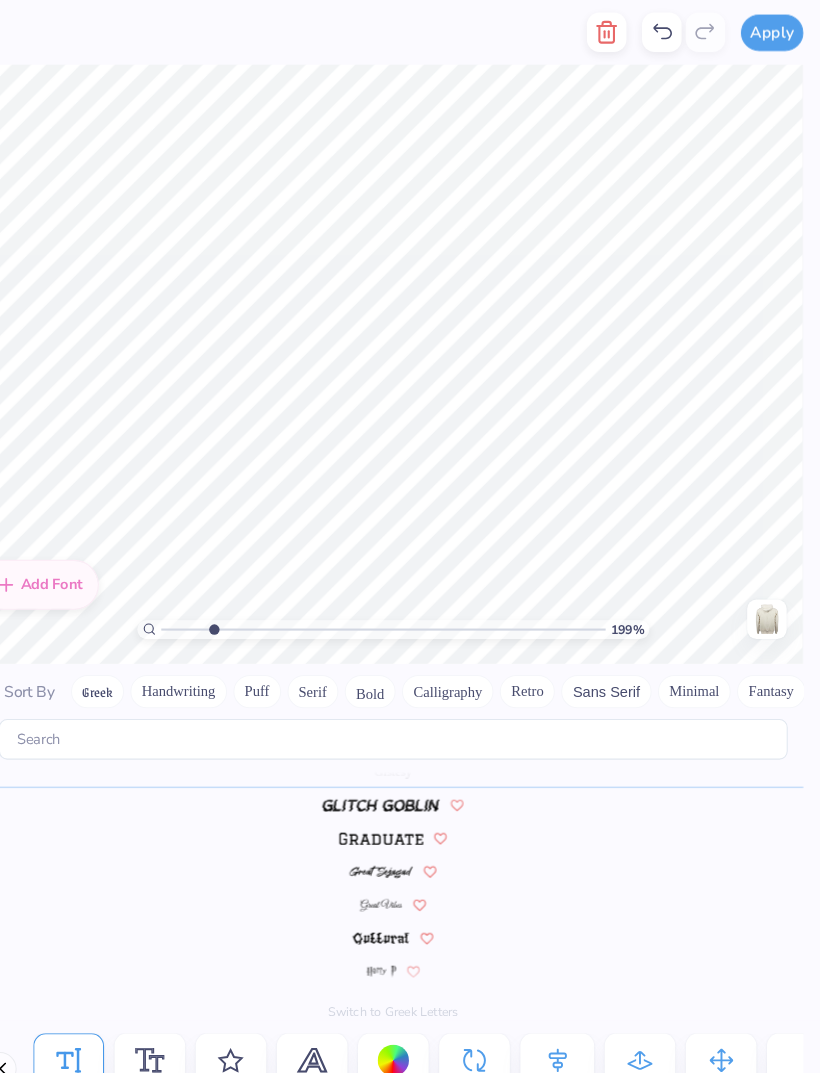 scroll, scrollTop: 4176, scrollLeft: 0, axis: vertical 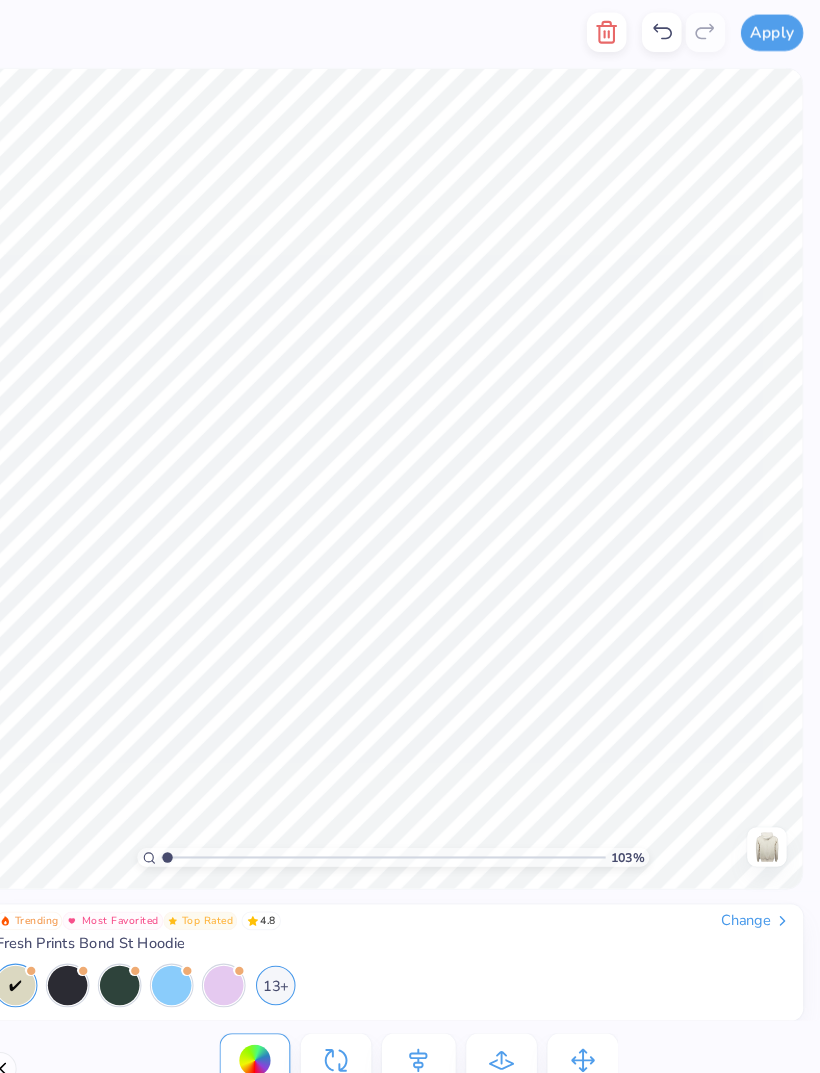 type on "1" 